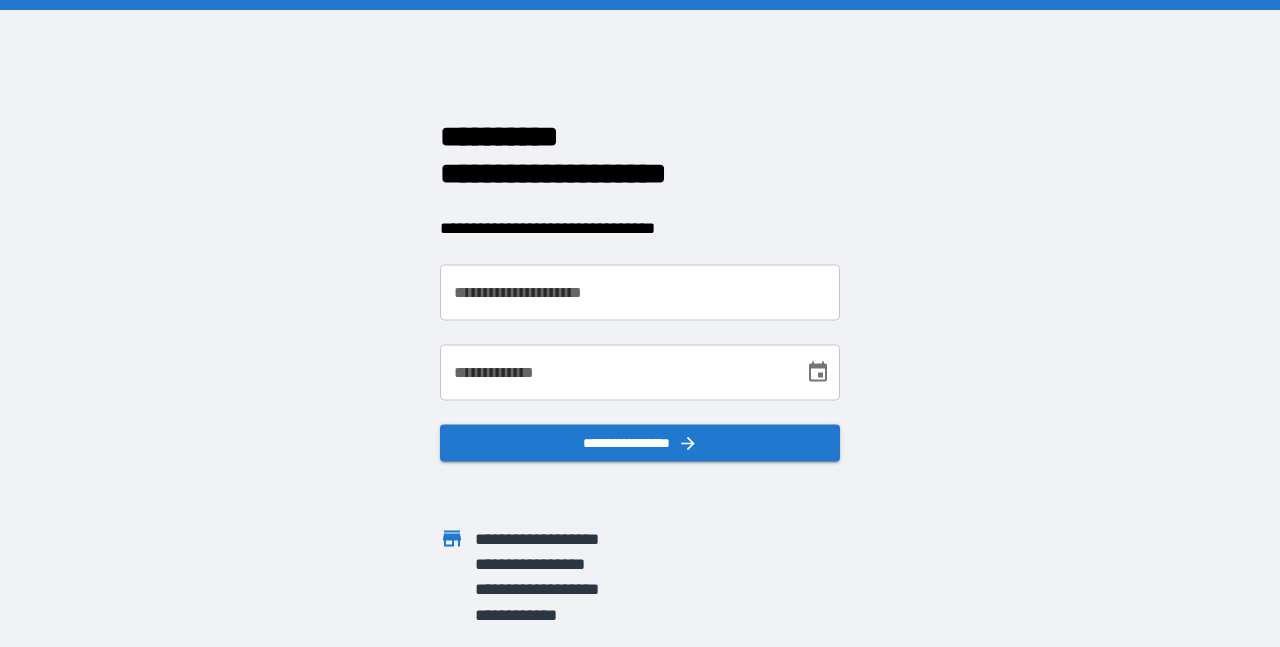 scroll, scrollTop: 0, scrollLeft: 0, axis: both 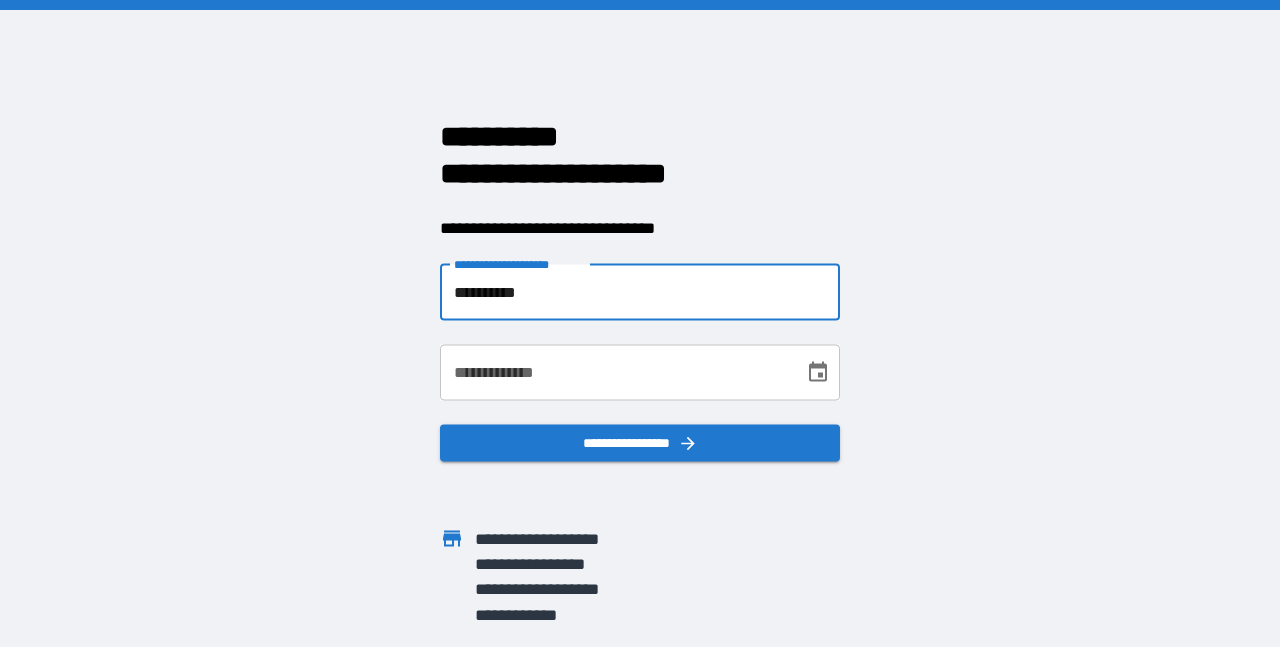type on "**********" 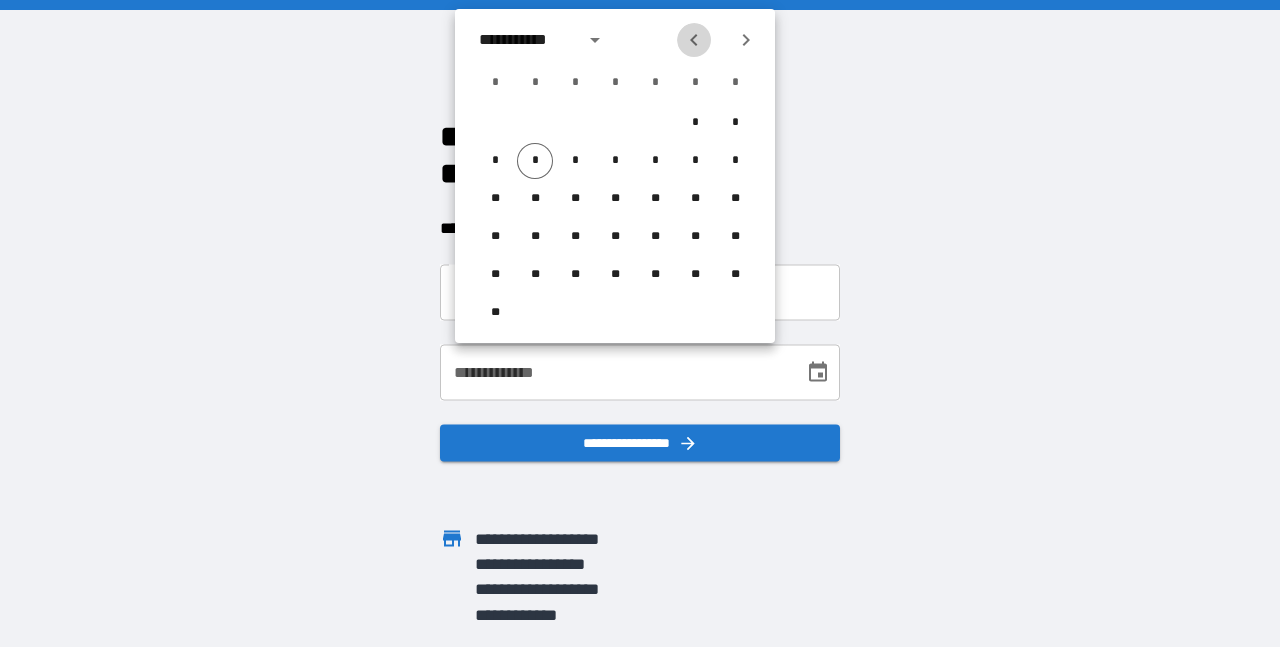 click 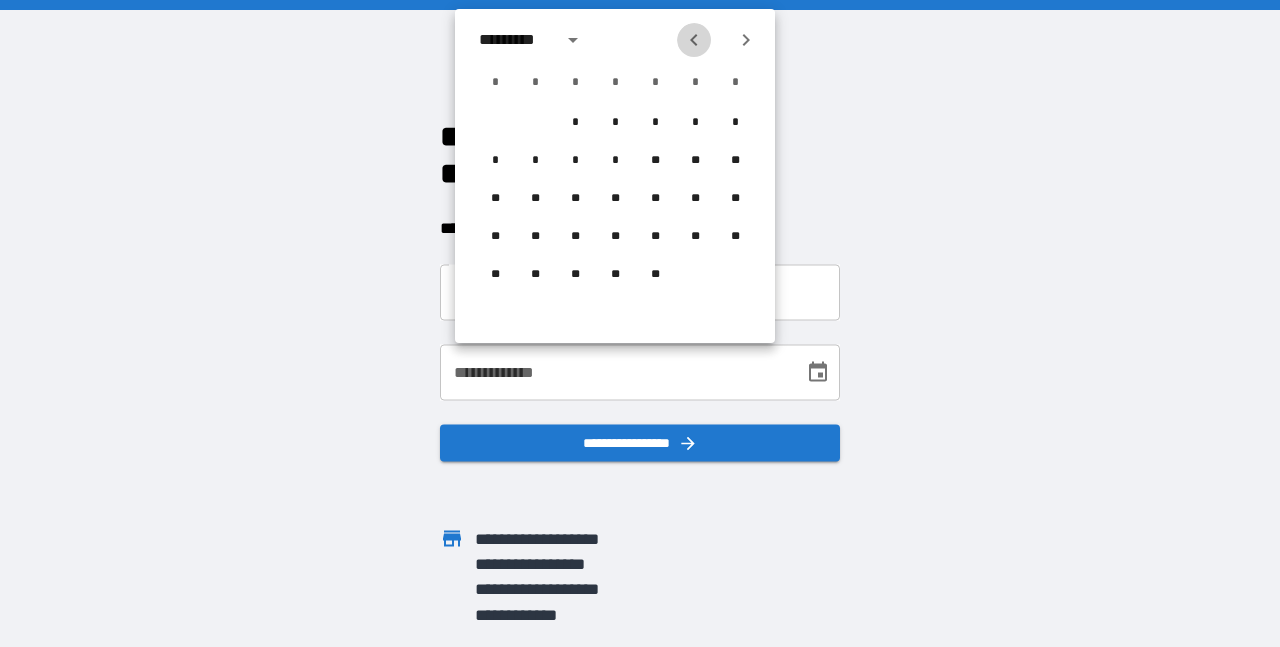 click 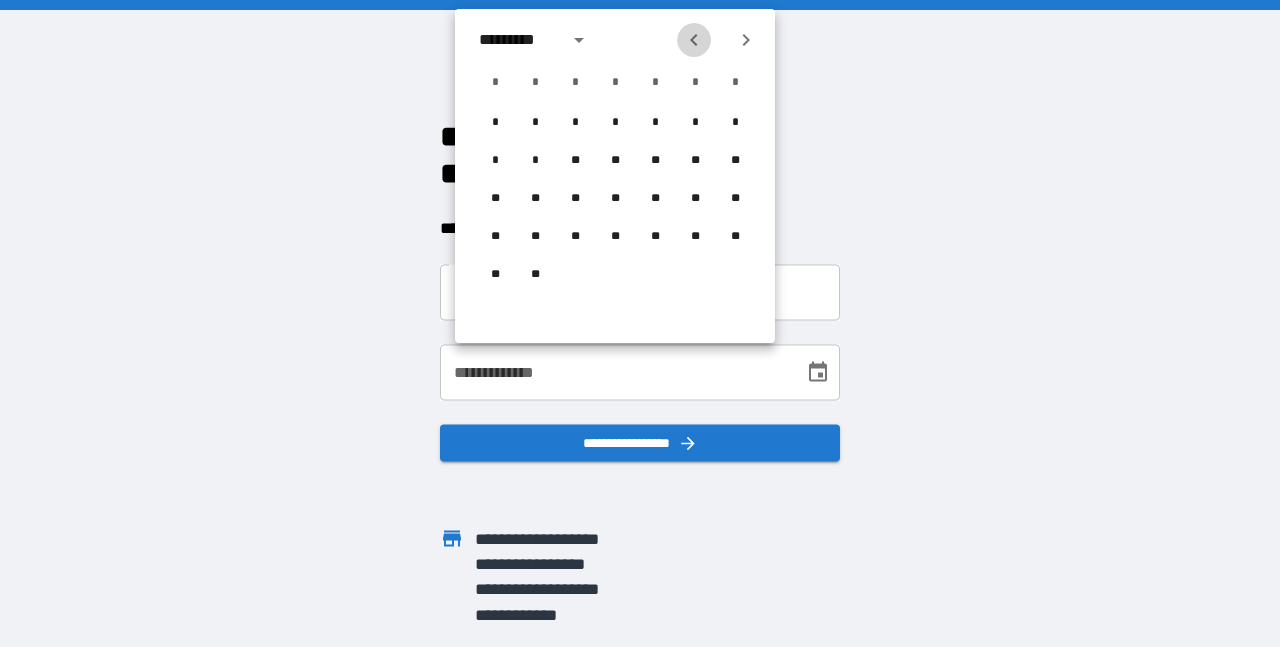 click 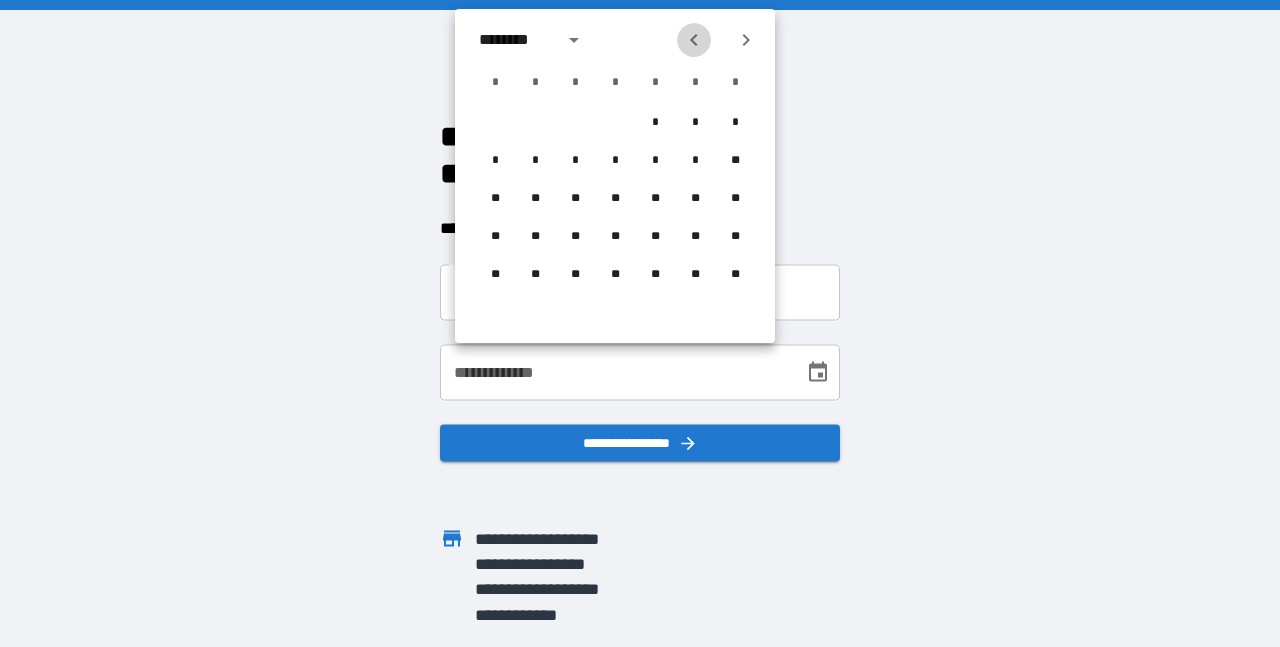 click 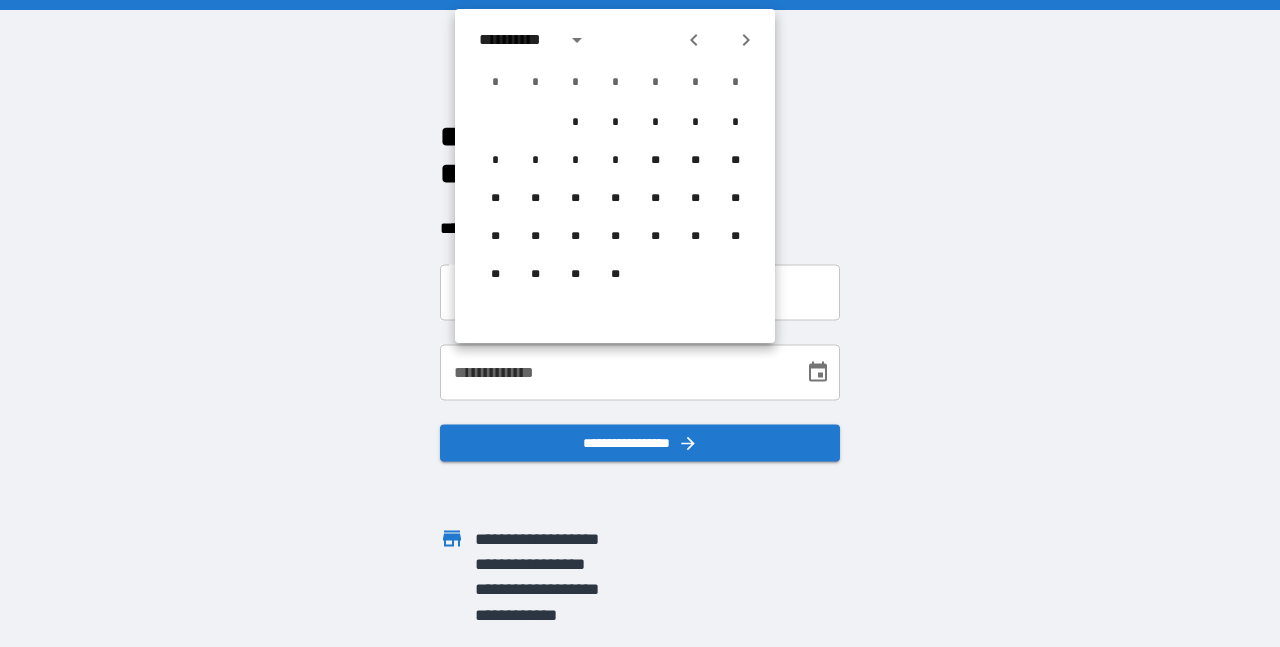 click 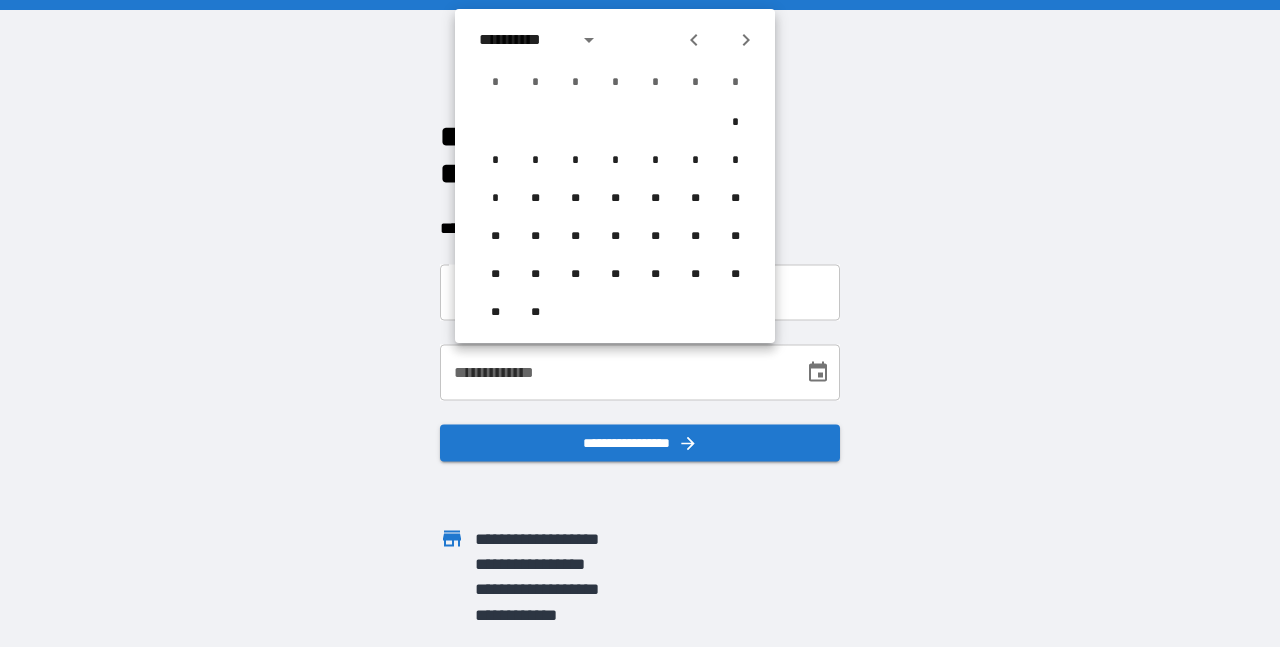 click 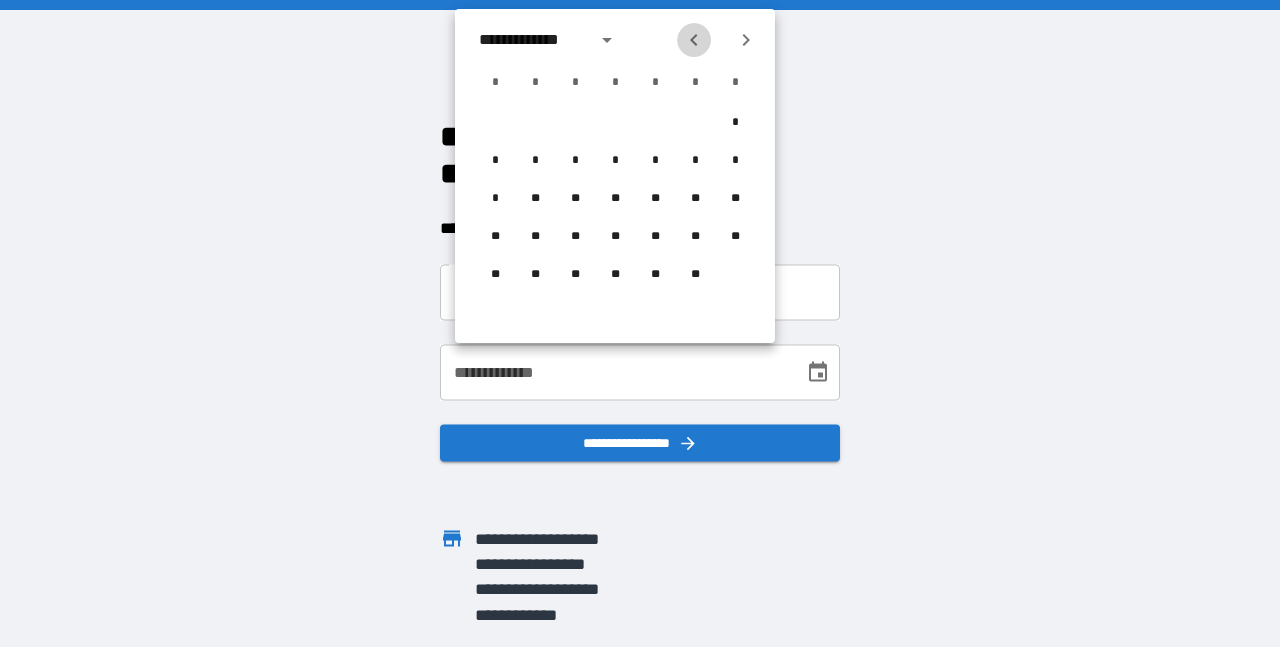 click 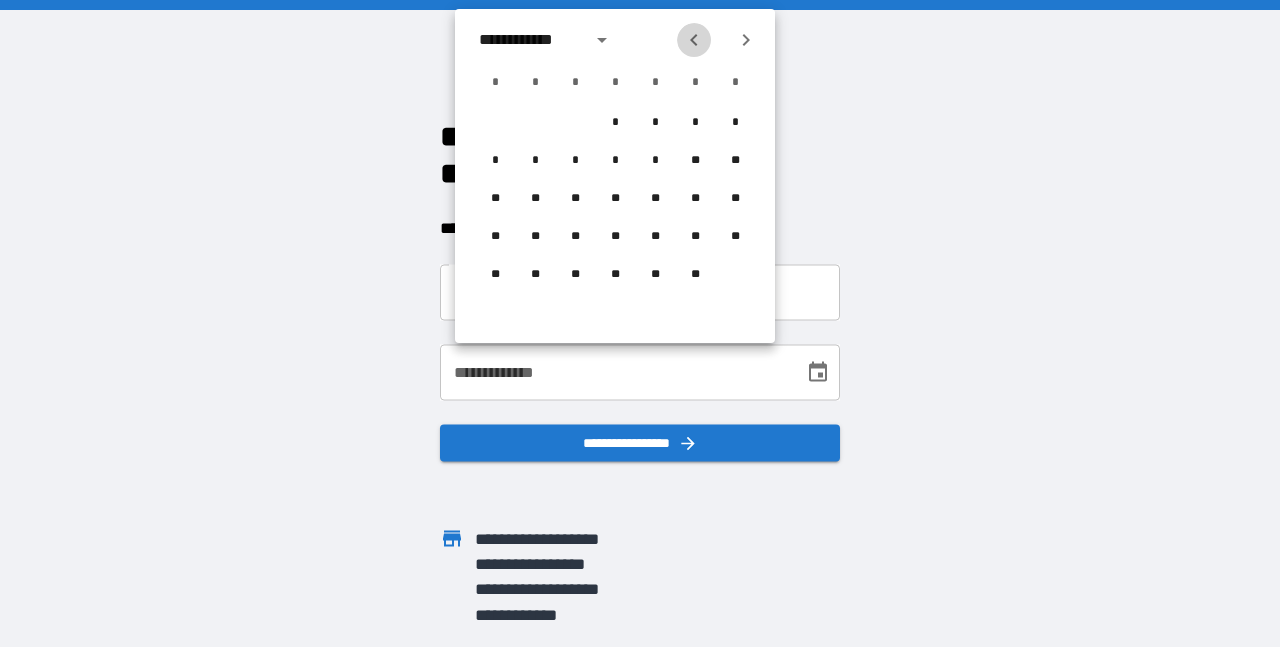 click 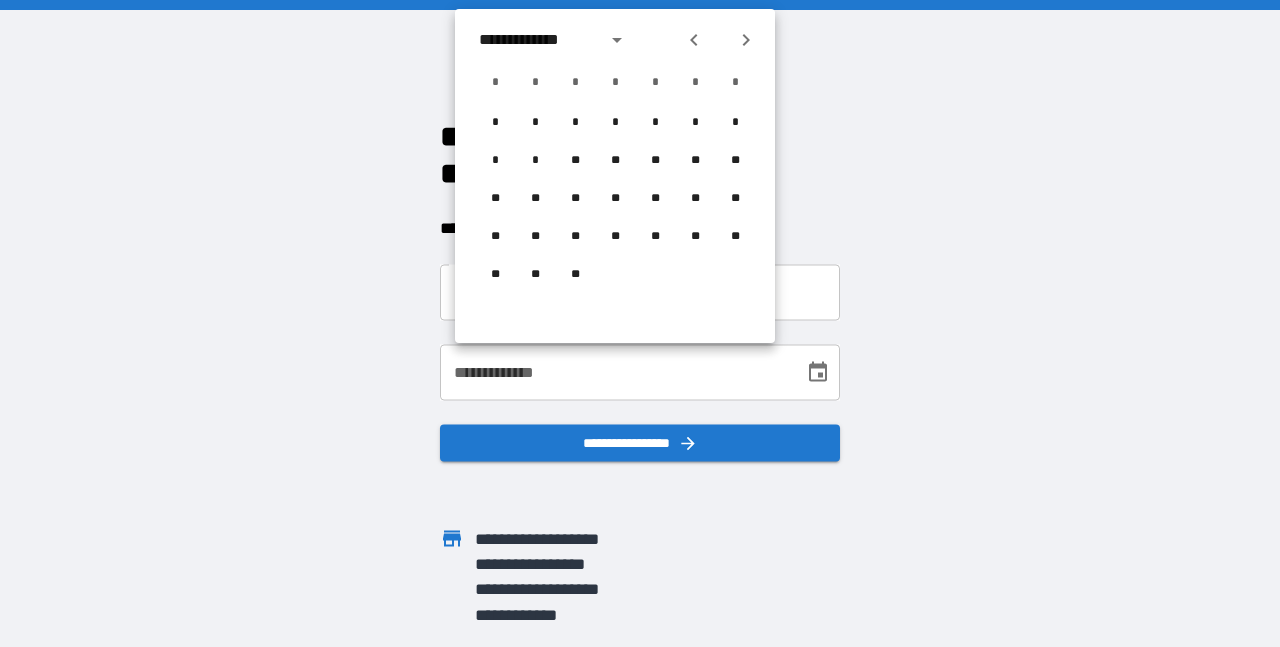 click 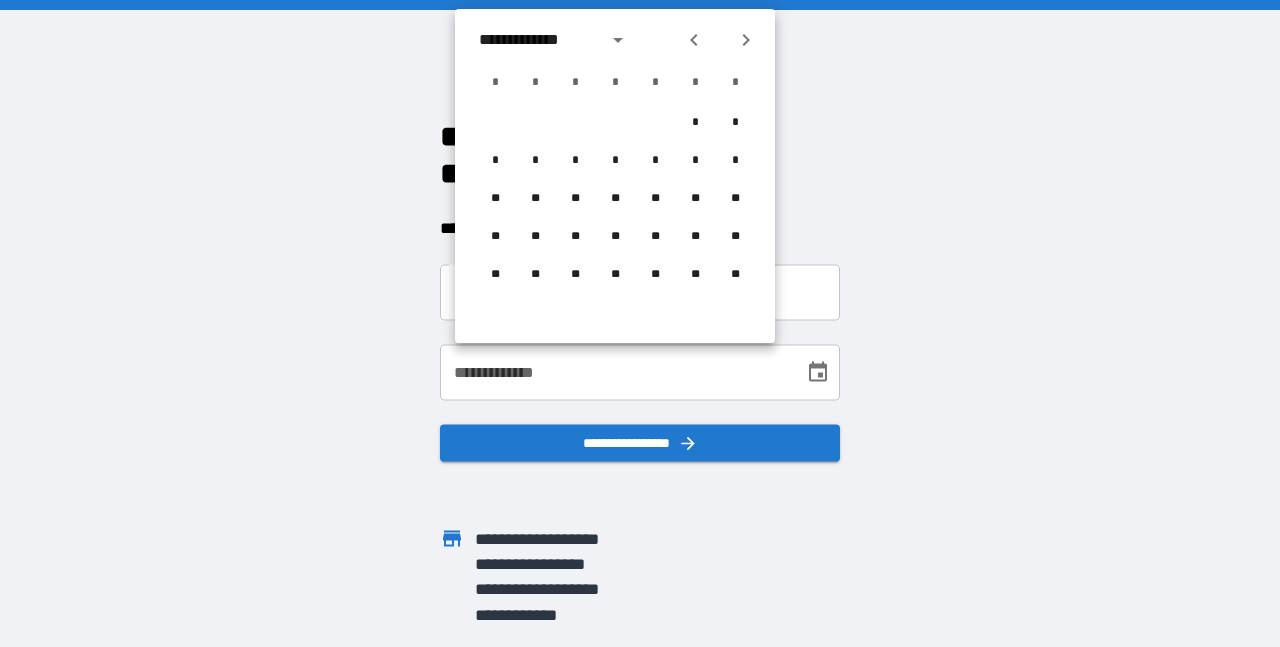 click 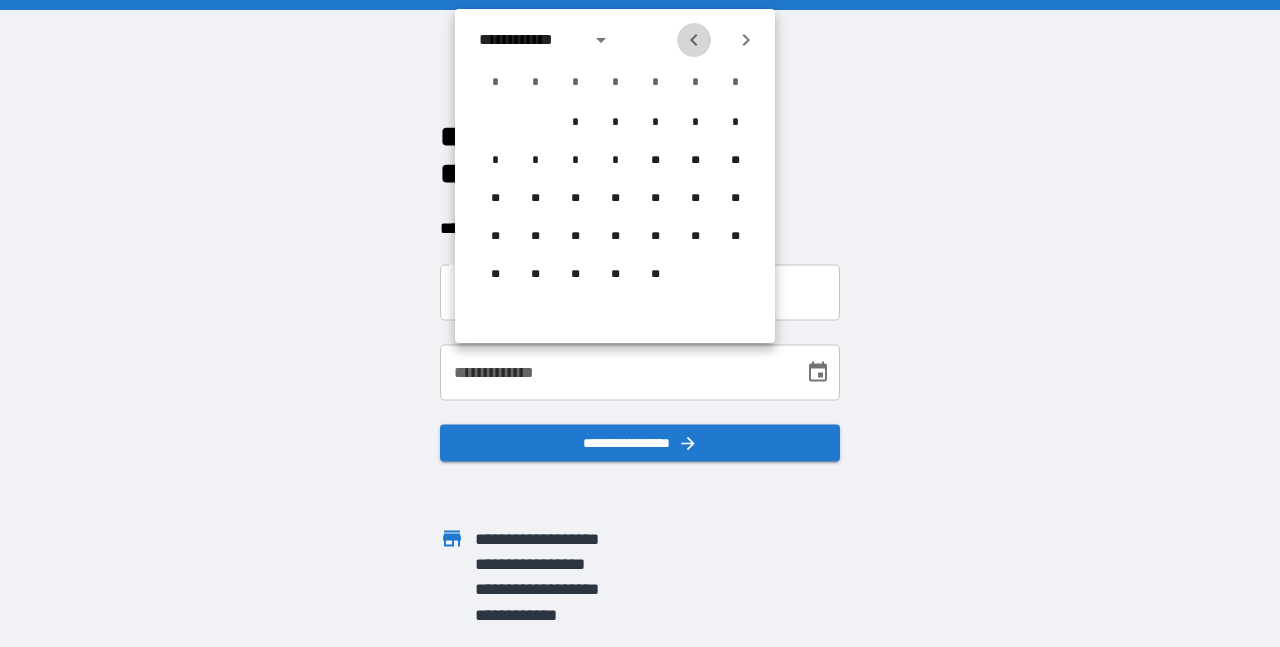 click 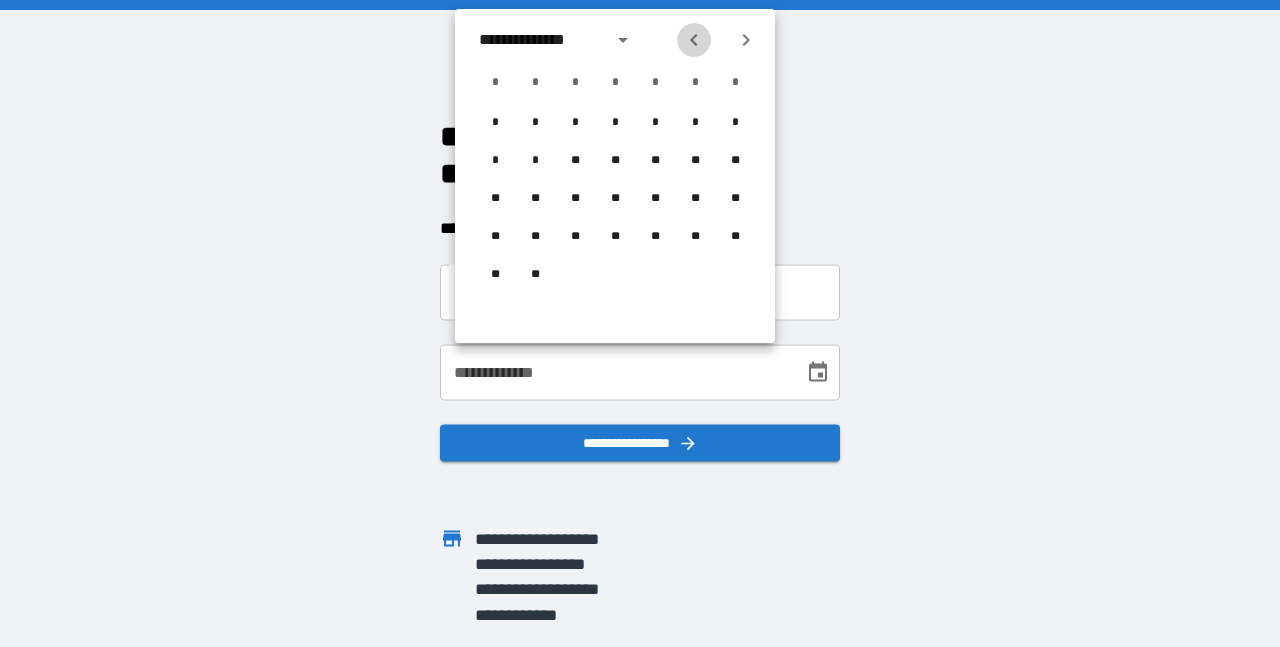 click 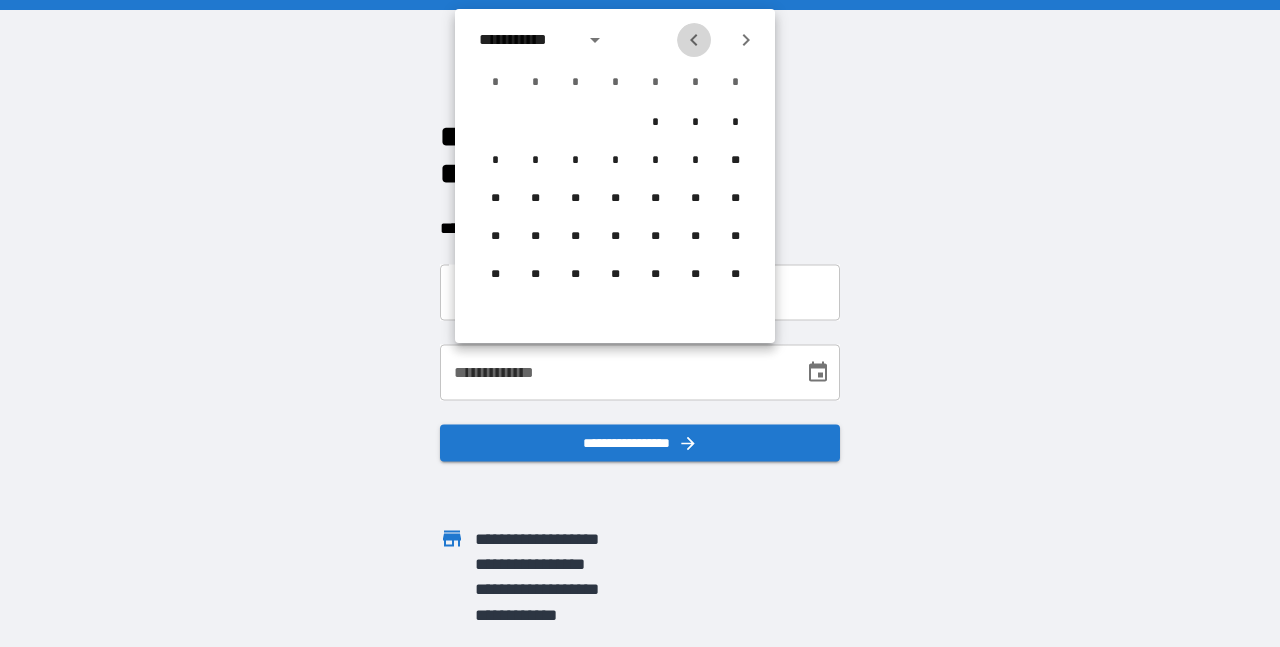click 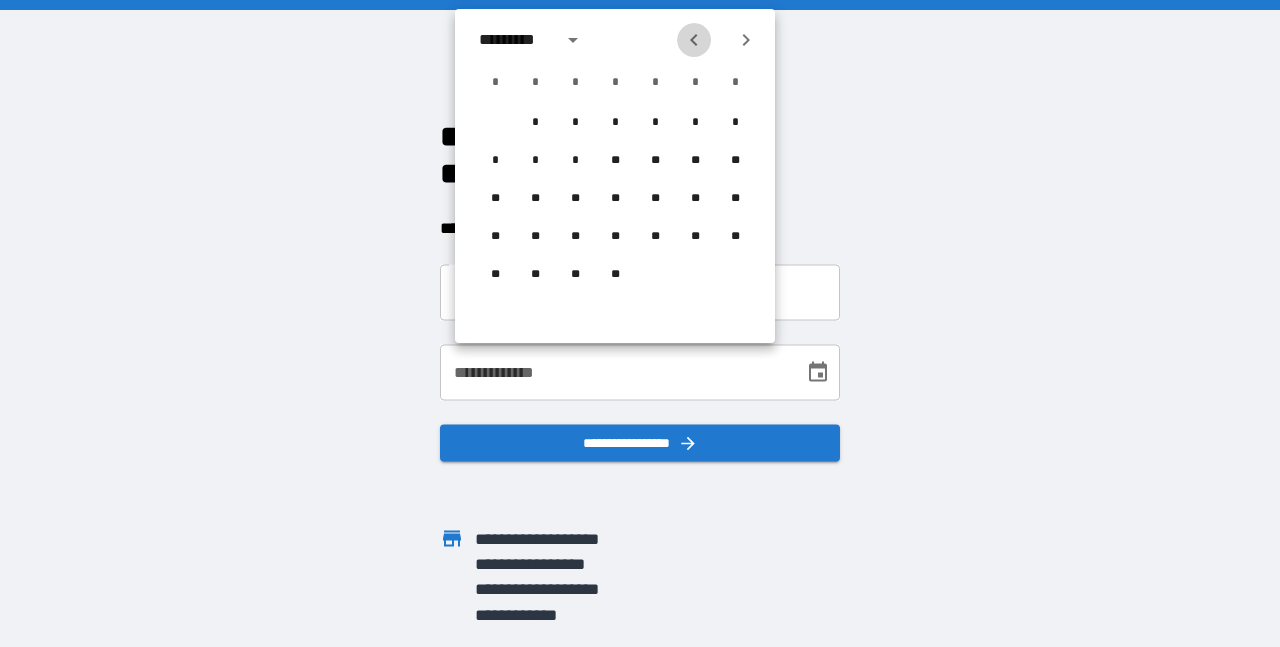 click 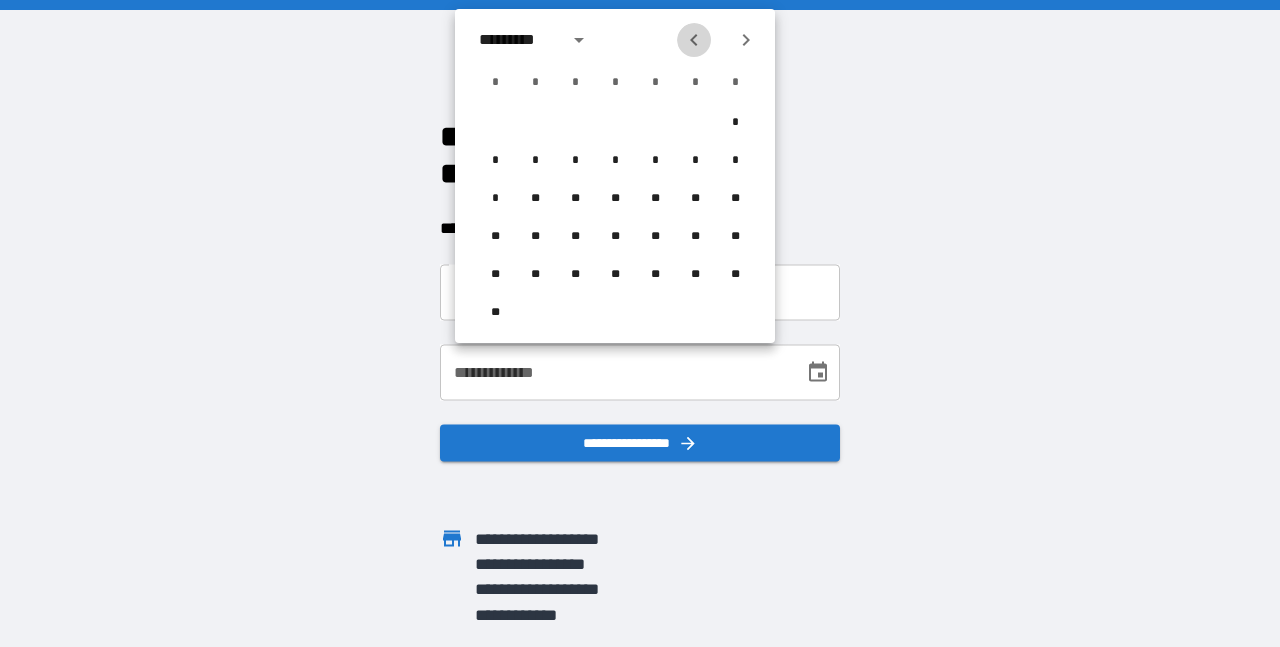 click 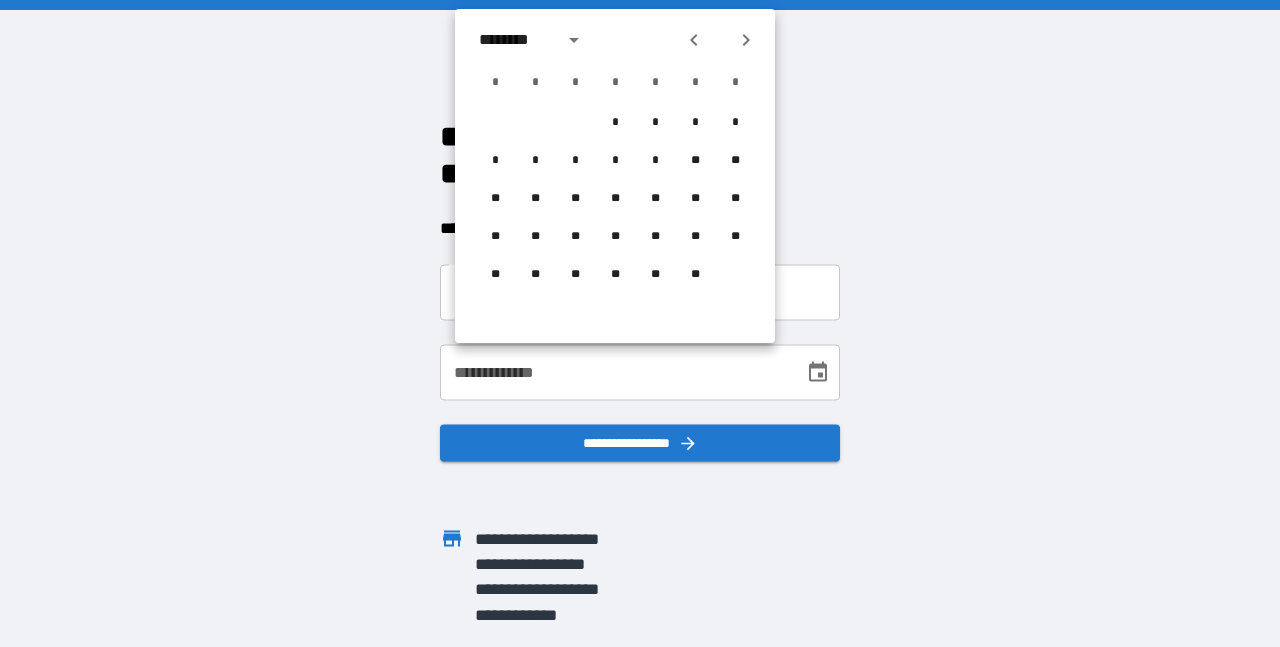 click 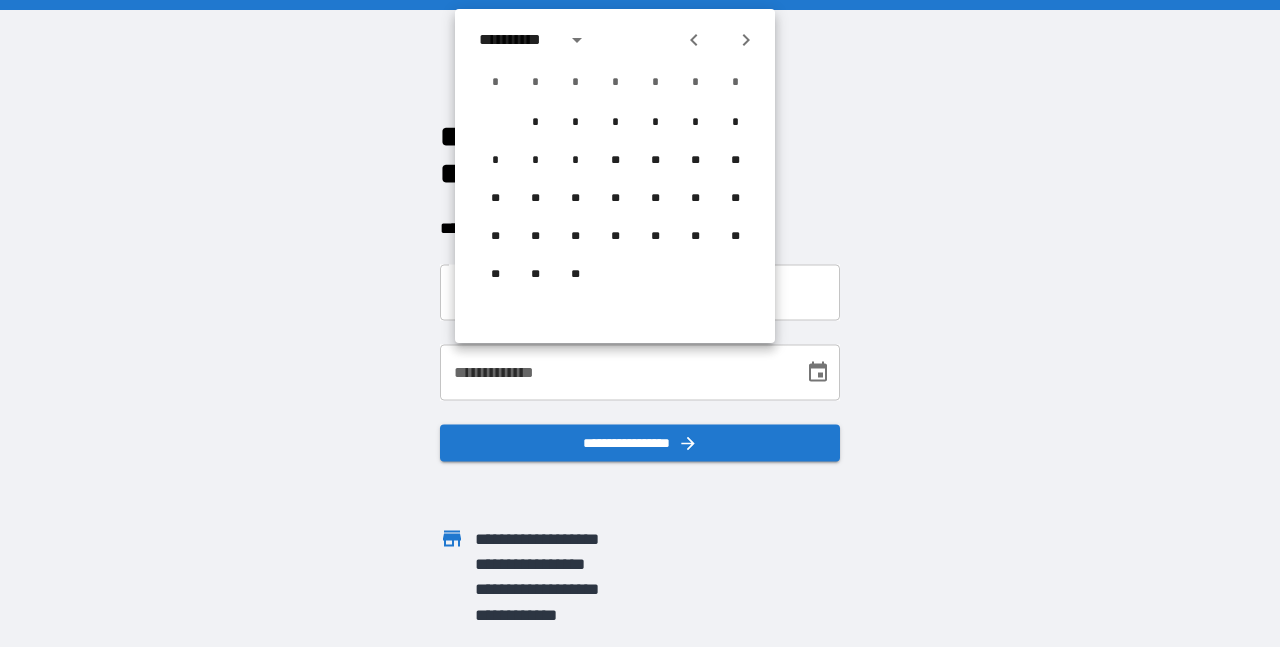 click 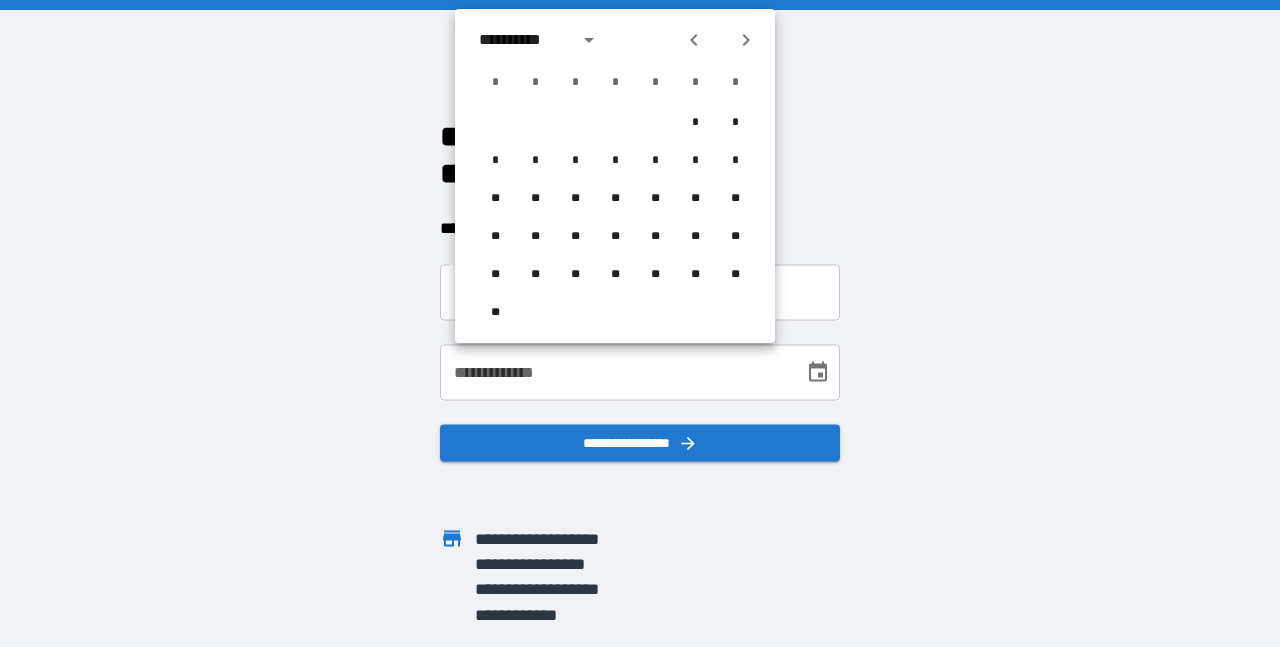 click 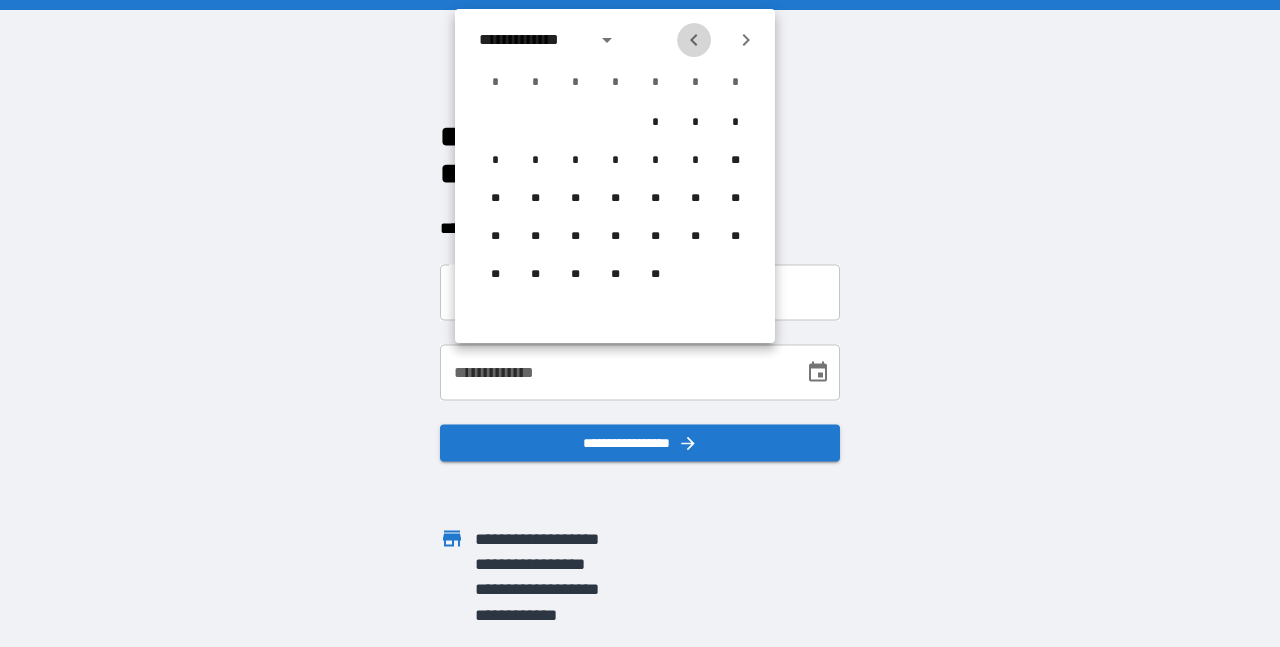 click 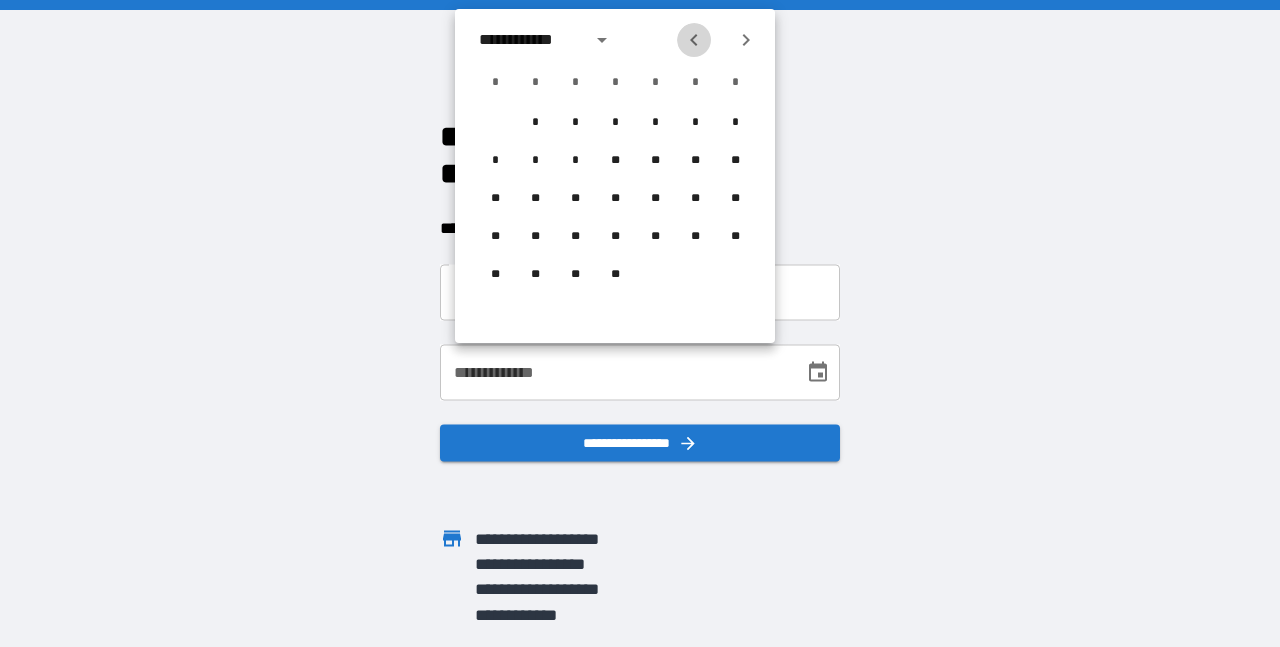 click 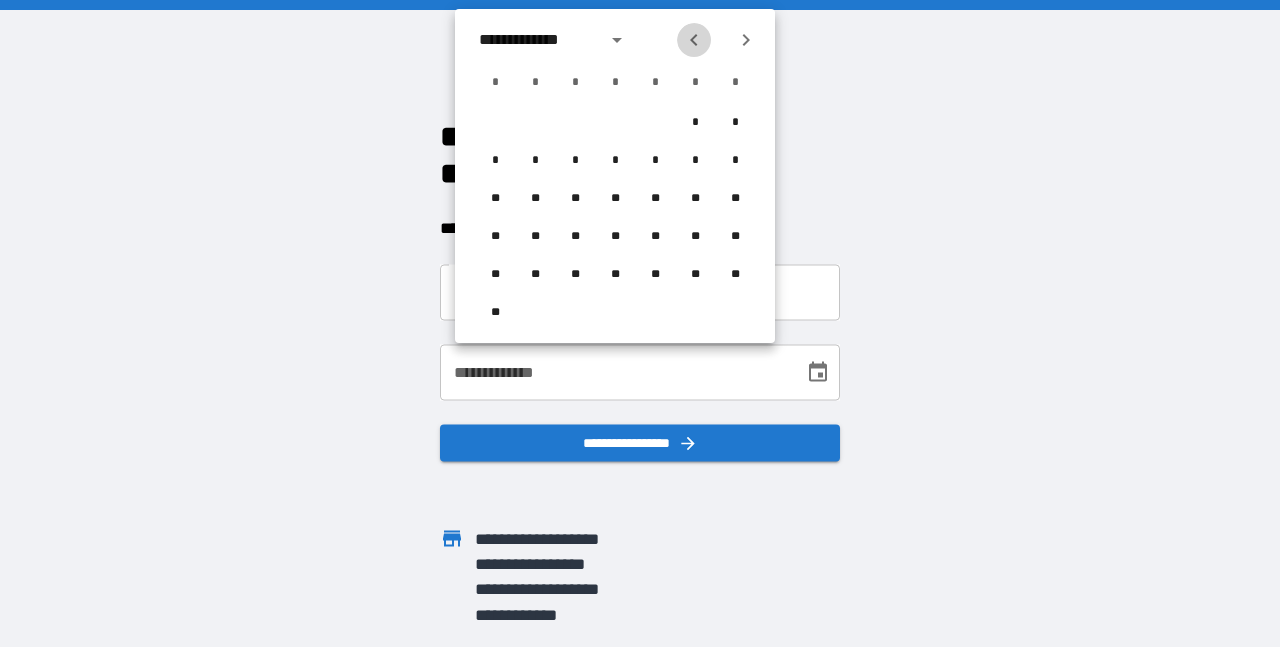 click 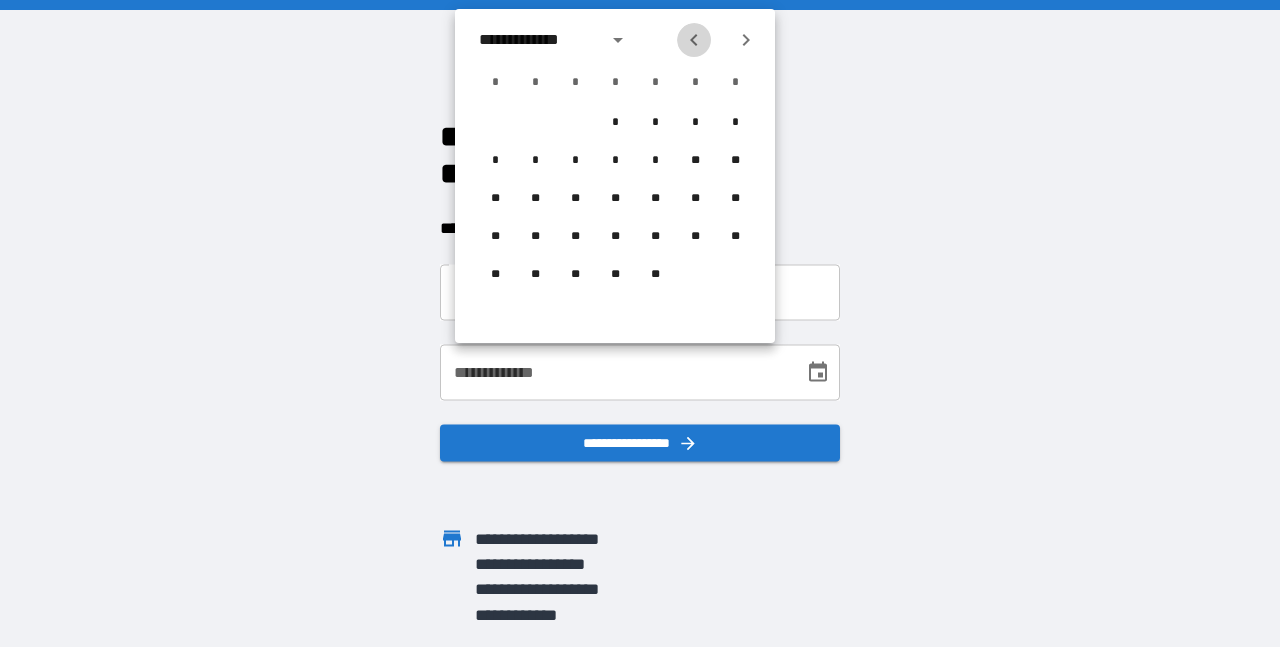 click 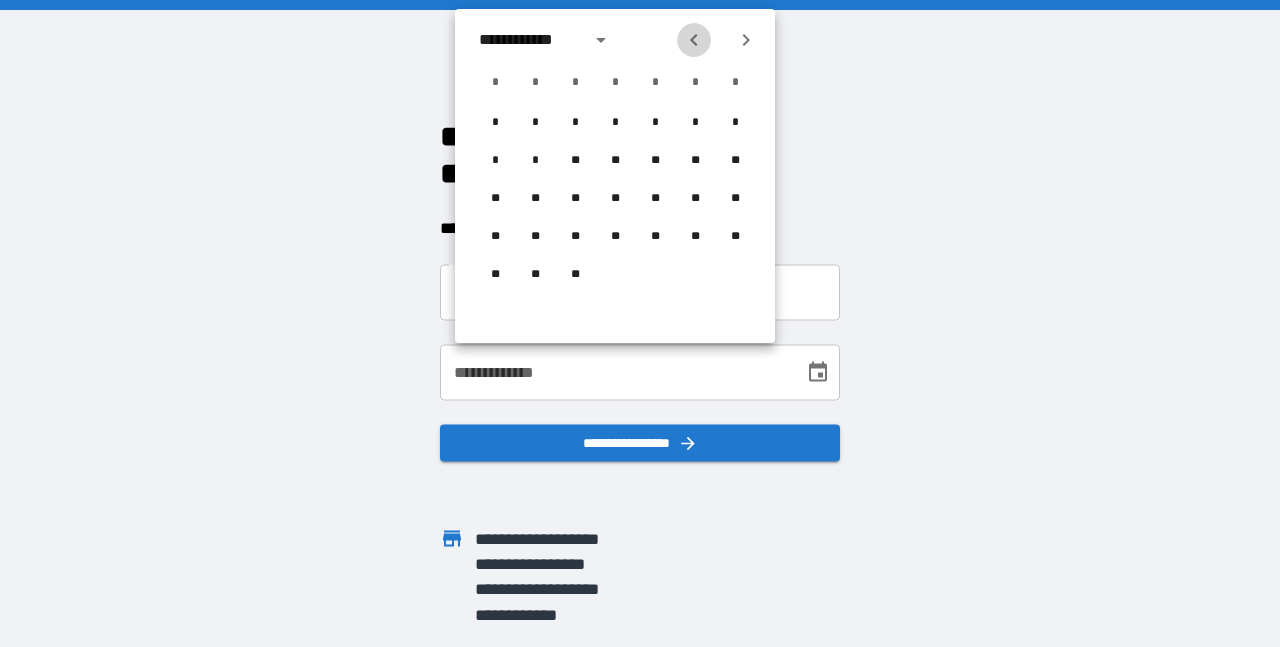 click 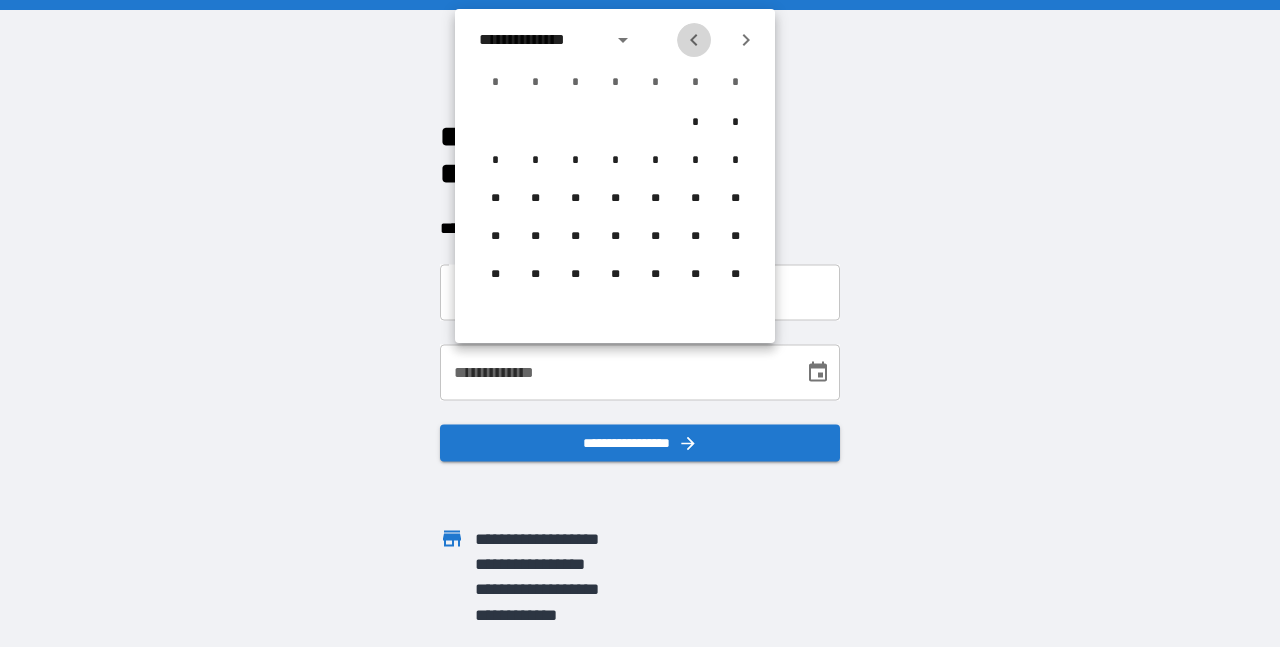 click 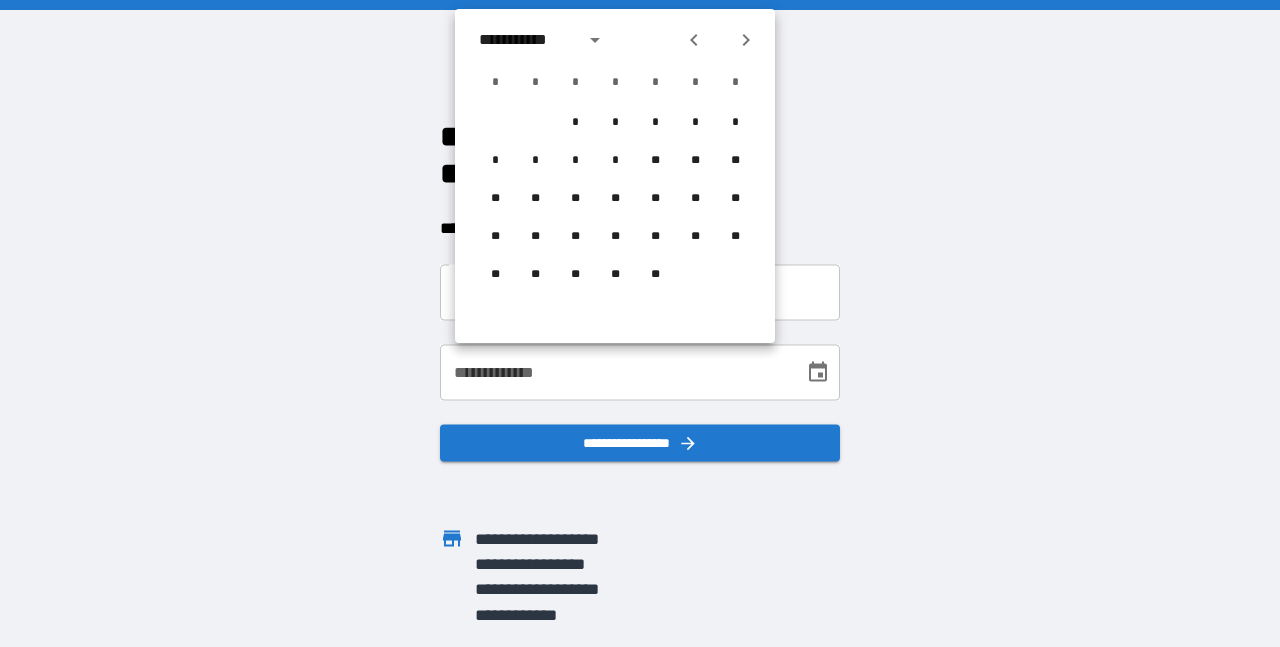 click 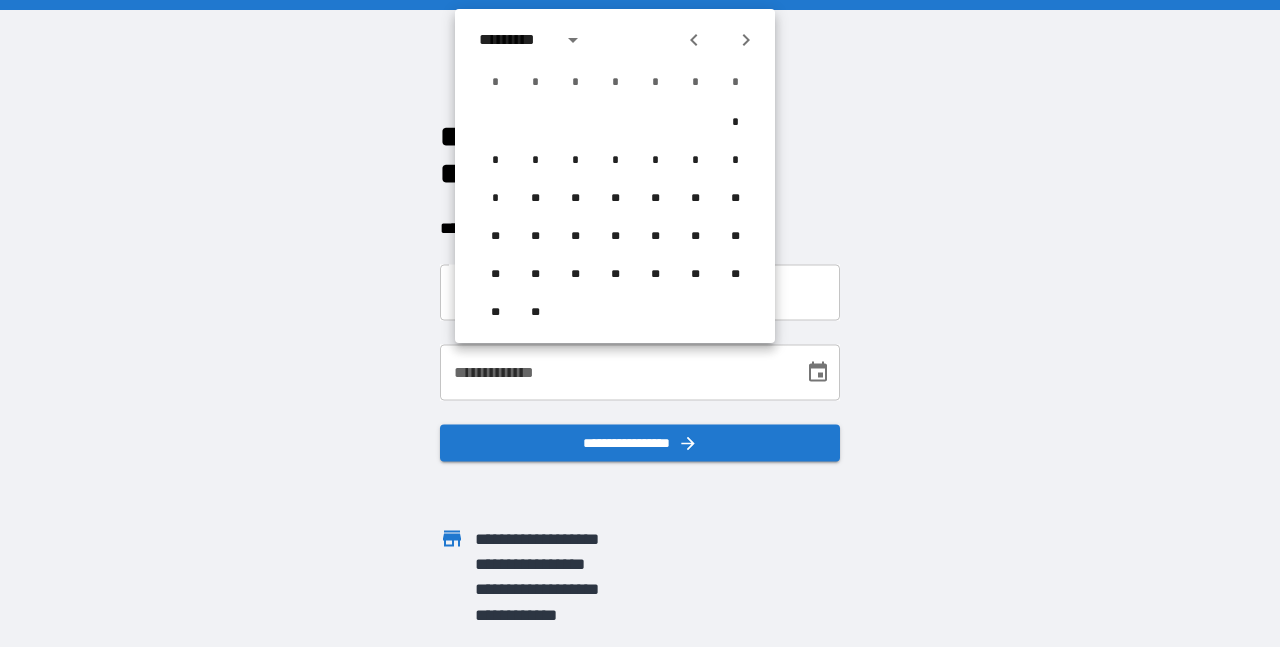 click 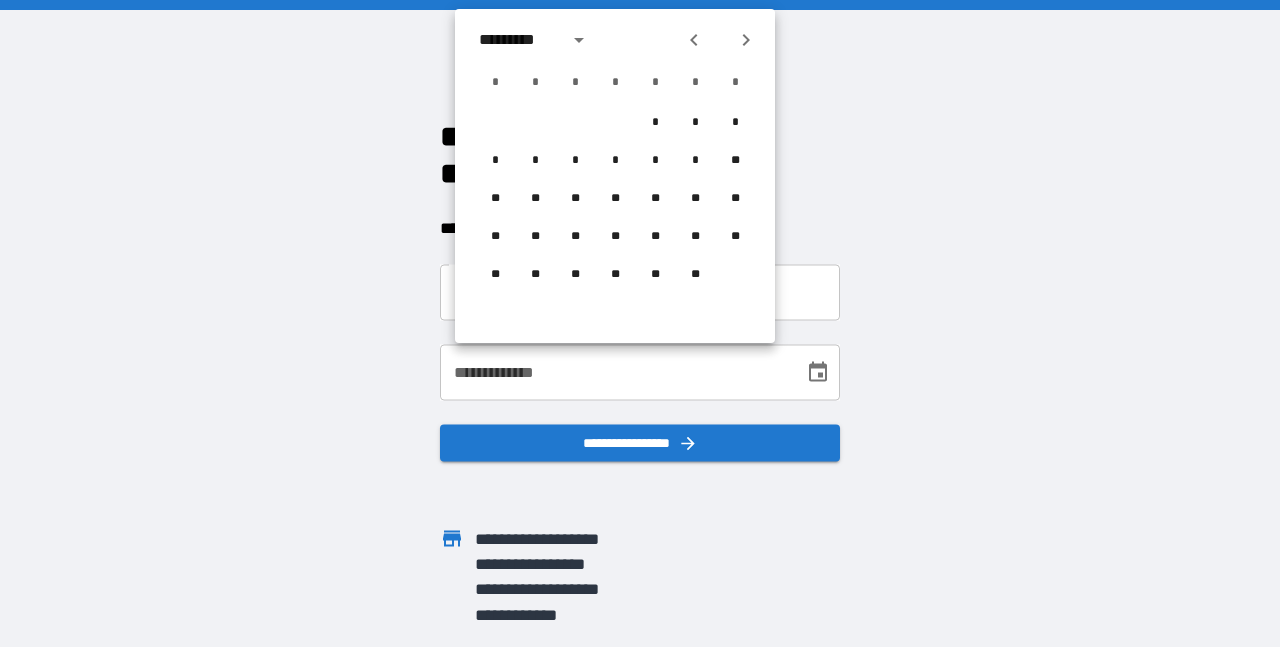 click 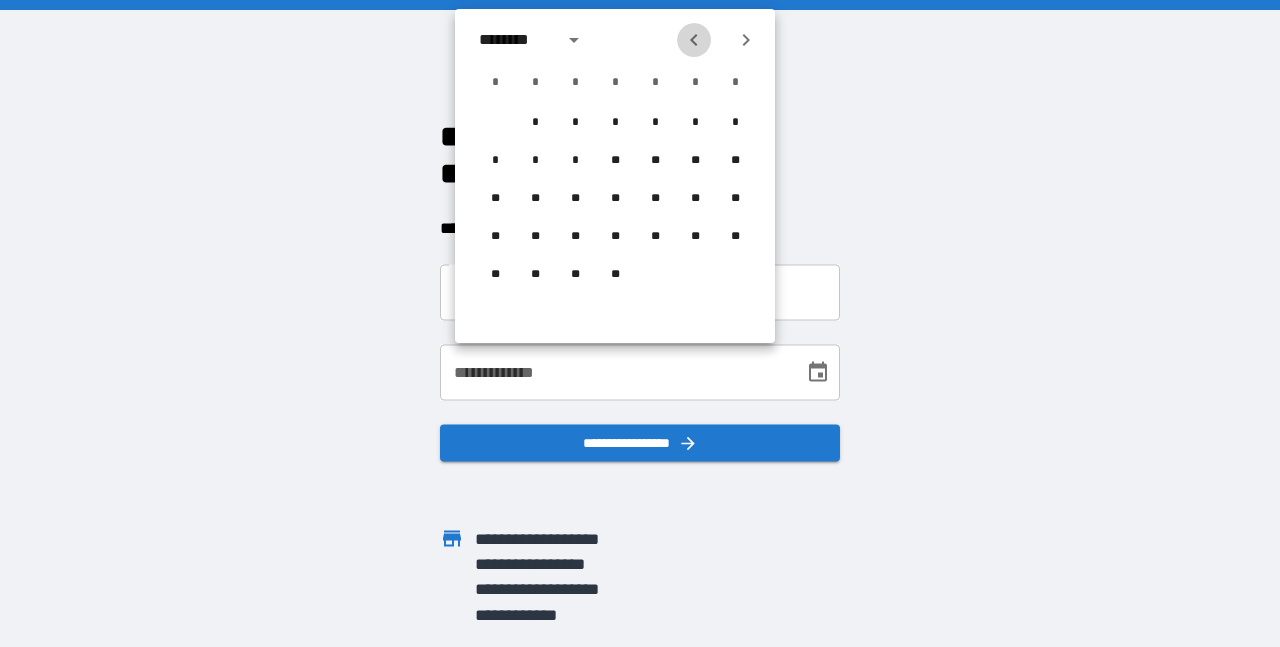 click 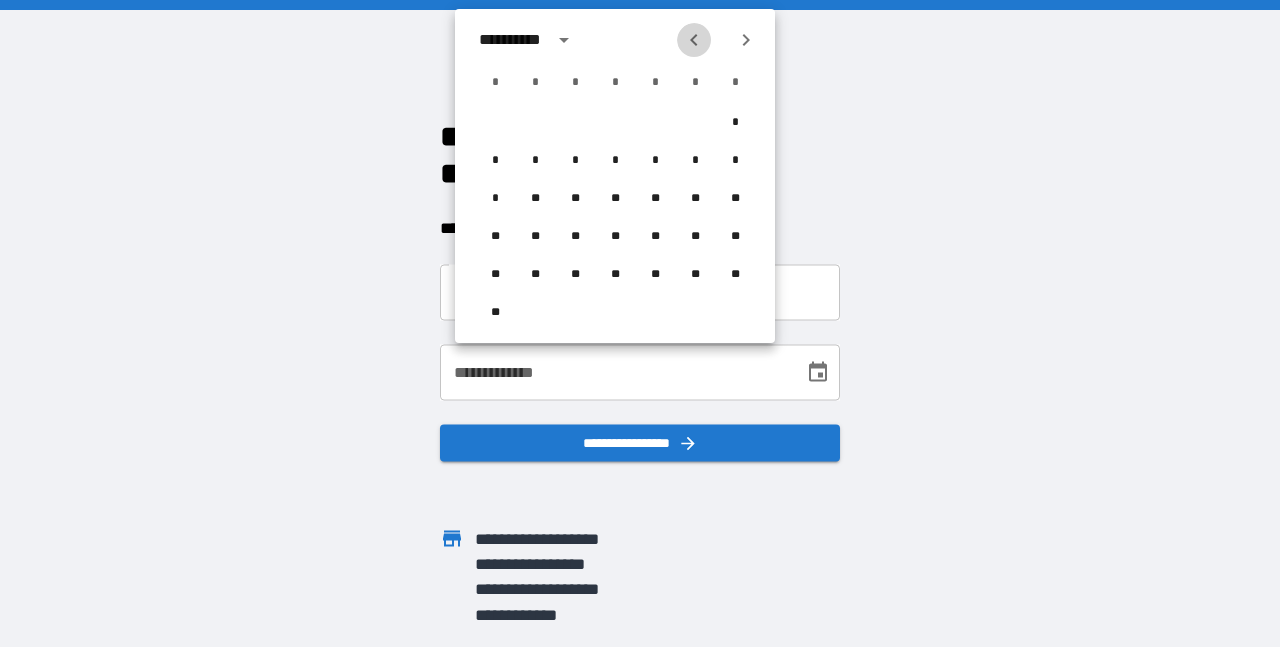 click 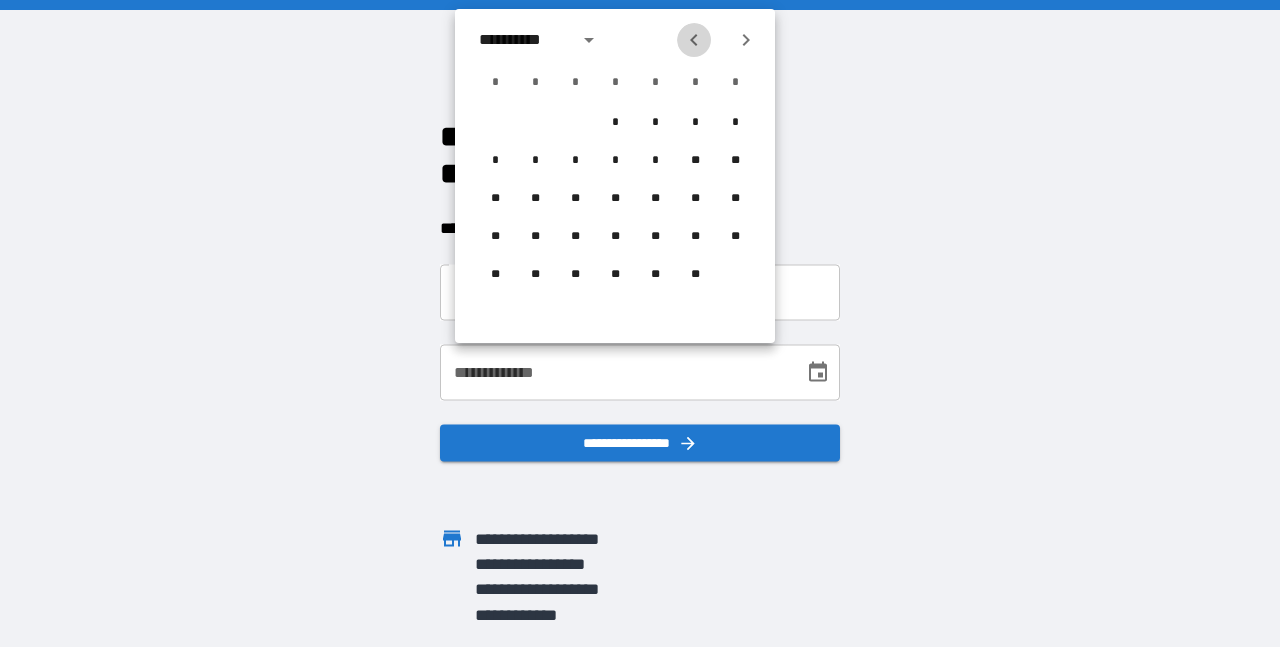 click 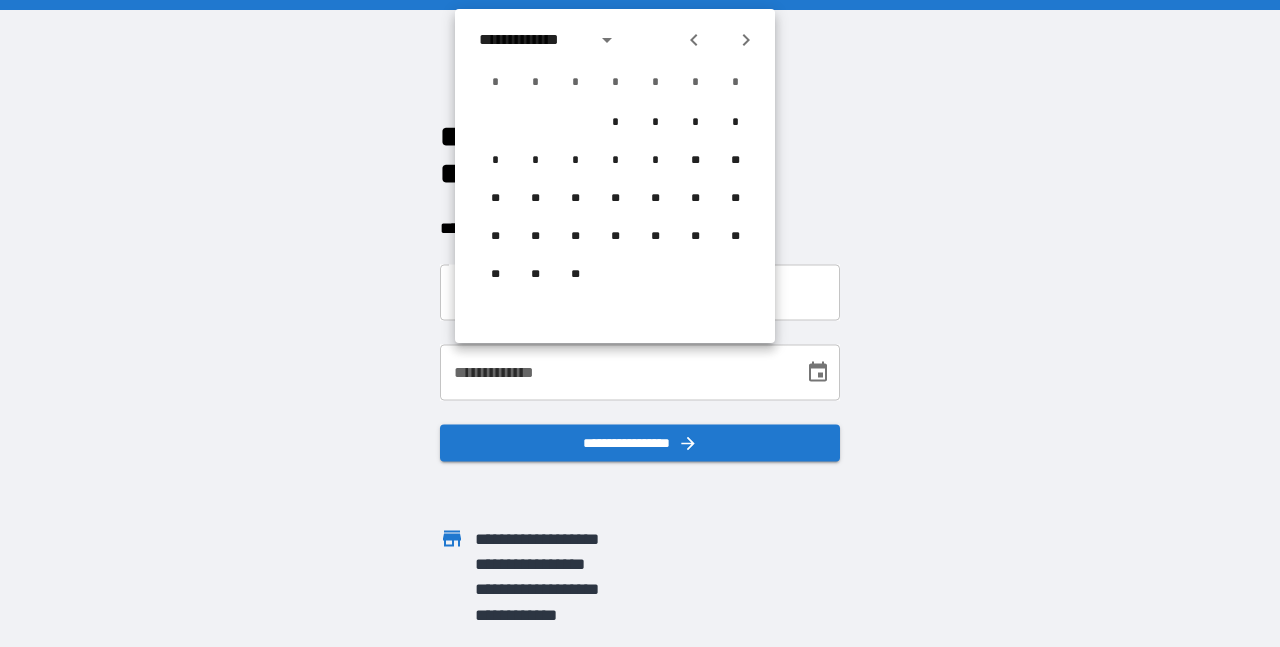 drag, startPoint x: 690, startPoint y: 37, endPoint x: 484, endPoint y: 367, distance: 389.0193 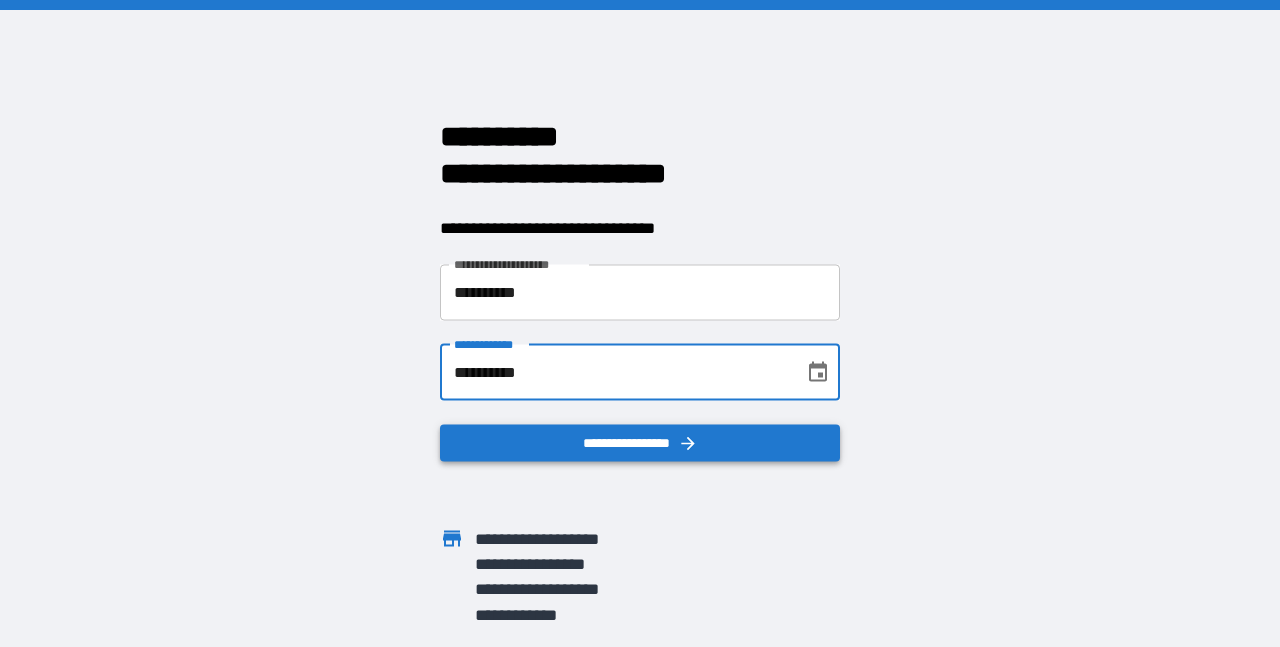 type on "**********" 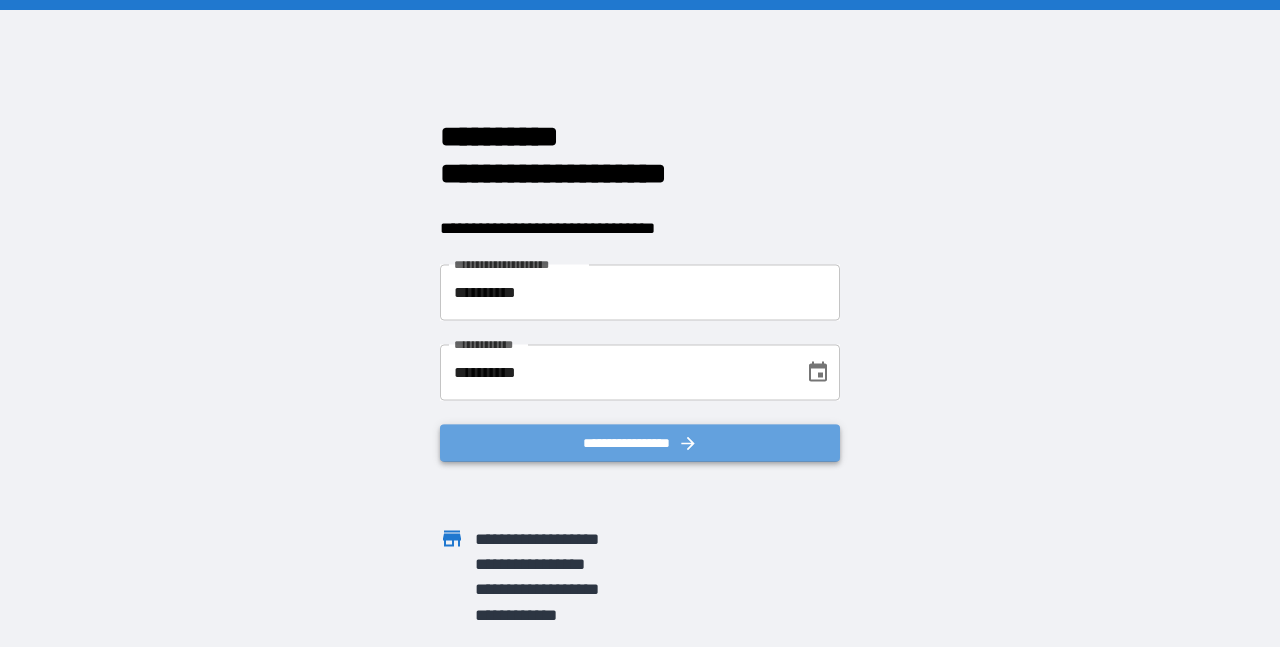 click on "**********" at bounding box center [640, 442] 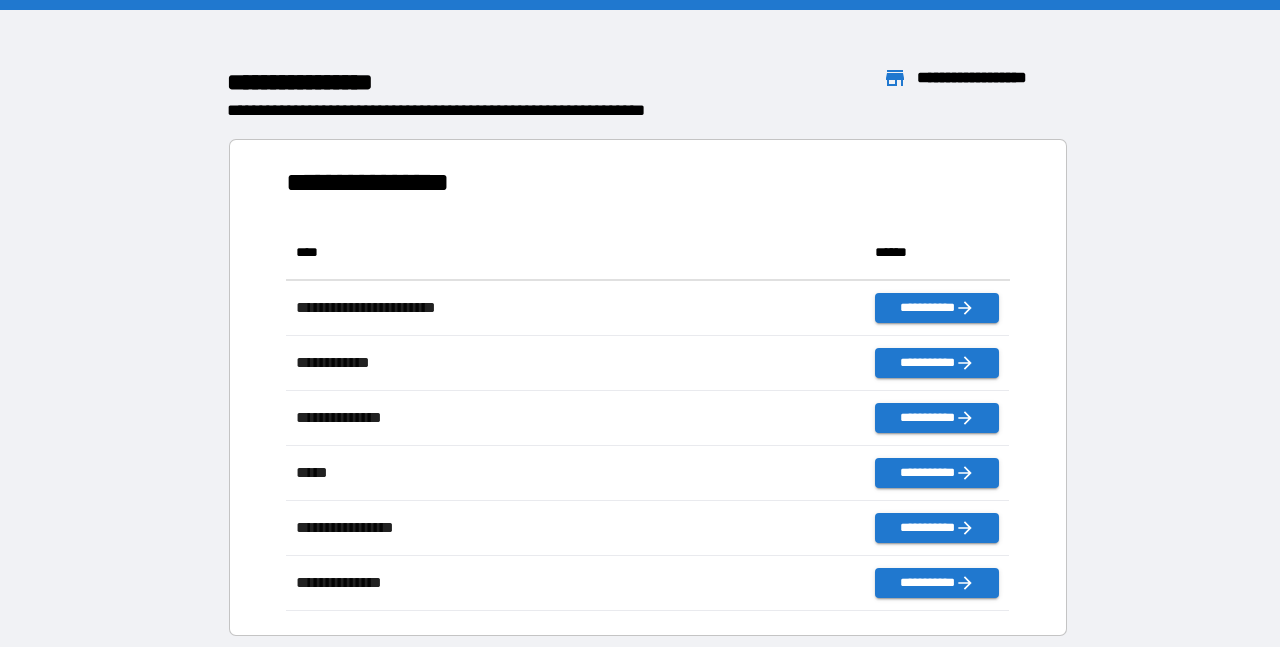 scroll, scrollTop: 1, scrollLeft: 1, axis: both 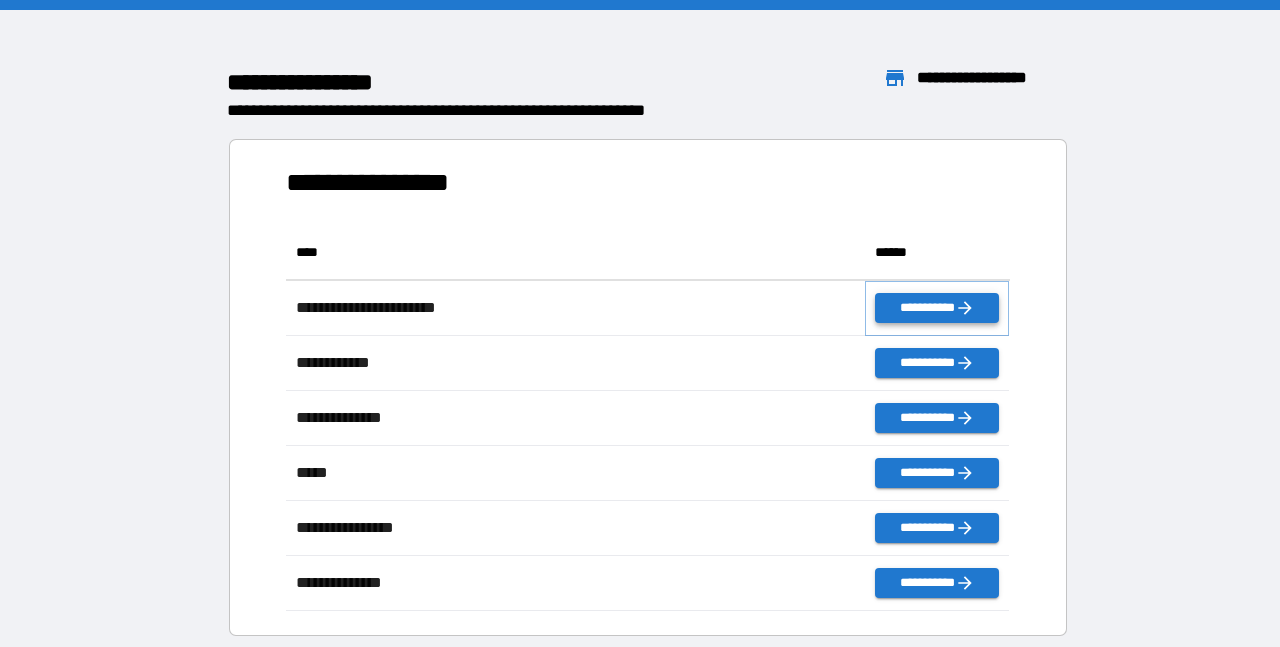 click on "**********" at bounding box center [937, 308] 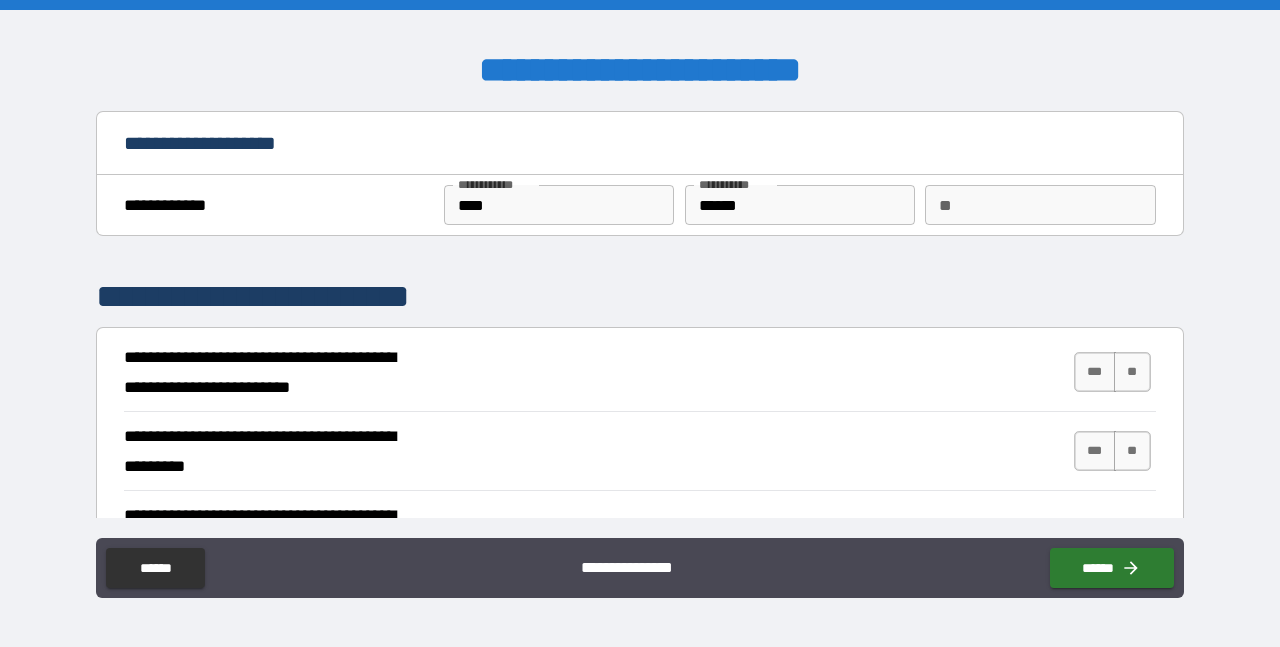 click on "**" at bounding box center (1040, 205) 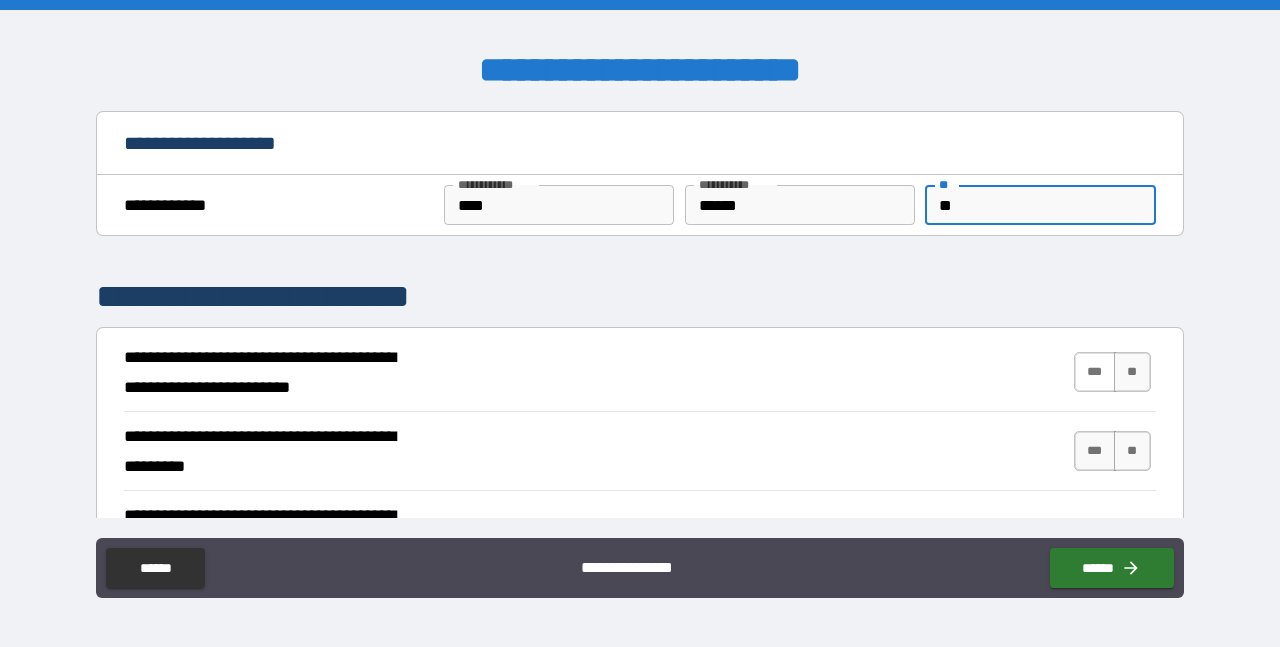 type on "**" 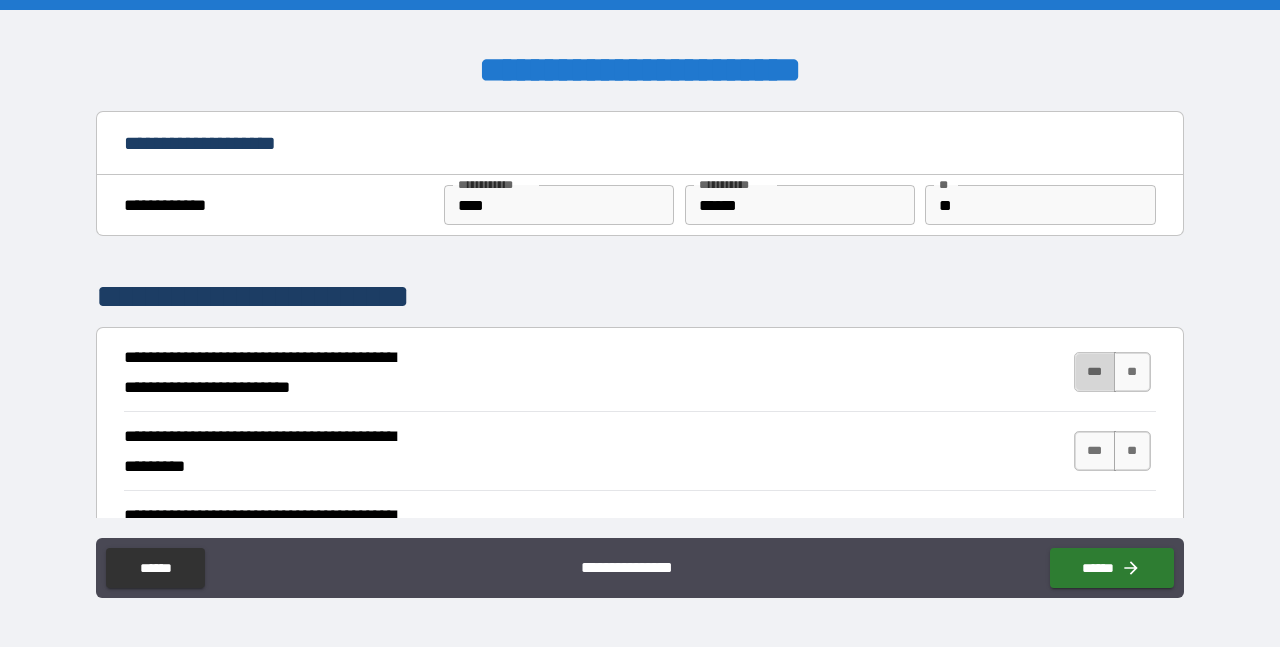 click on "***" at bounding box center [1095, 372] 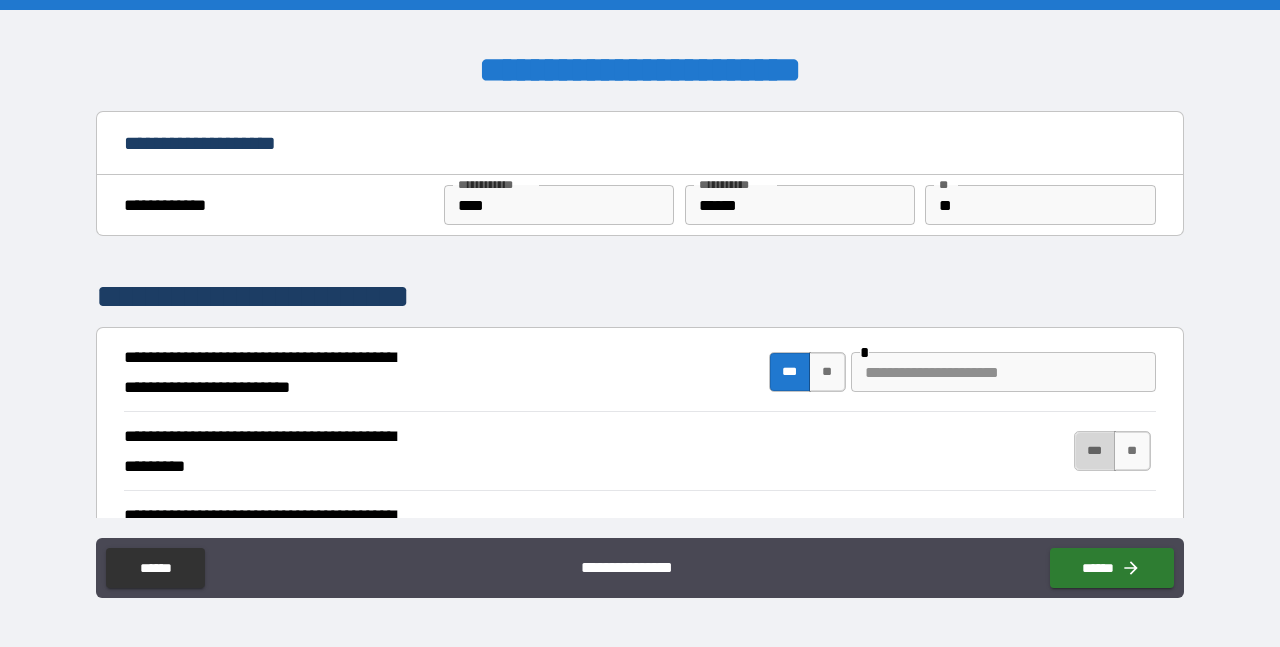 click on "***" at bounding box center [1095, 451] 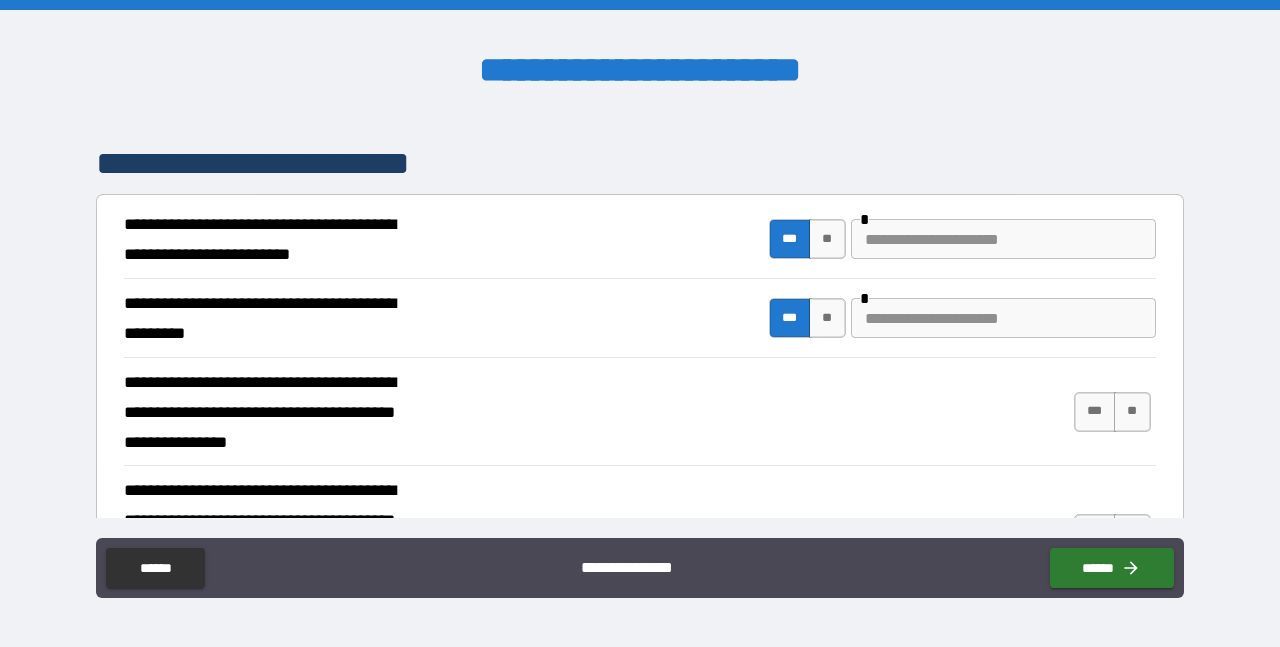 scroll, scrollTop: 130, scrollLeft: 0, axis: vertical 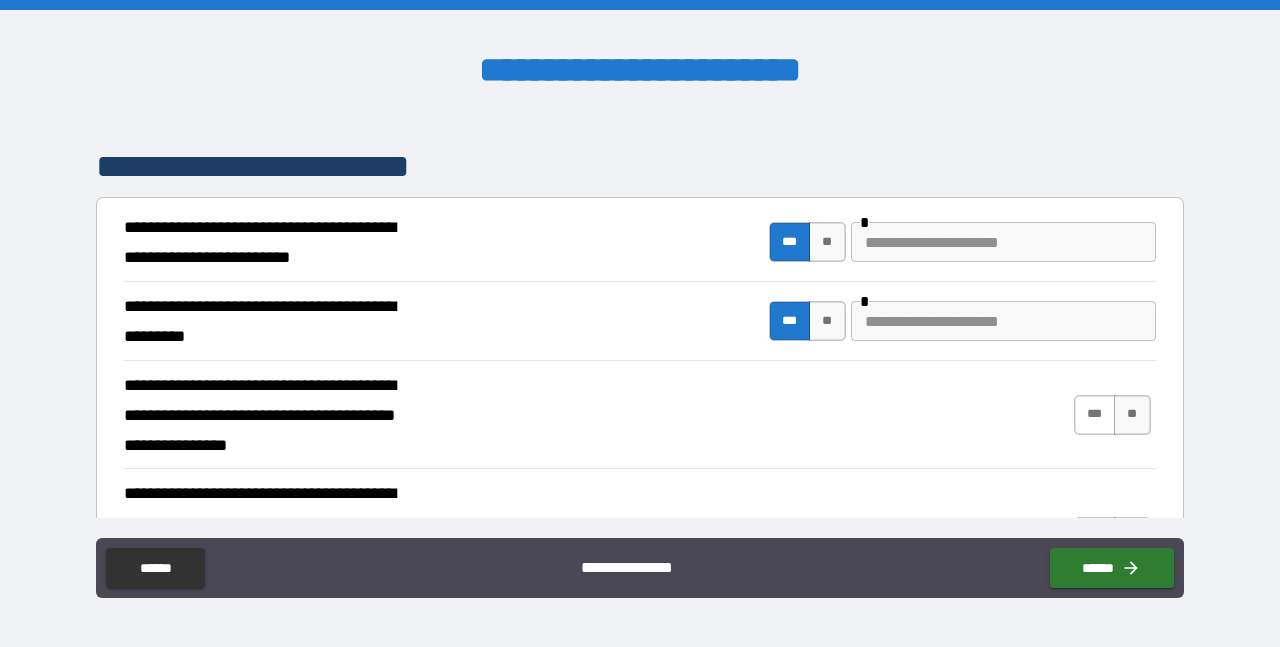 click on "***" at bounding box center (1095, 415) 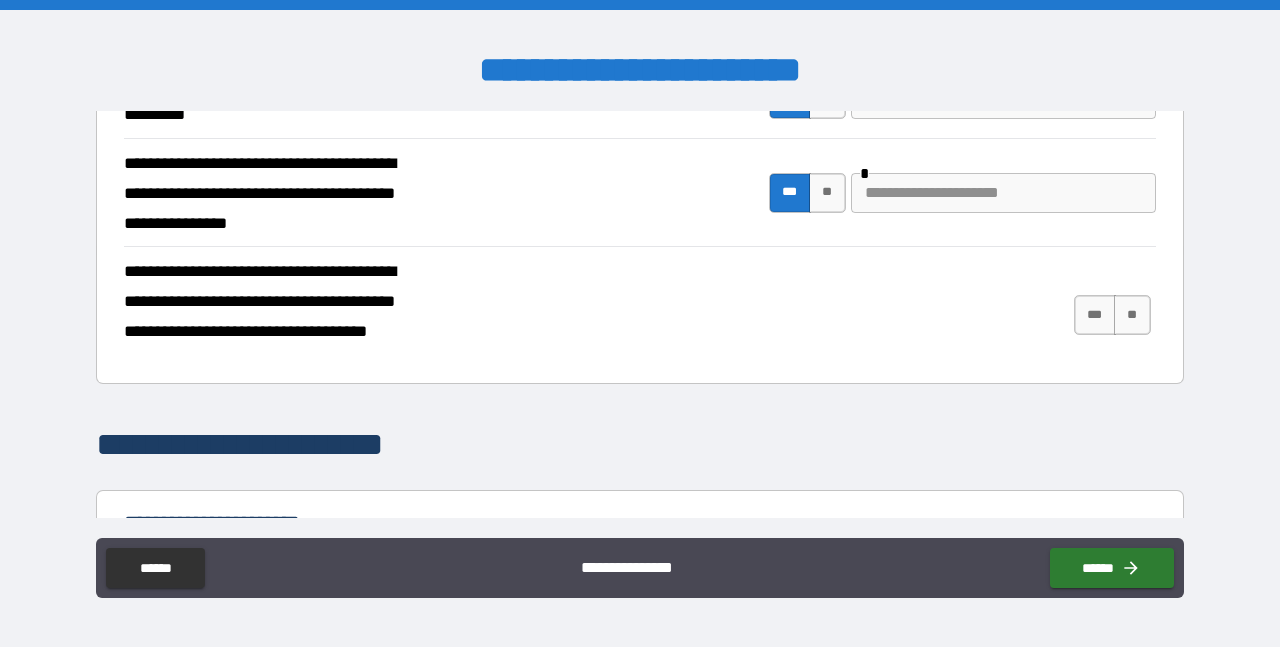 scroll, scrollTop: 351, scrollLeft: 0, axis: vertical 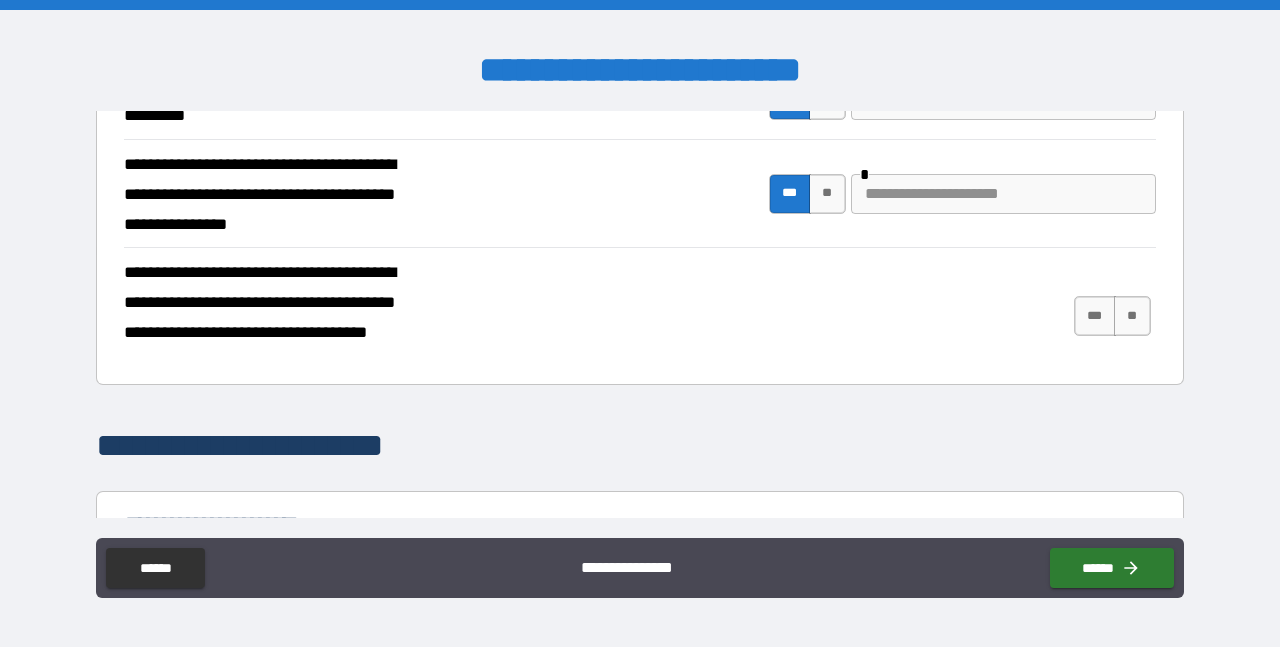 click at bounding box center [1003, 194] 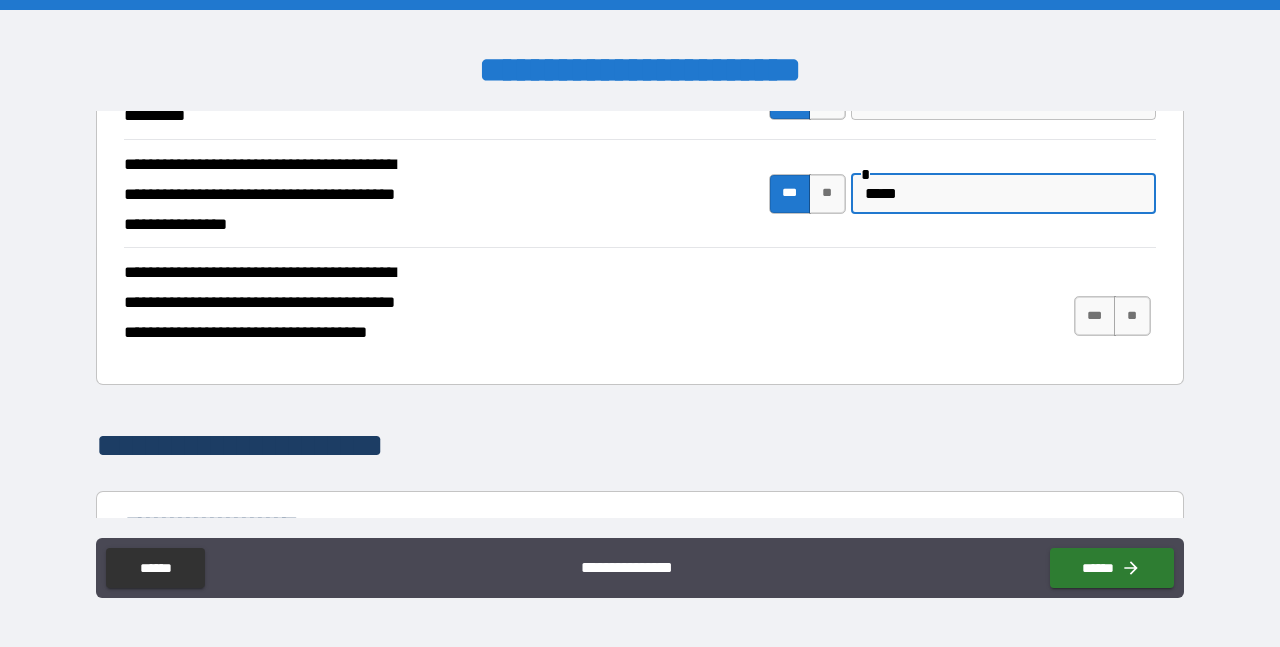 type on "*****" 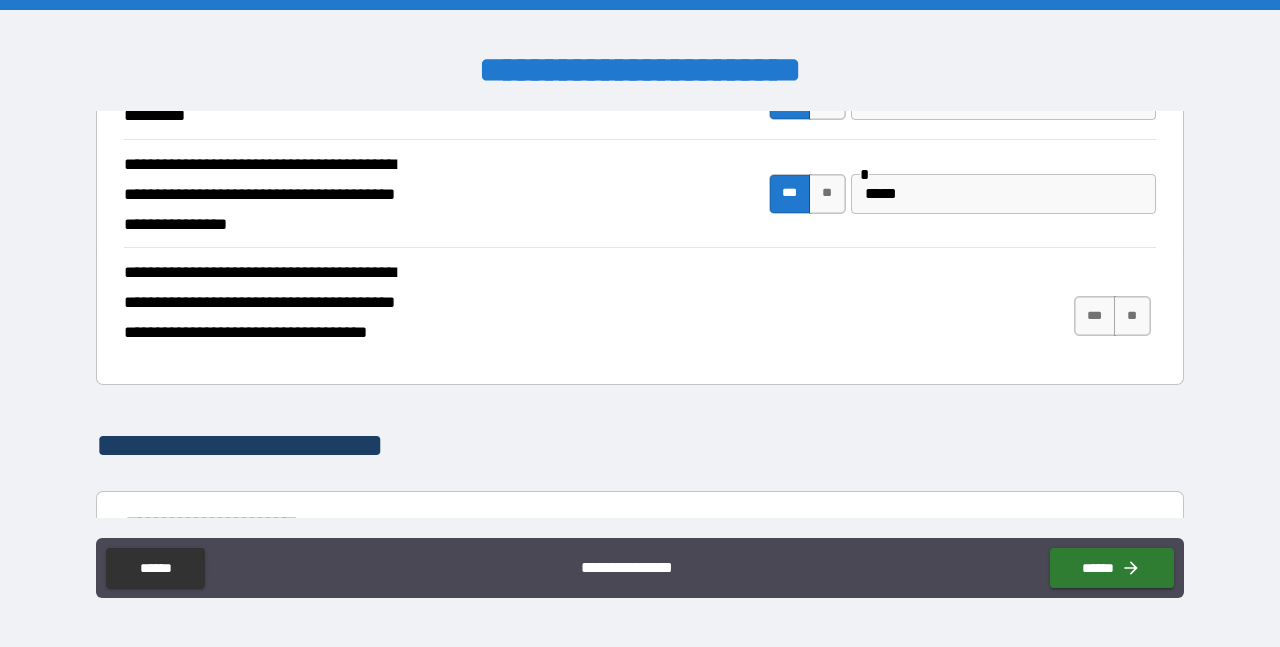 click on "[FIRST] [LAST] [NUMBER]" at bounding box center [640, 193] 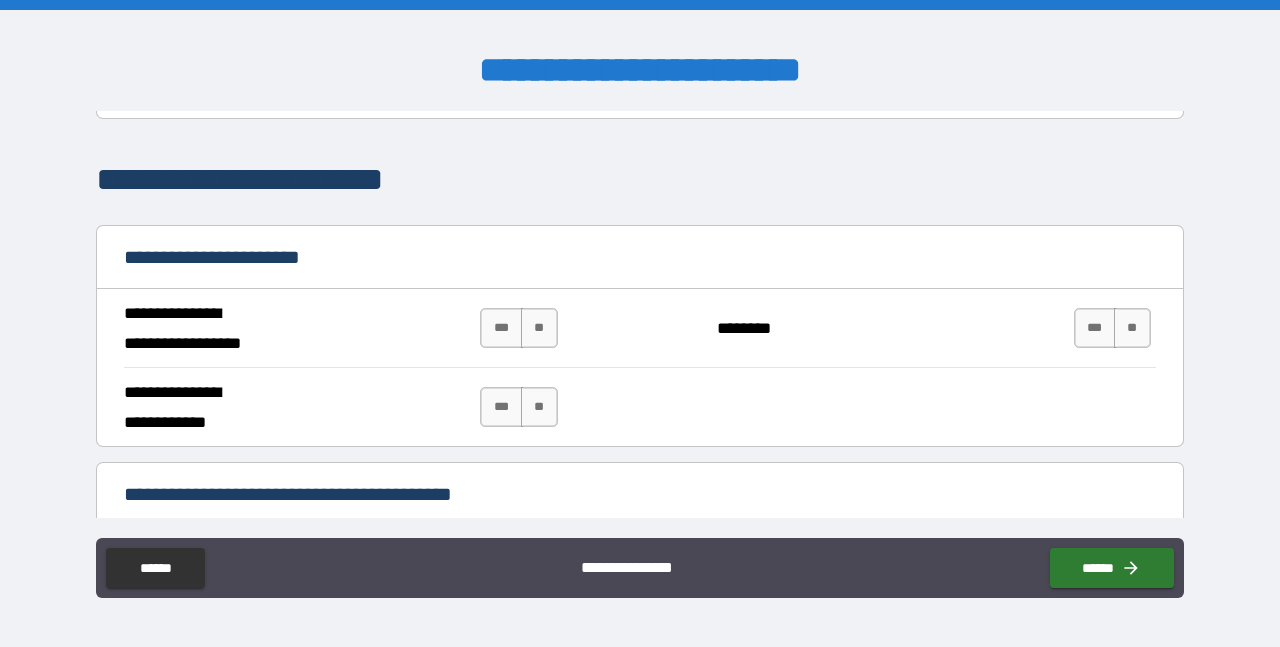 scroll, scrollTop: 622, scrollLeft: 0, axis: vertical 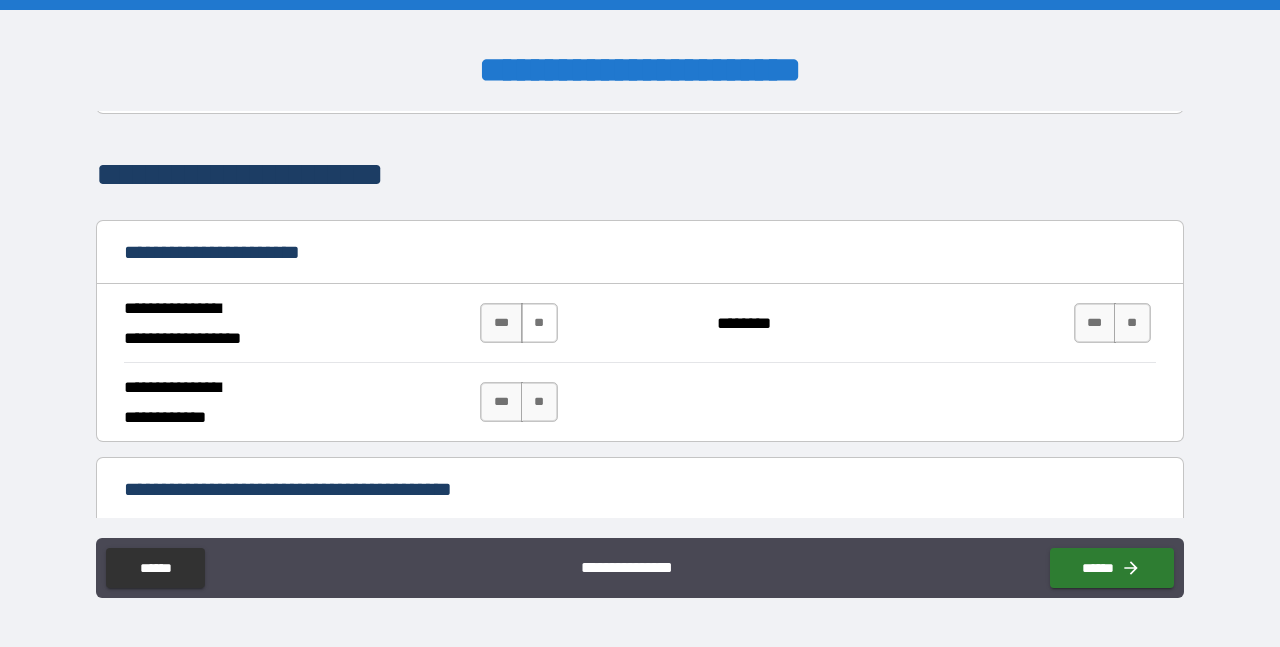 click on "**" at bounding box center [539, 323] 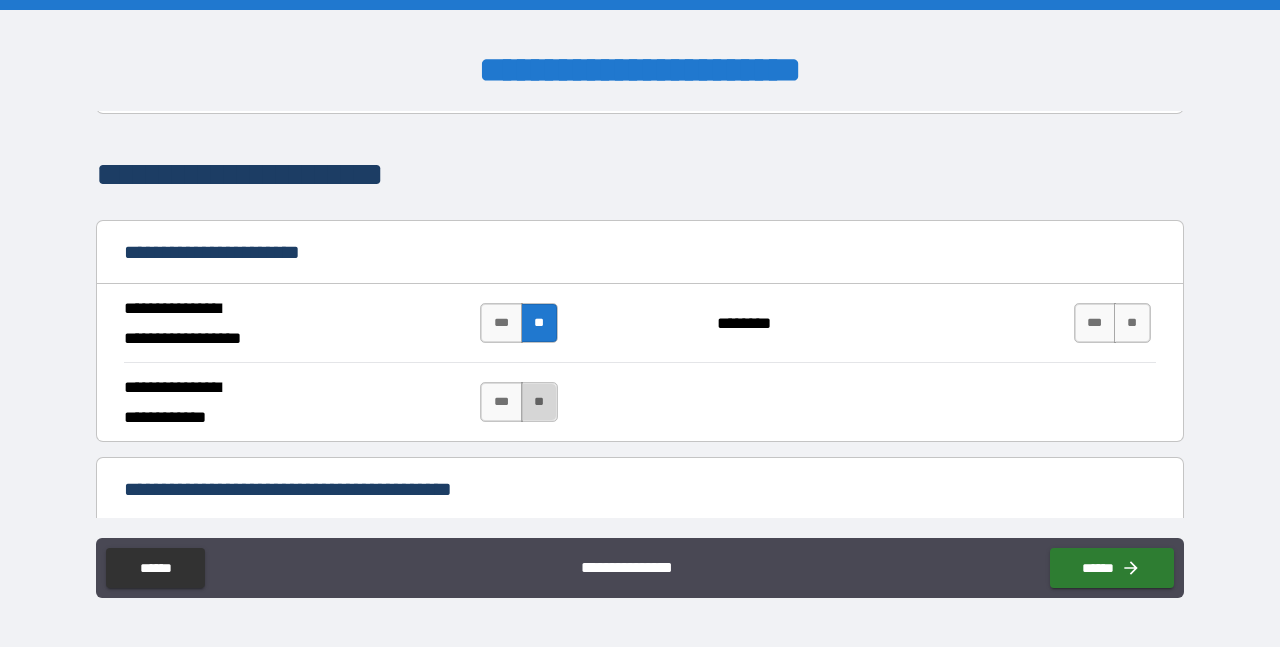 click on "**" at bounding box center [539, 402] 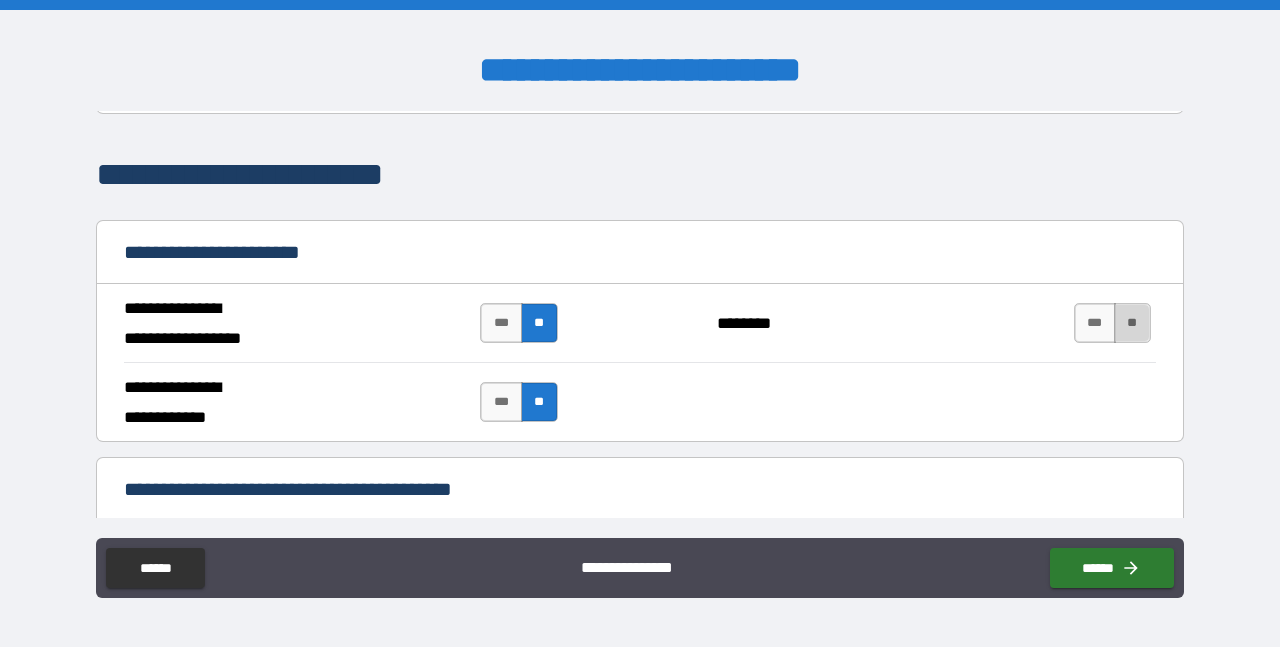 click on "**" at bounding box center [1132, 323] 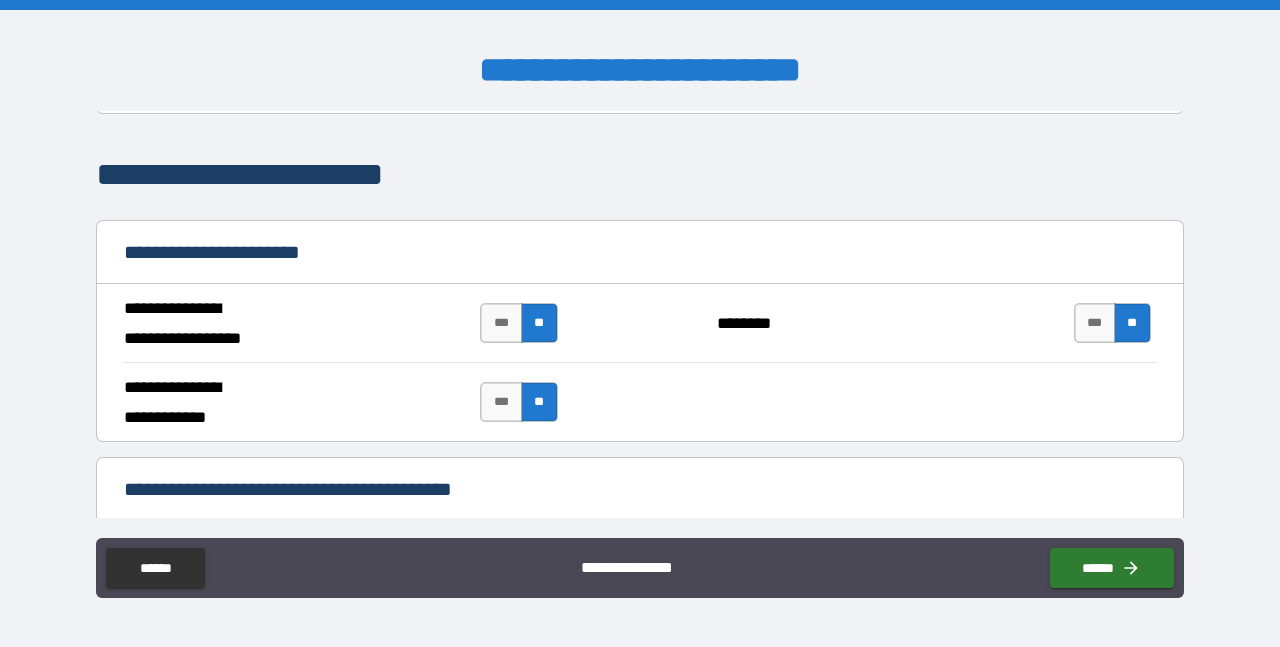 click on "**" at bounding box center [1132, 323] 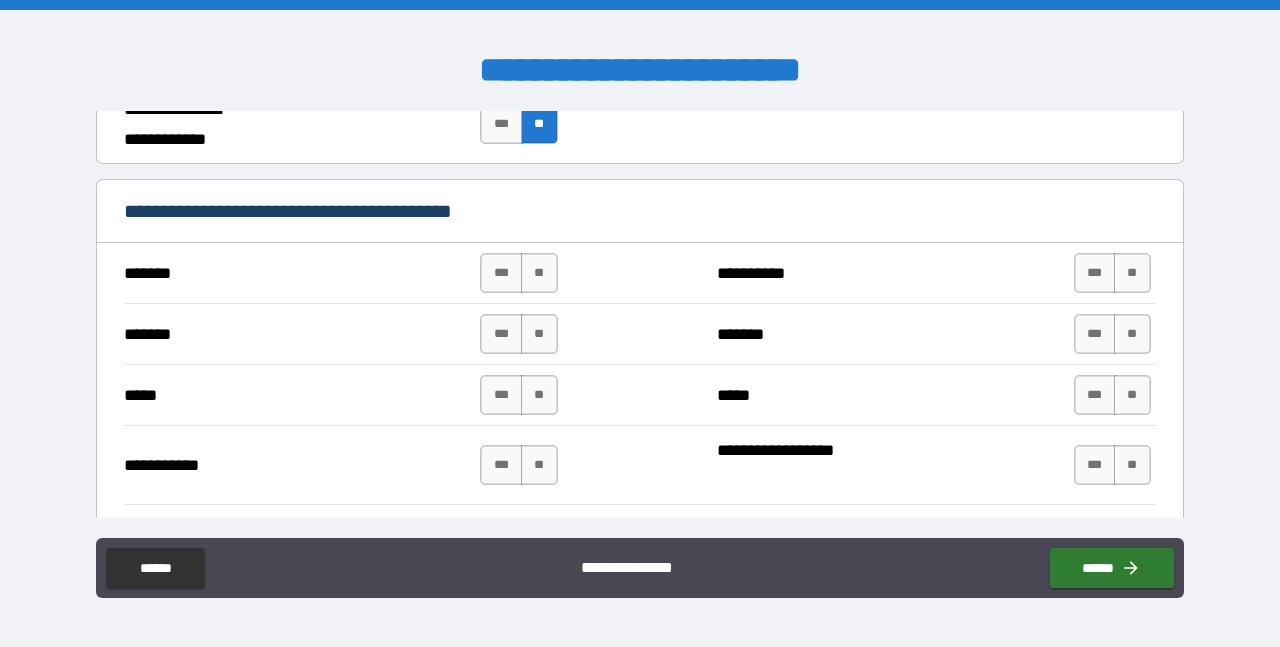 scroll, scrollTop: 901, scrollLeft: 0, axis: vertical 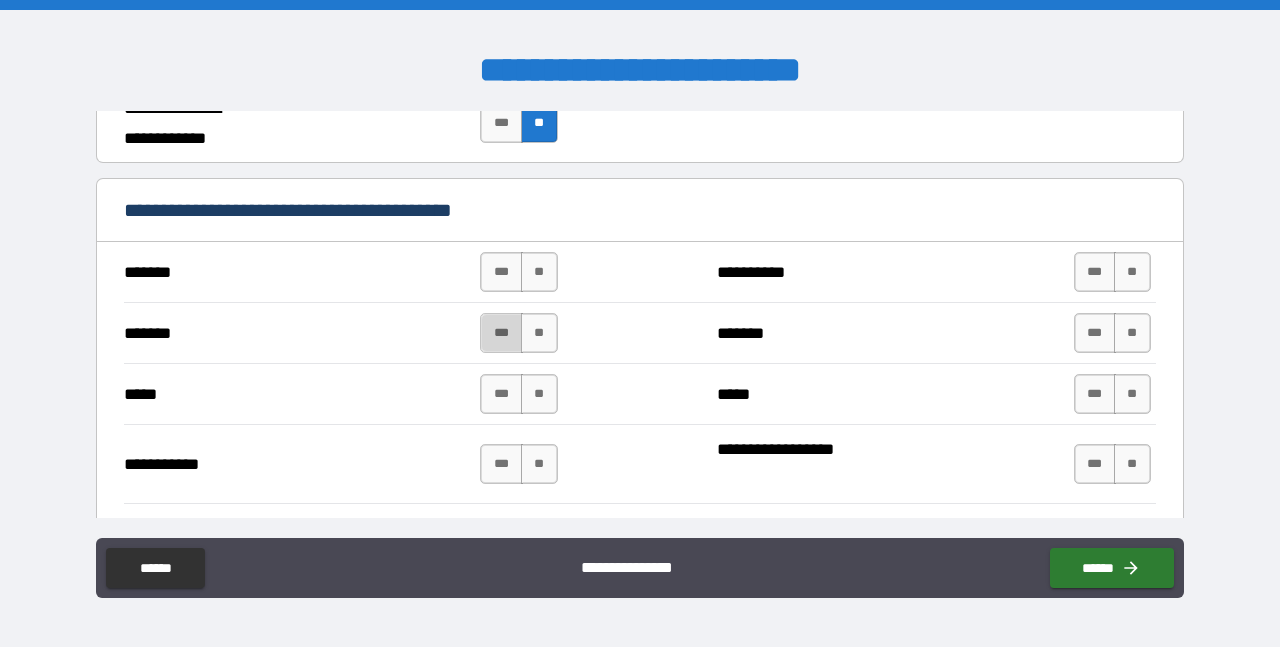 click on "***" at bounding box center [501, 333] 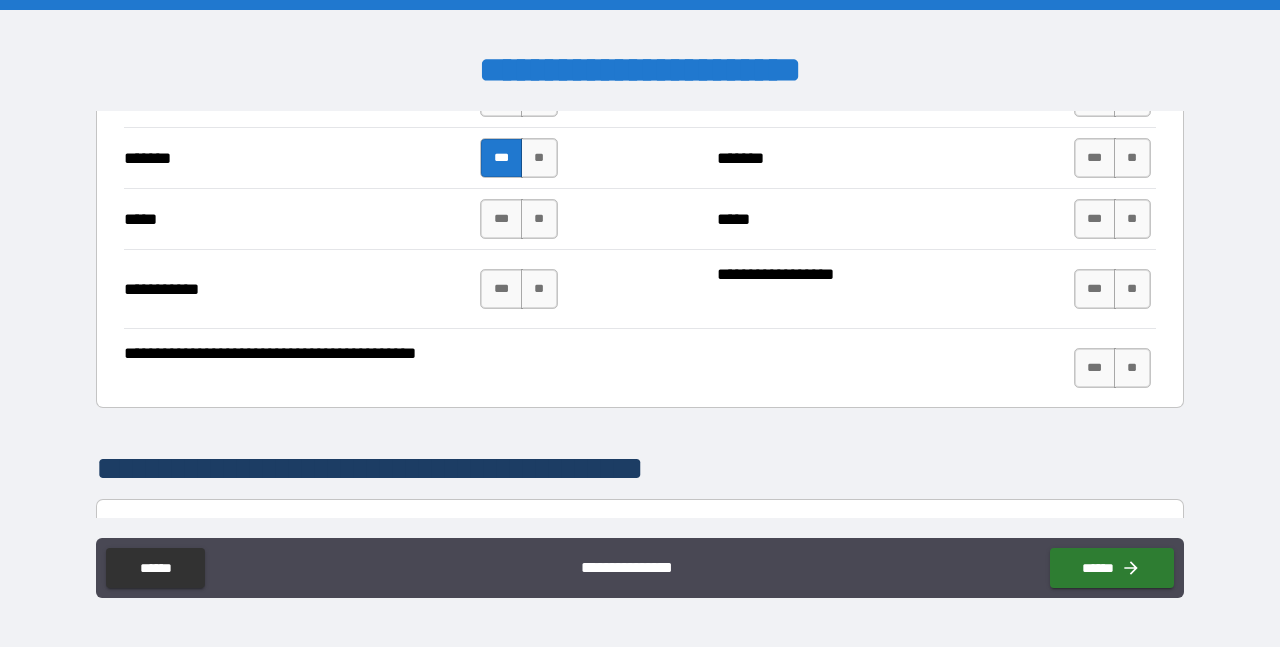 scroll, scrollTop: 1077, scrollLeft: 0, axis: vertical 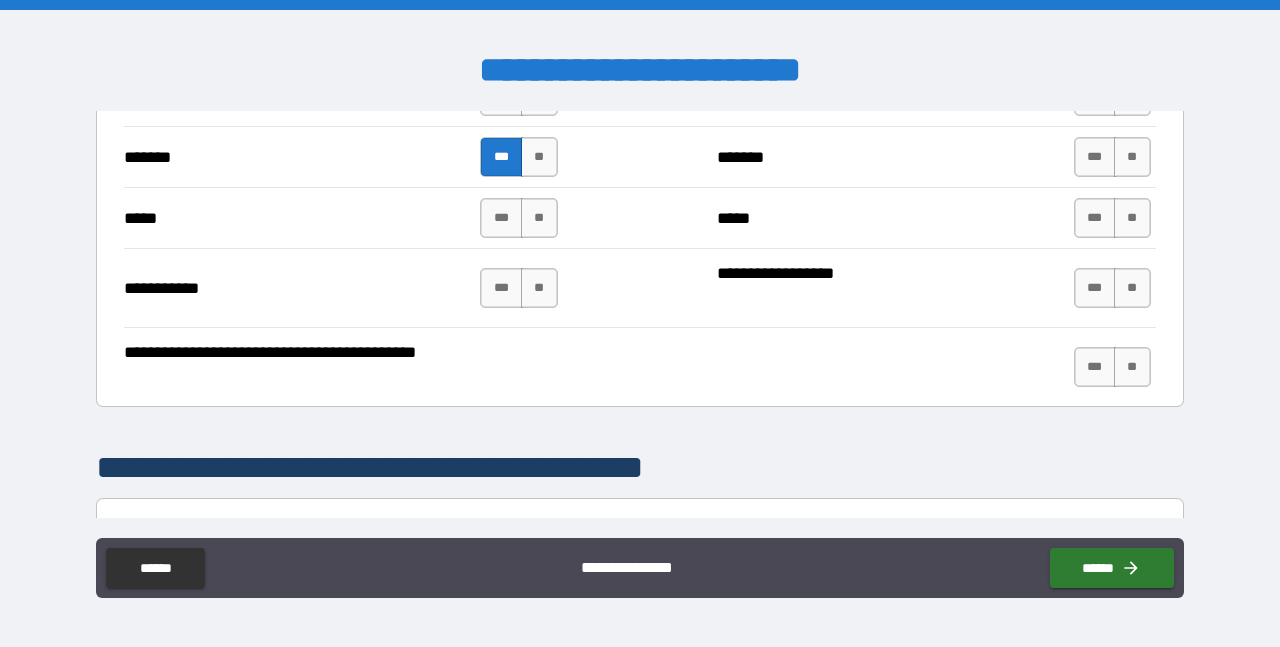 click on "**********" at bounding box center [277, 367] 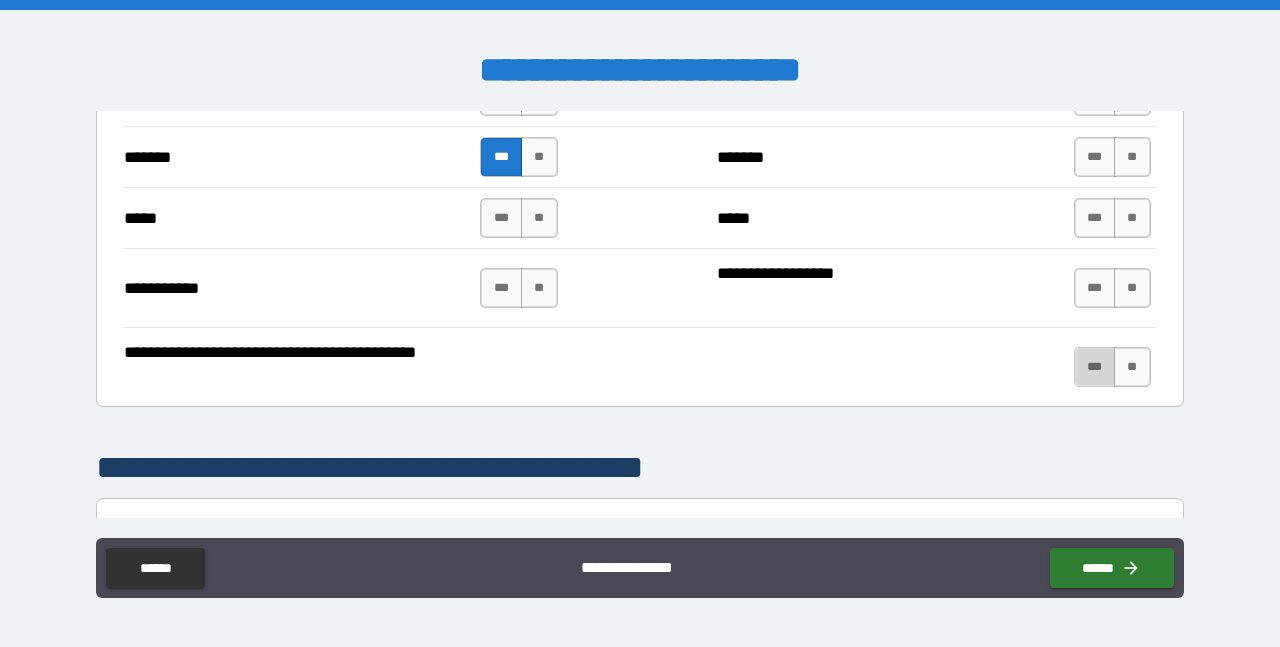 click on "***" at bounding box center [1095, 367] 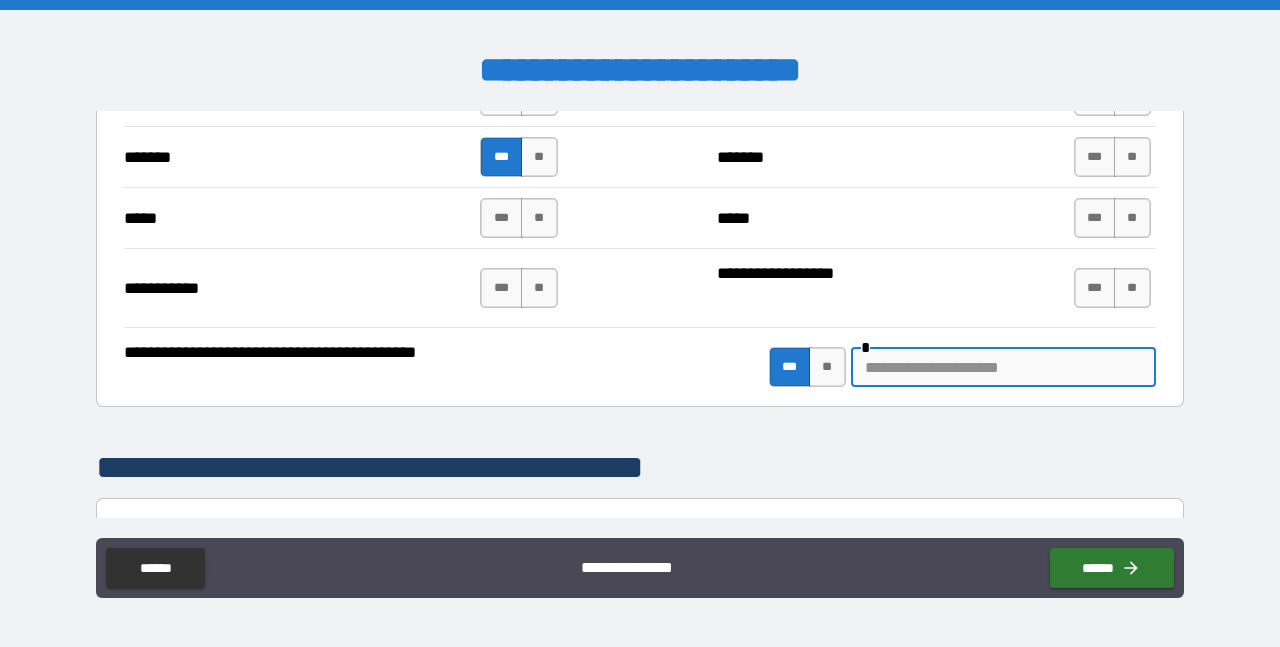 click at bounding box center (1003, 367) 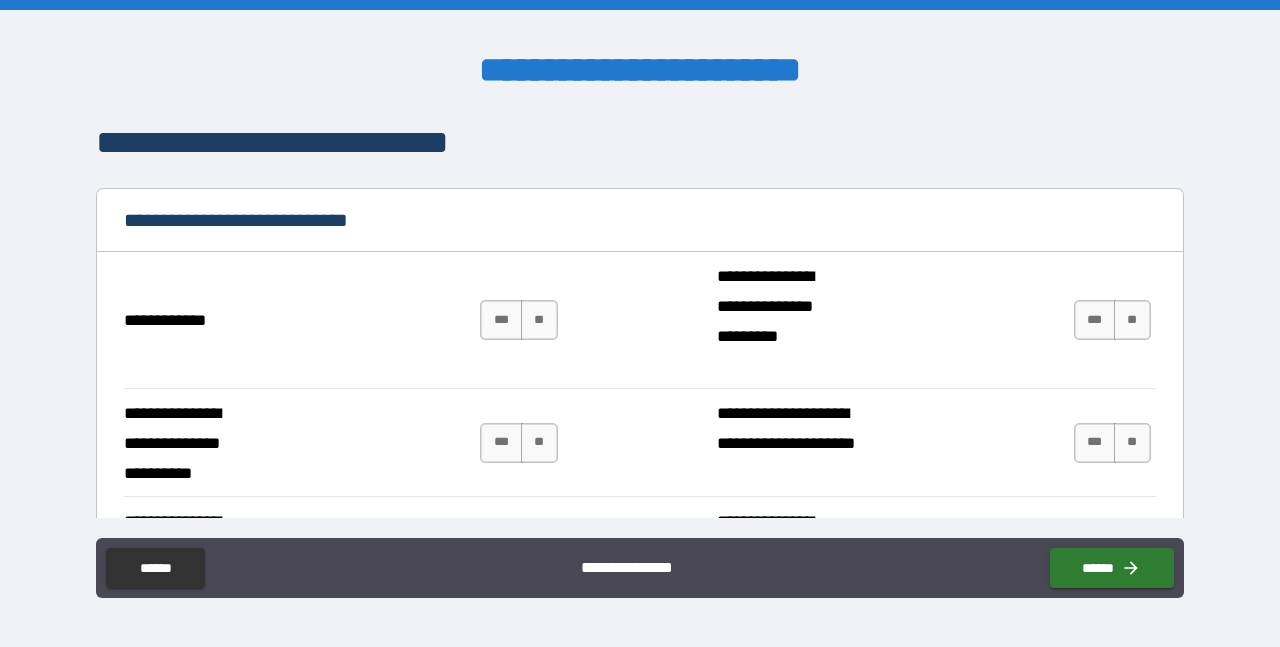 scroll, scrollTop: 1574, scrollLeft: 0, axis: vertical 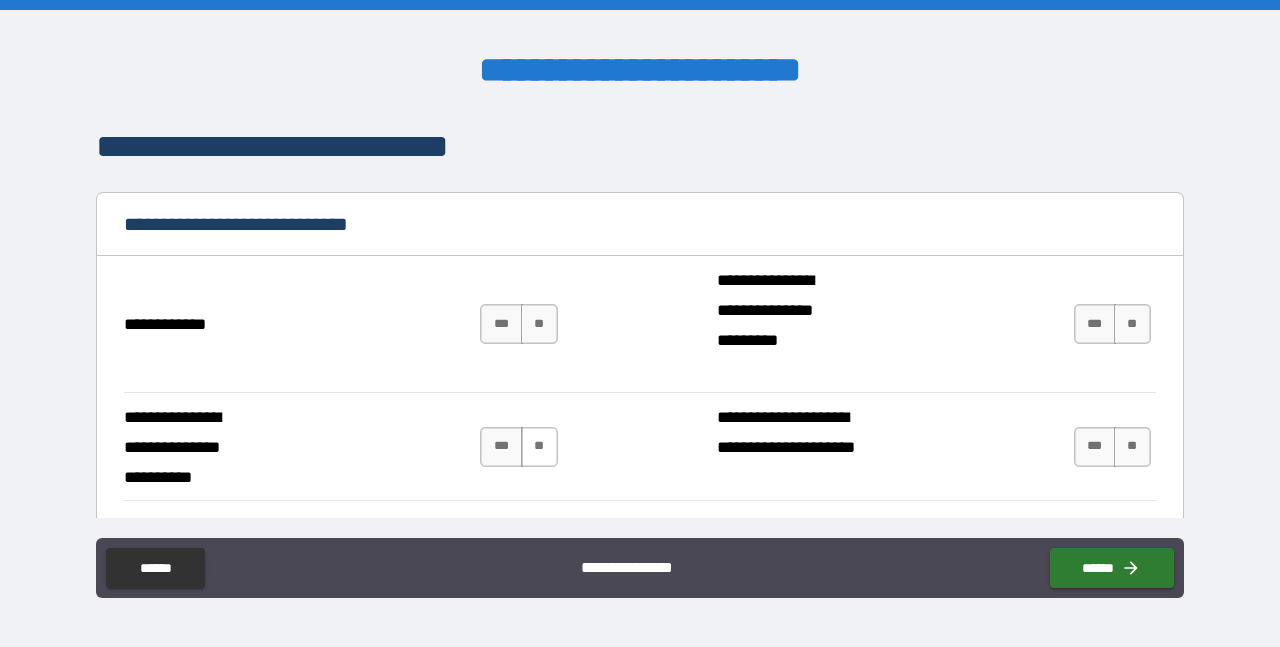 type on "**********" 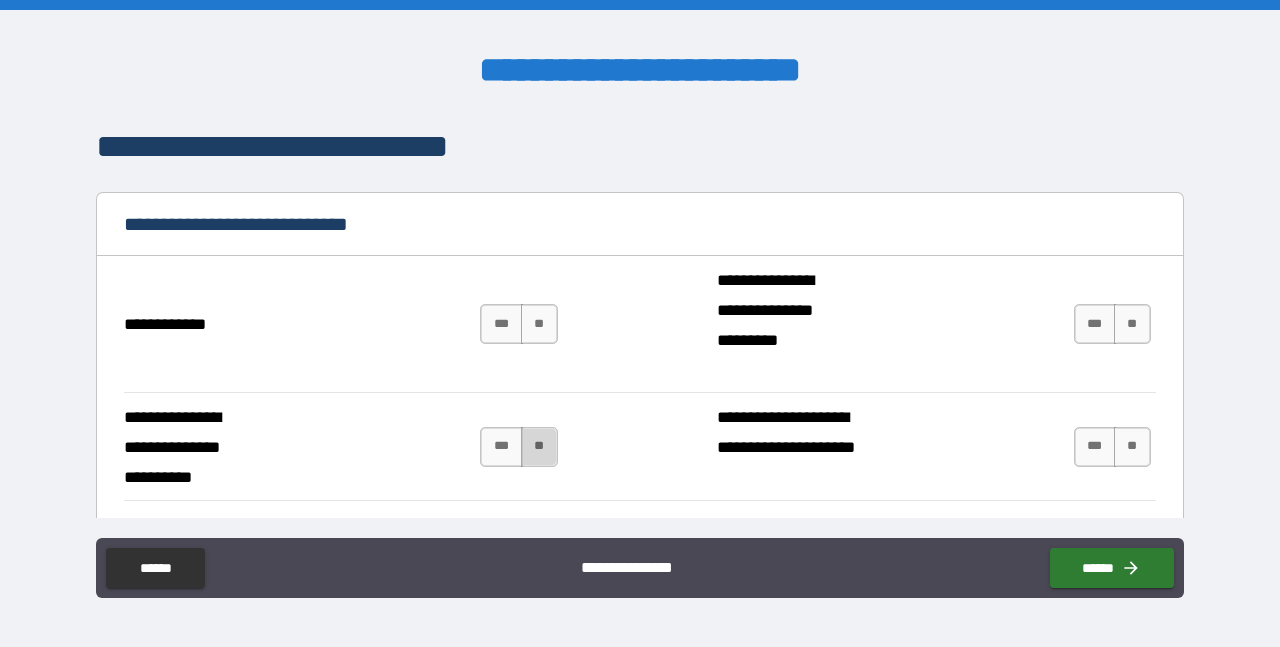 click on "**" at bounding box center (539, 447) 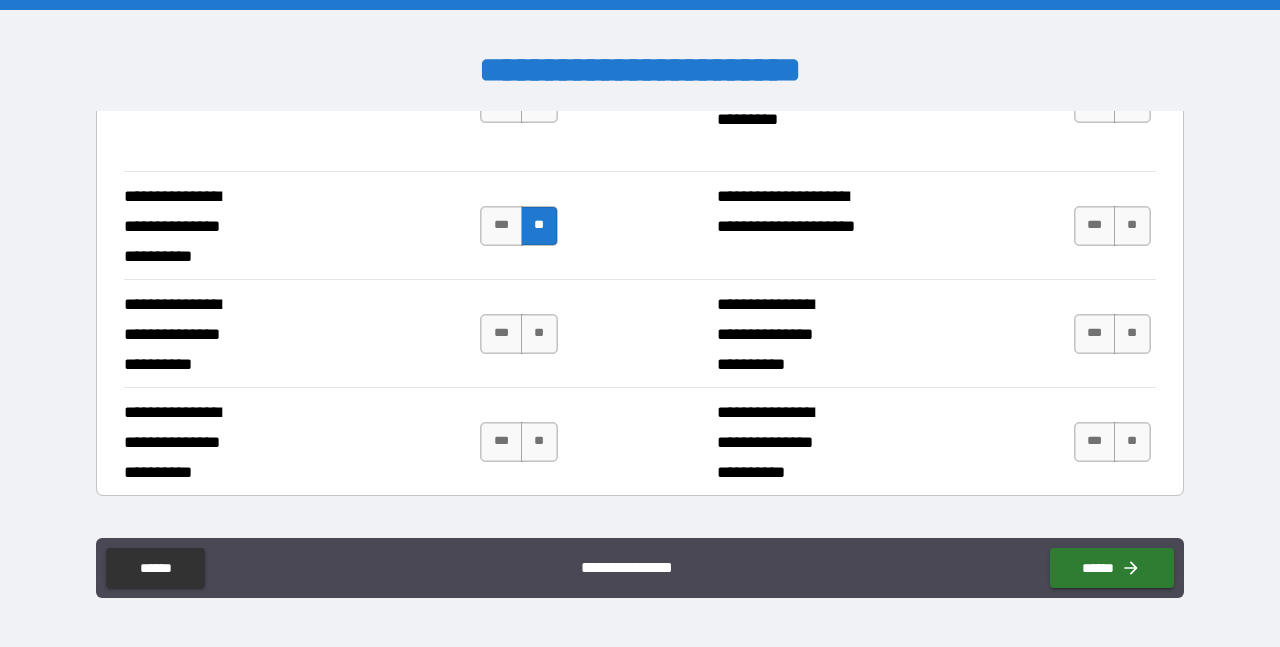 scroll, scrollTop: 1799, scrollLeft: 0, axis: vertical 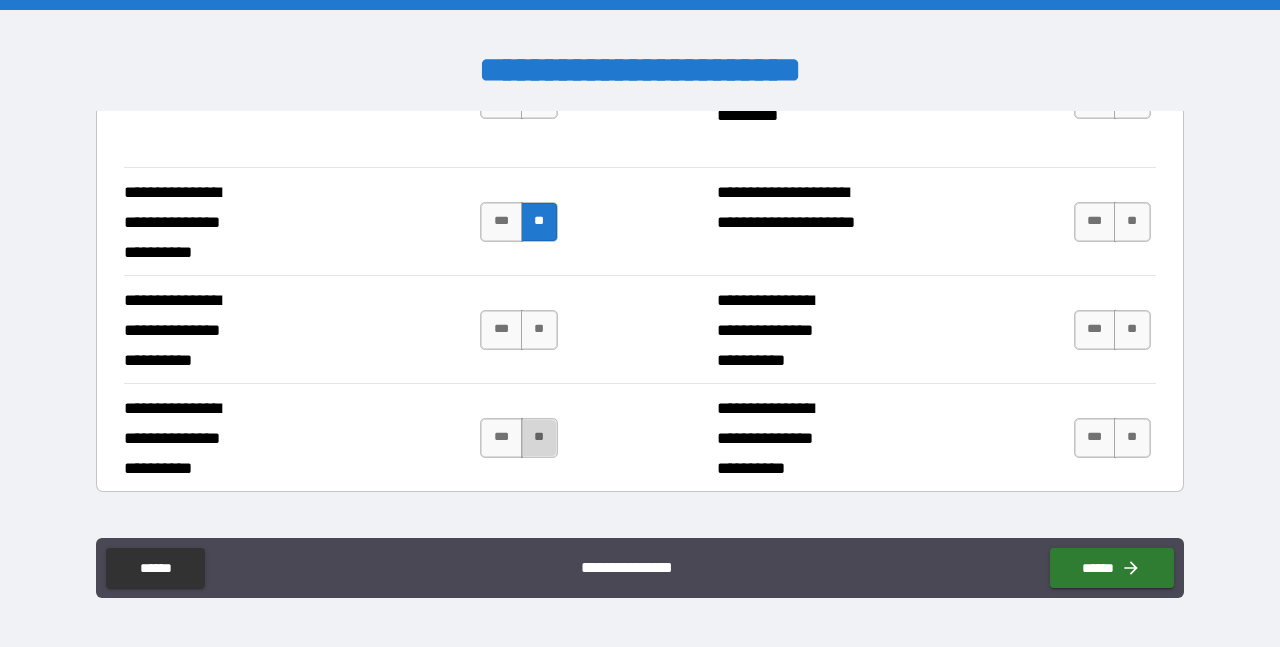 click on "**" at bounding box center (539, 438) 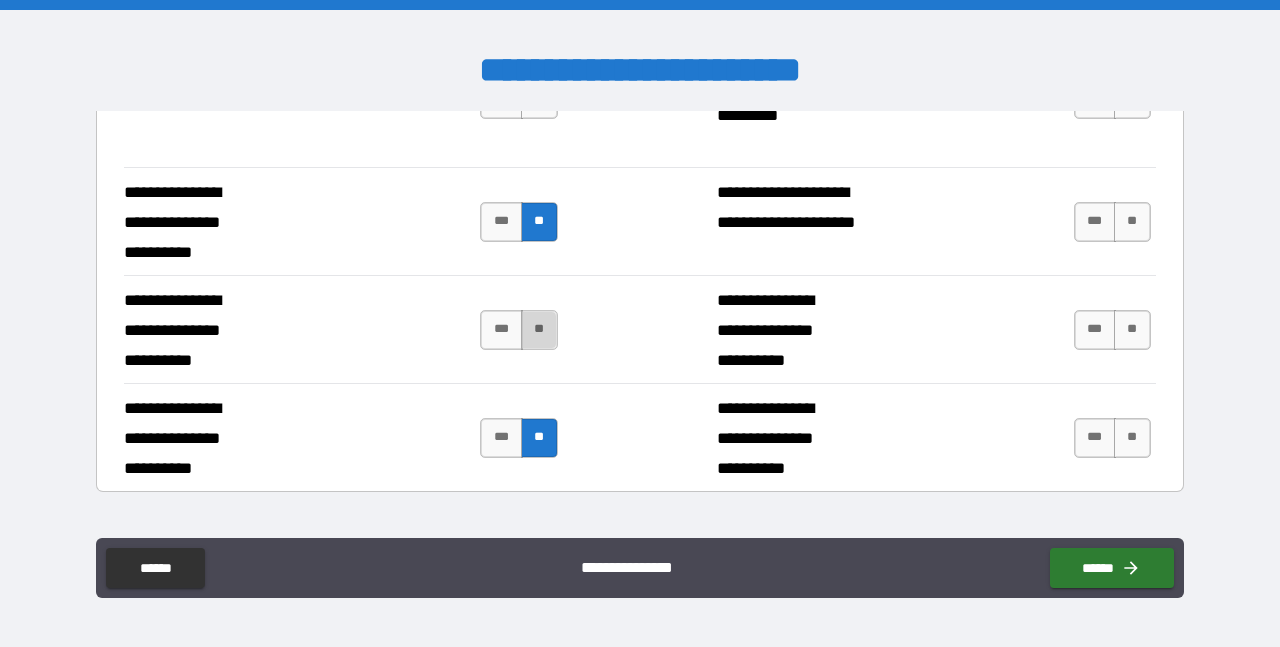 click on "**" at bounding box center [539, 330] 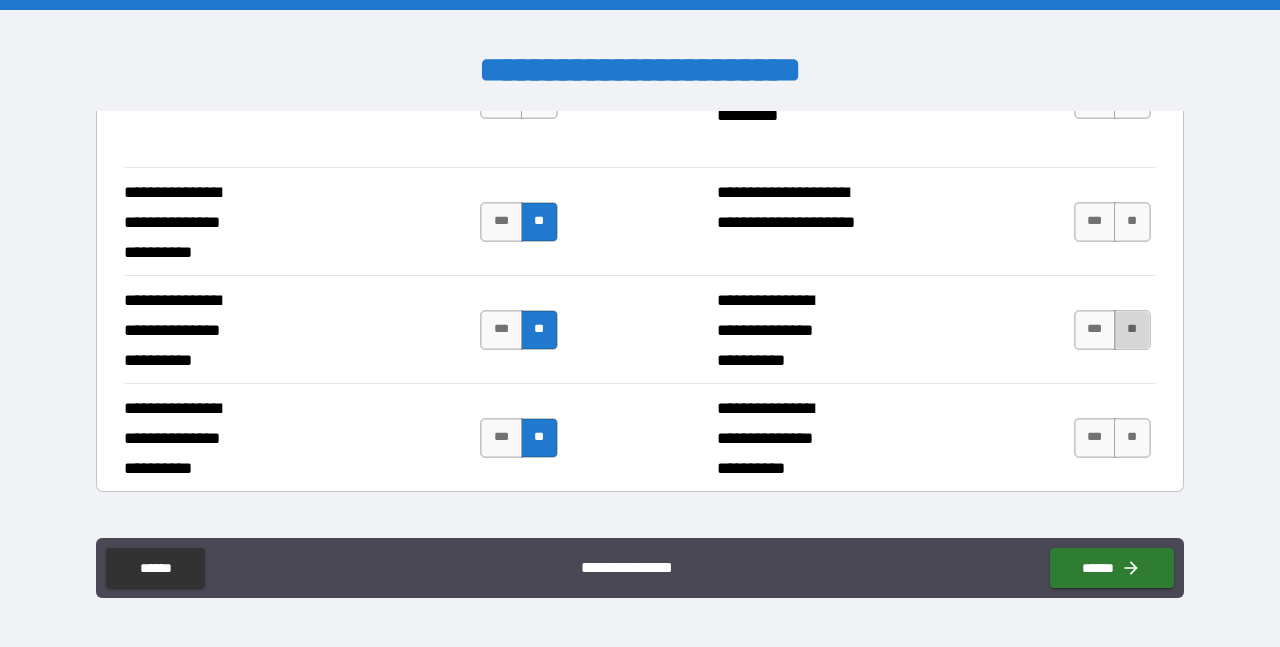 click on "**" at bounding box center [1132, 330] 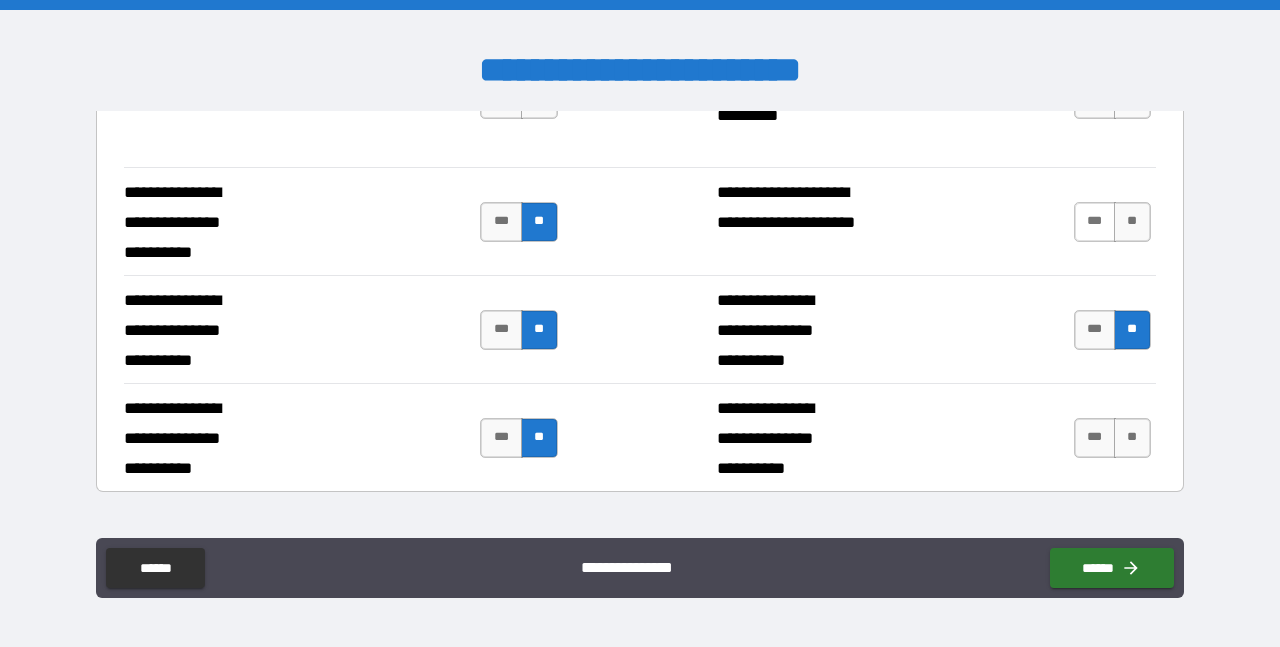 click on "***" at bounding box center [1095, 222] 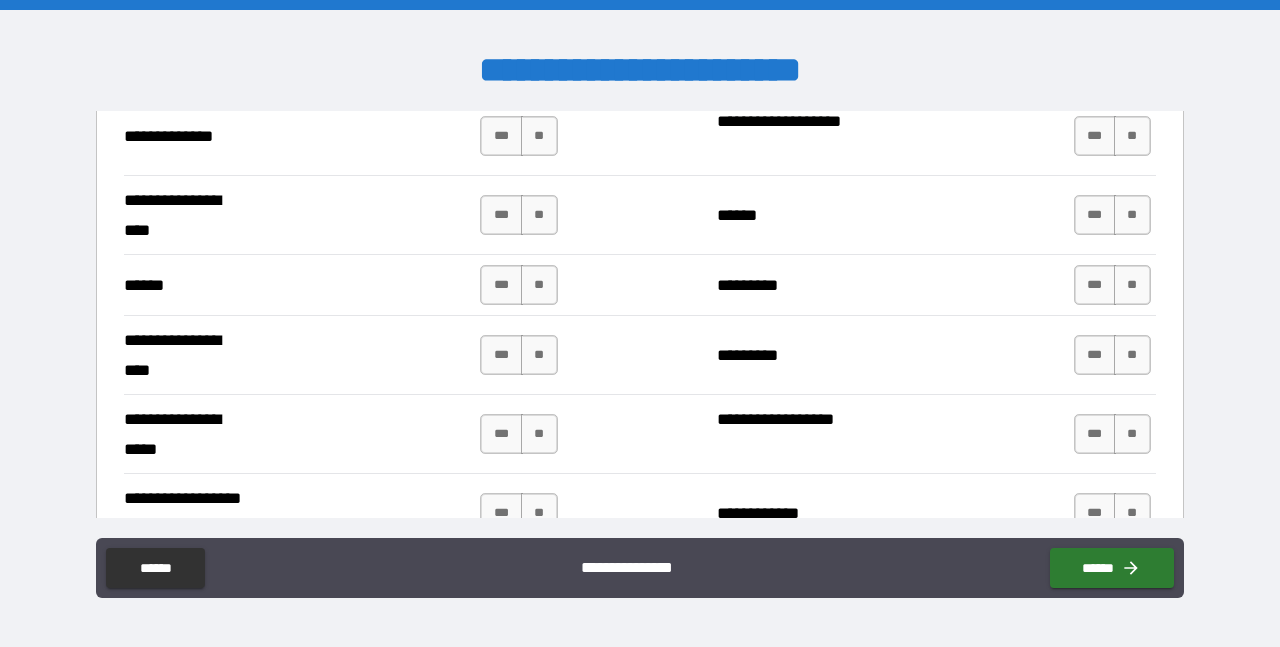 scroll, scrollTop: 2455, scrollLeft: 0, axis: vertical 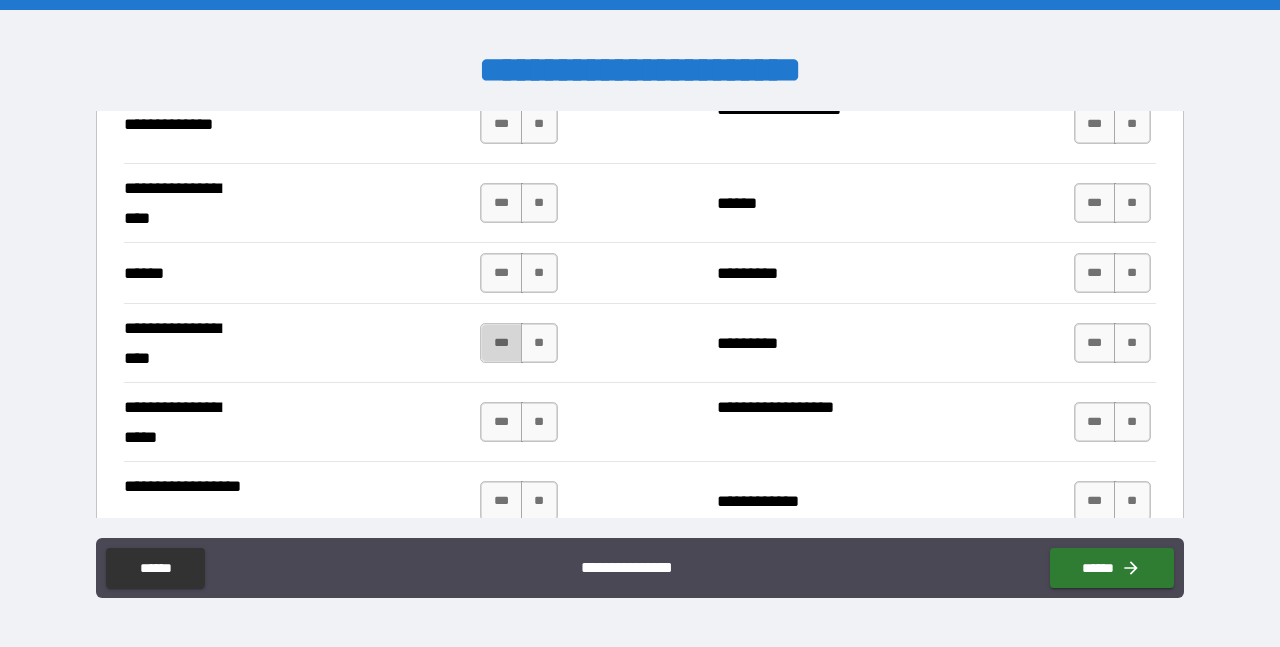 click on "***" at bounding box center [501, 343] 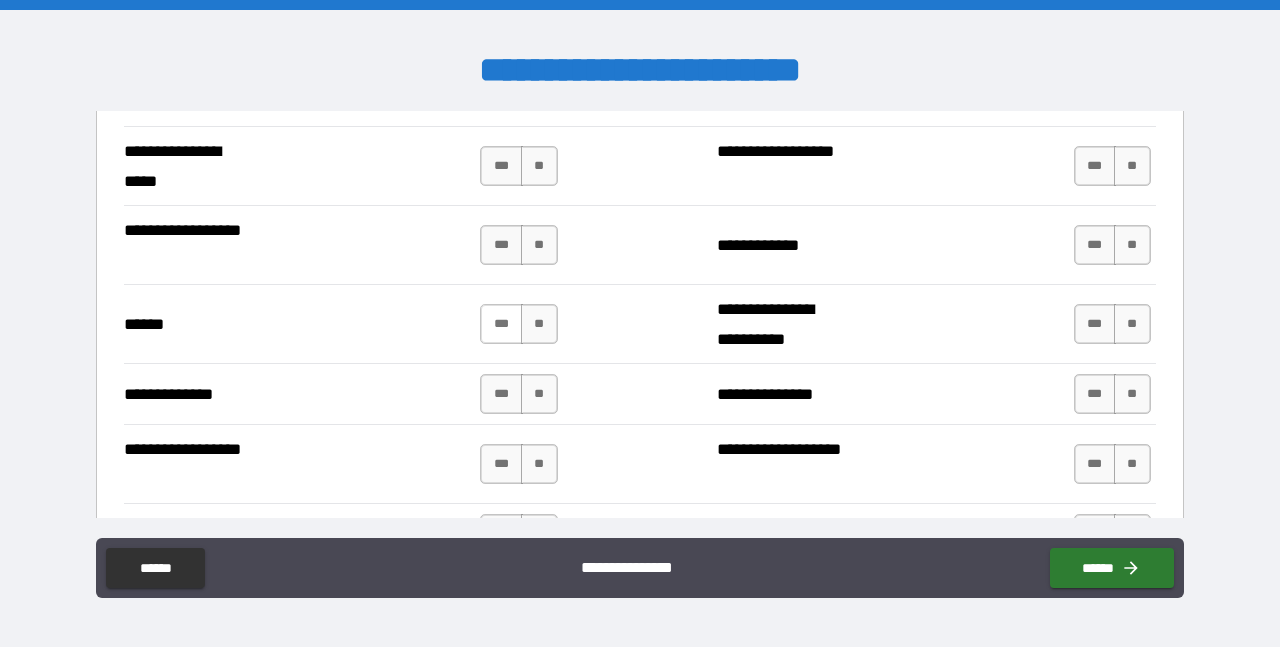 scroll, scrollTop: 2717, scrollLeft: 0, axis: vertical 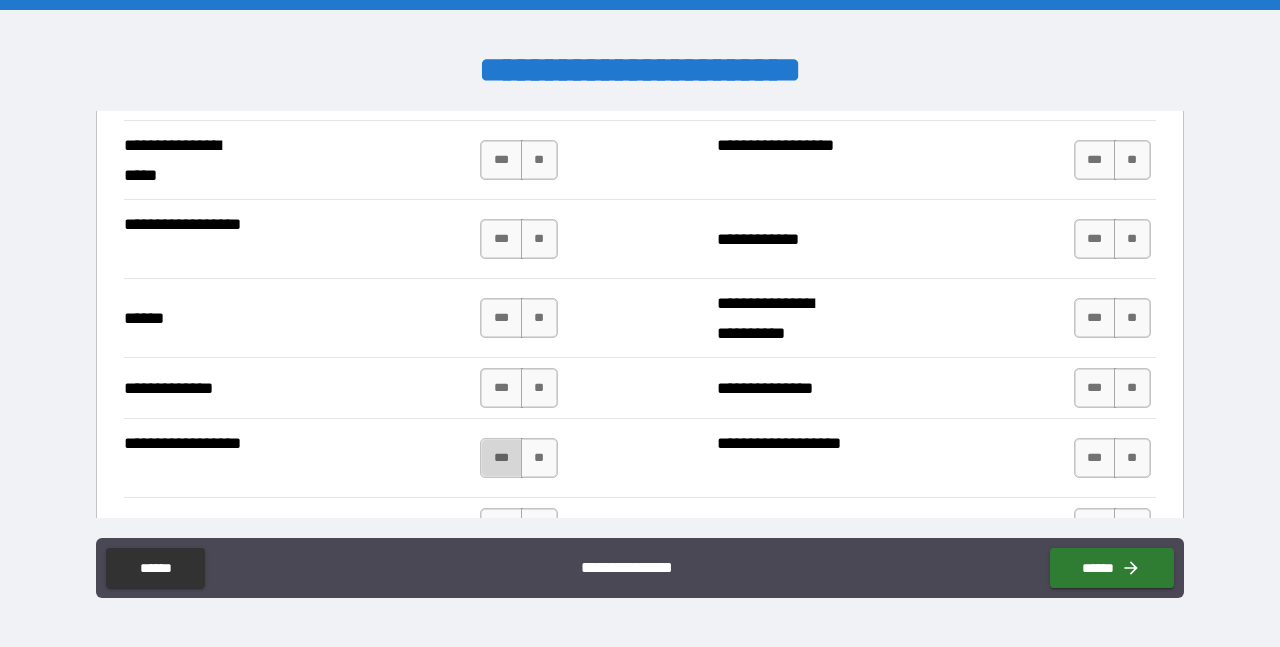 click on "***" at bounding box center (501, 458) 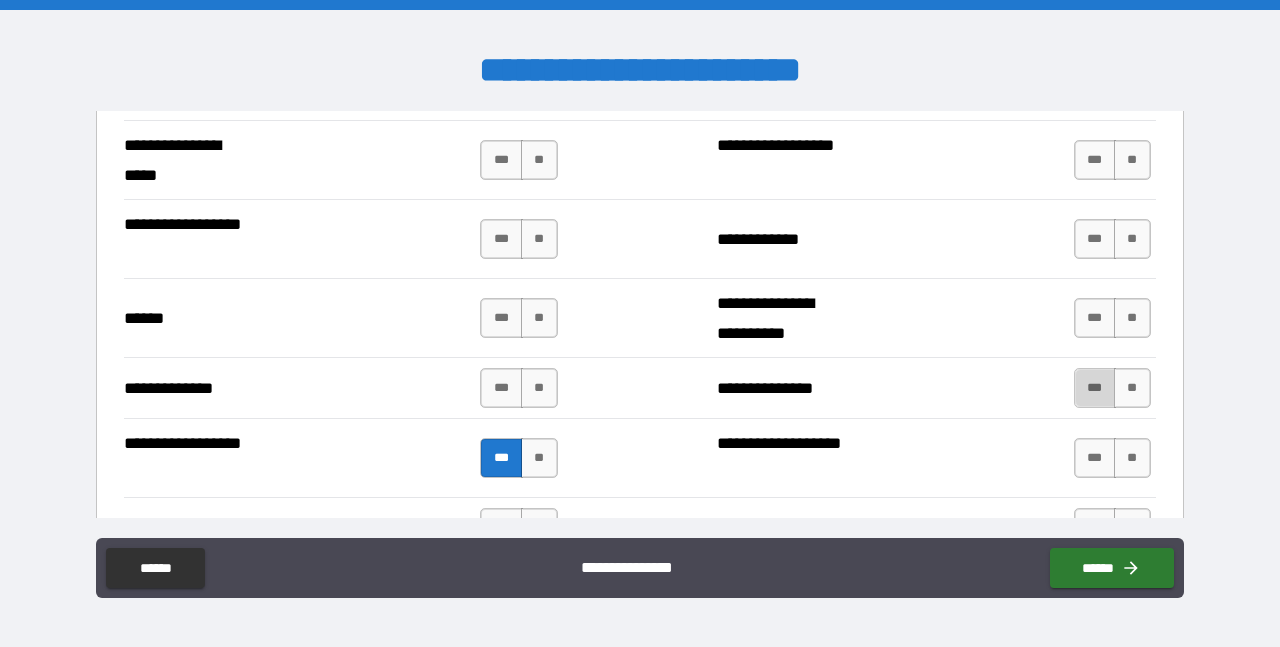 click on "***" at bounding box center (1095, 388) 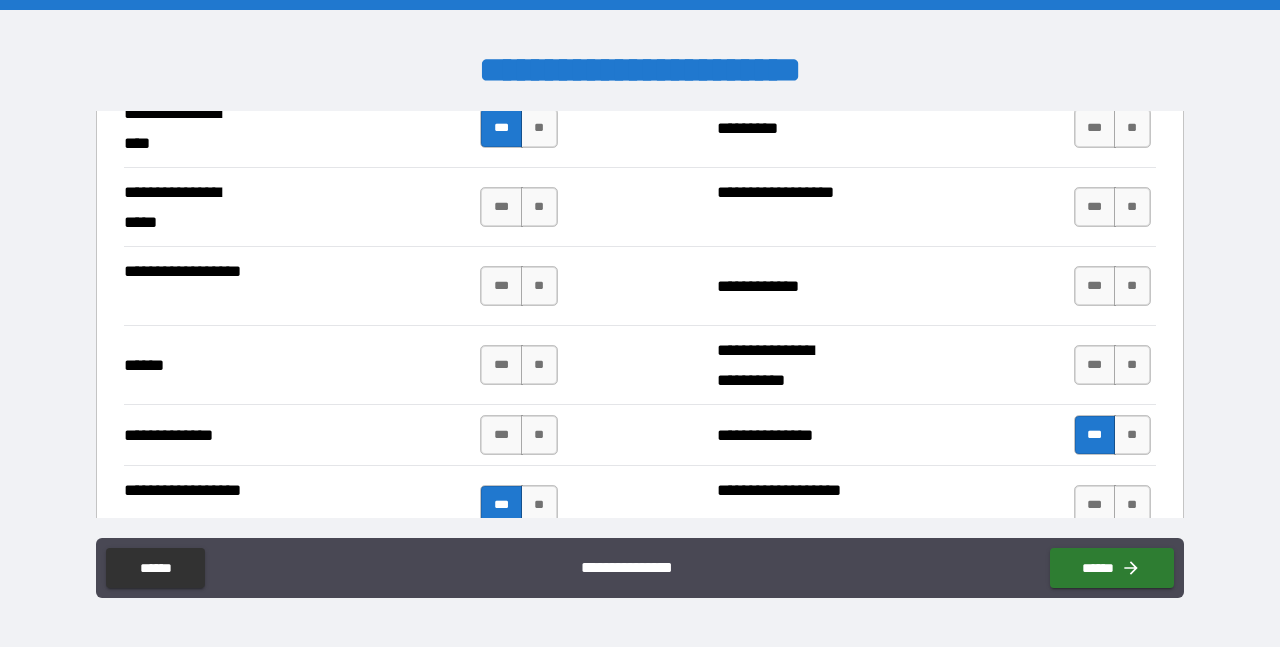 scroll, scrollTop: 2671, scrollLeft: 0, axis: vertical 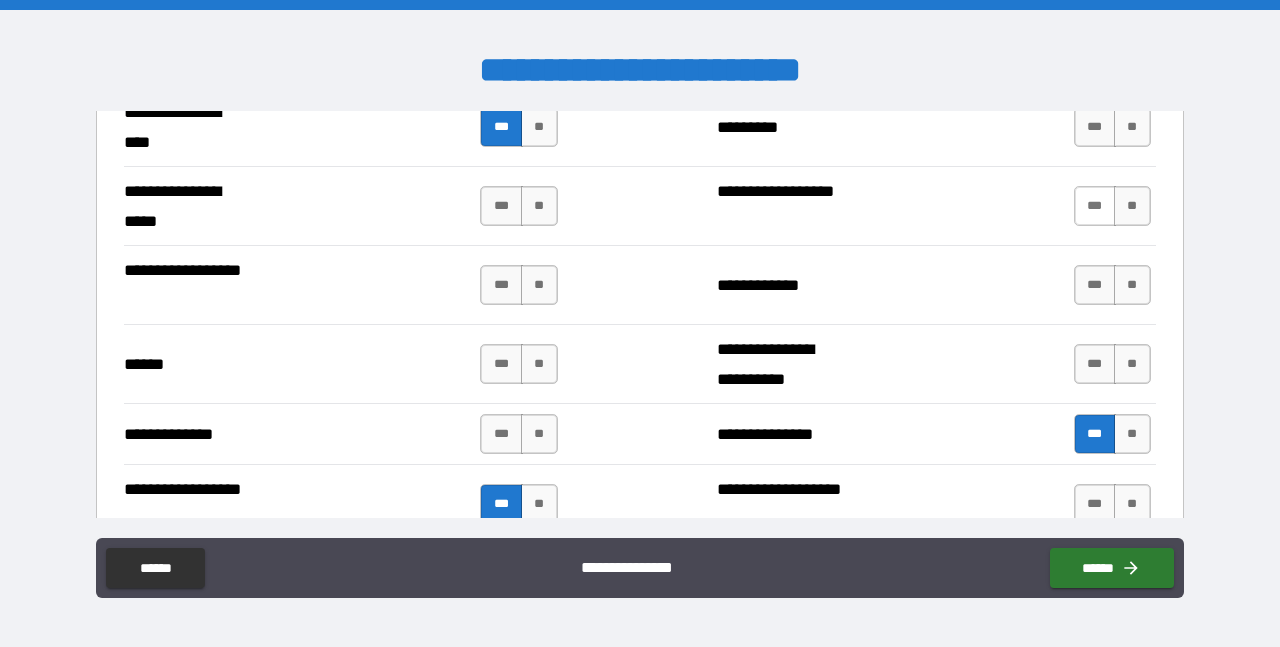 click on "***" at bounding box center (1095, 206) 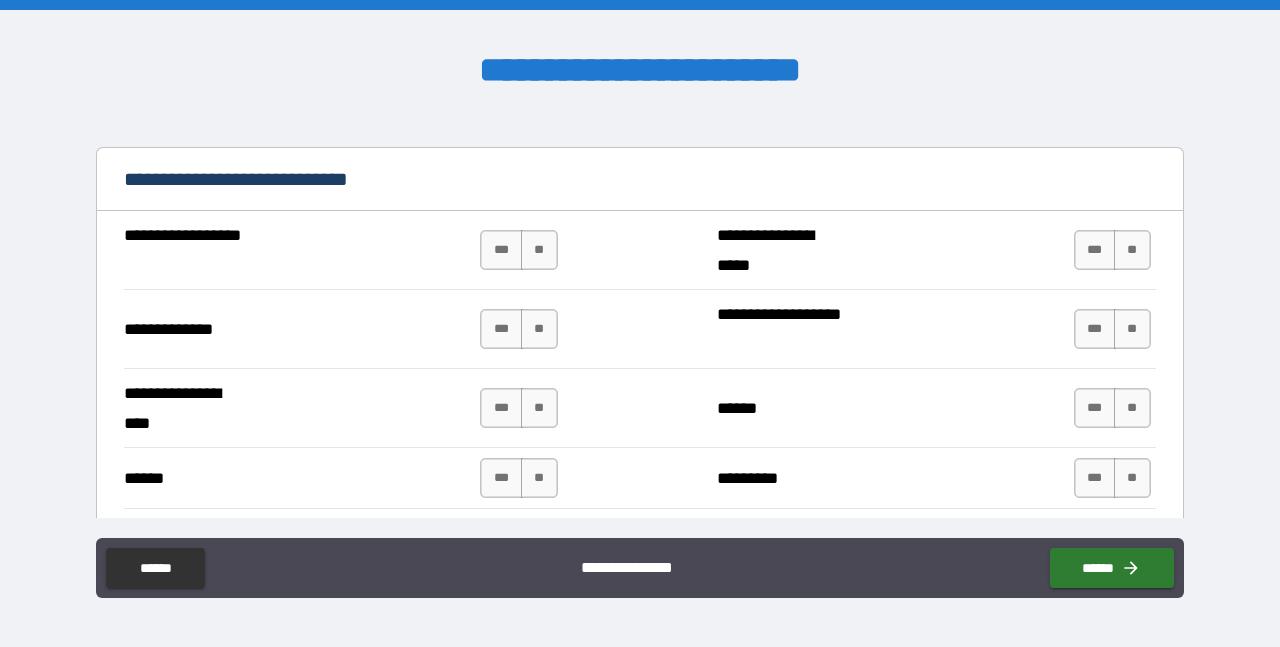 scroll, scrollTop: 2252, scrollLeft: 0, axis: vertical 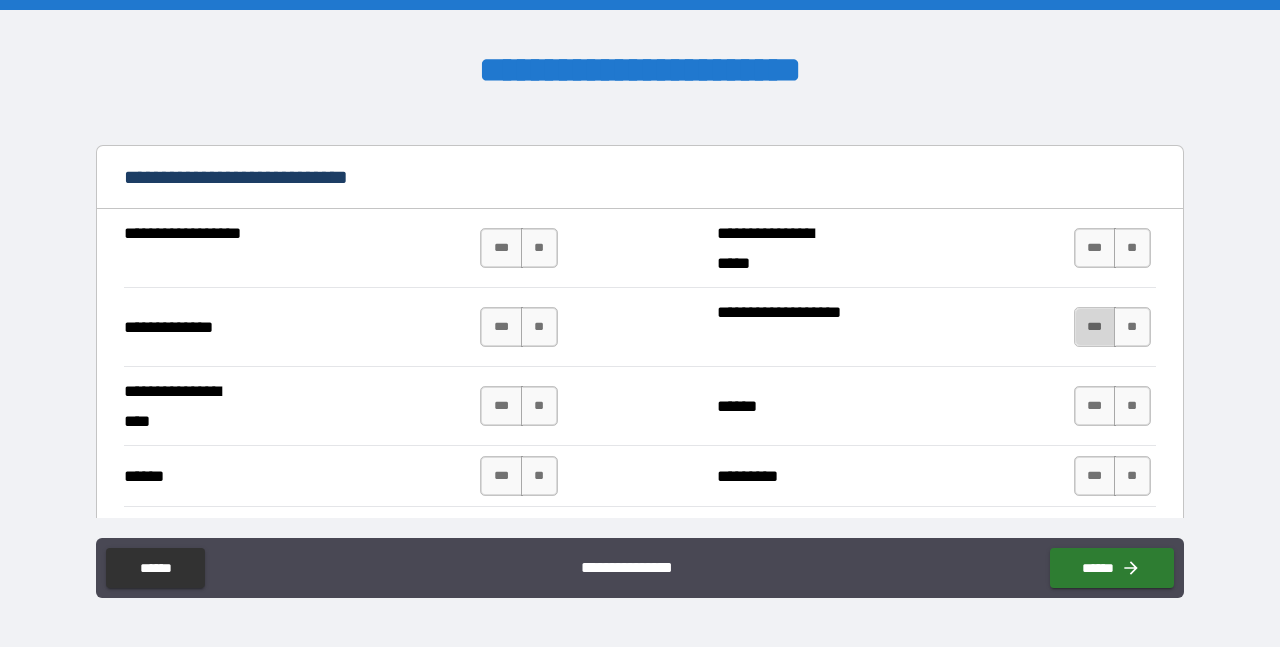 click on "***" at bounding box center (1095, 327) 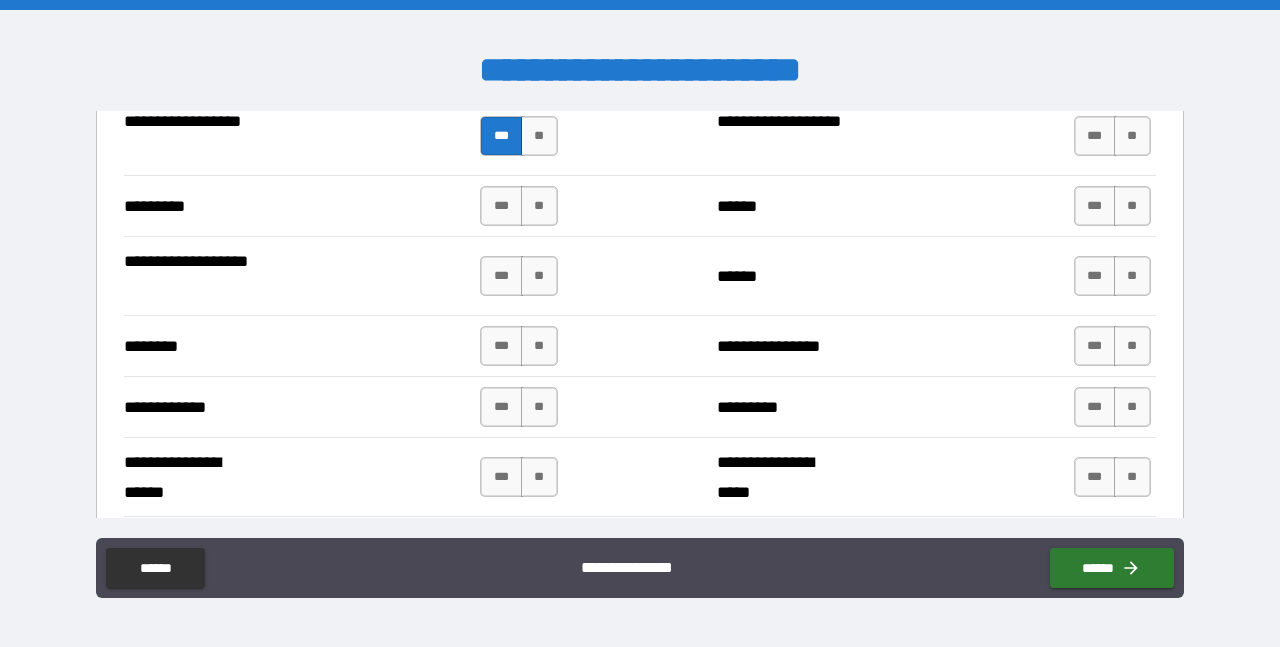 scroll, scrollTop: 3043, scrollLeft: 0, axis: vertical 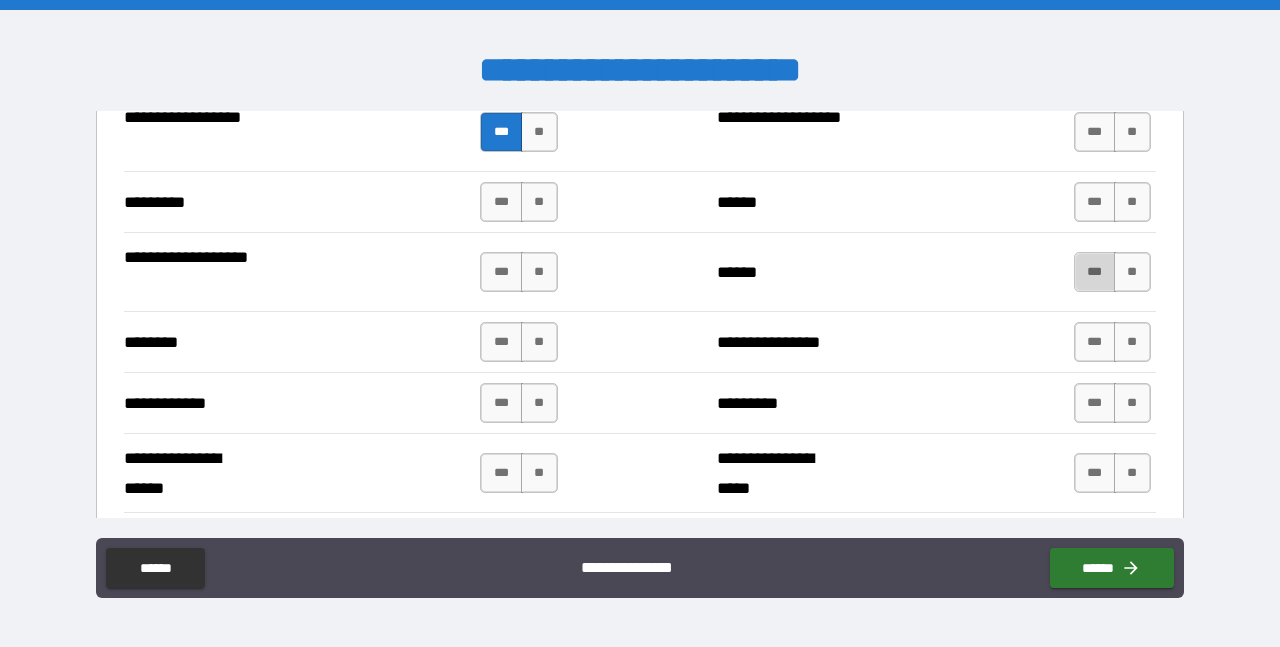 click on "***" at bounding box center [1095, 272] 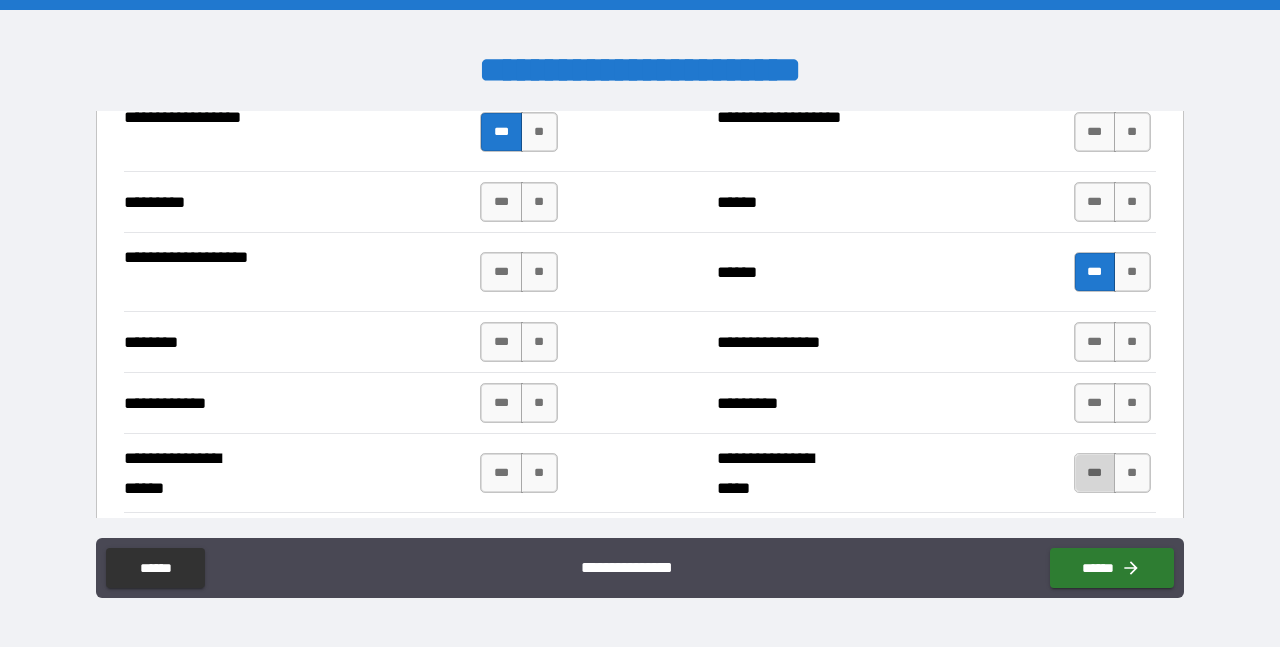 click on "***" at bounding box center (1095, 473) 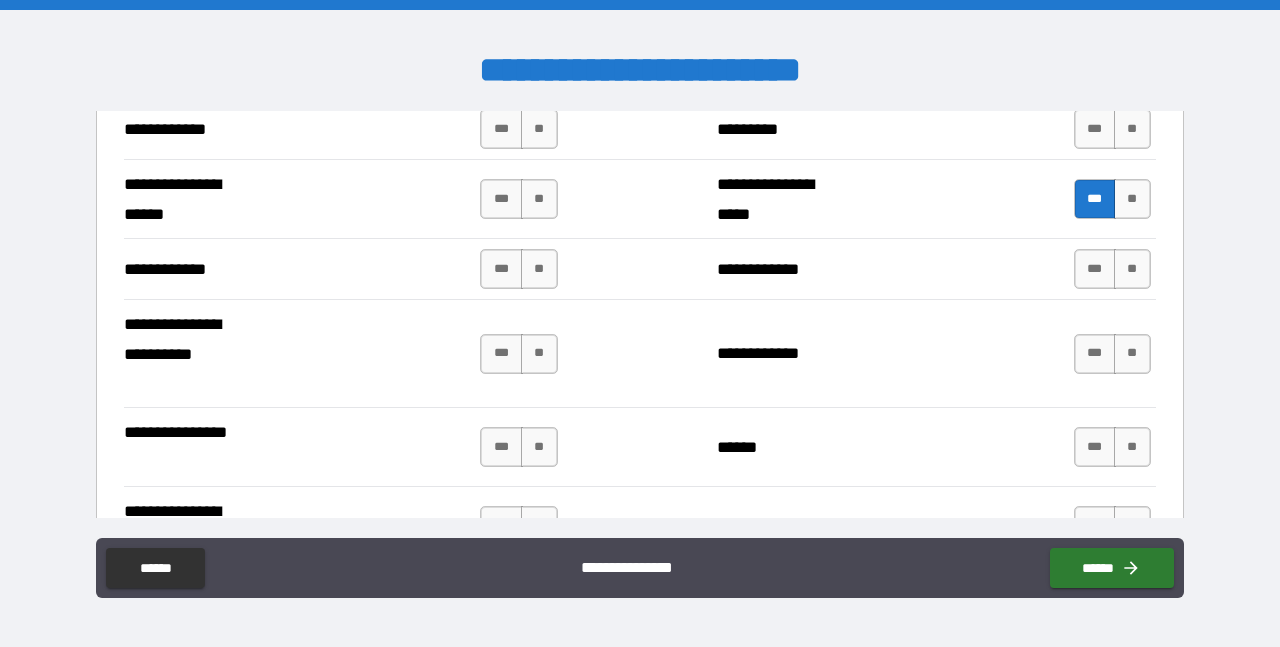 scroll, scrollTop: 3336, scrollLeft: 0, axis: vertical 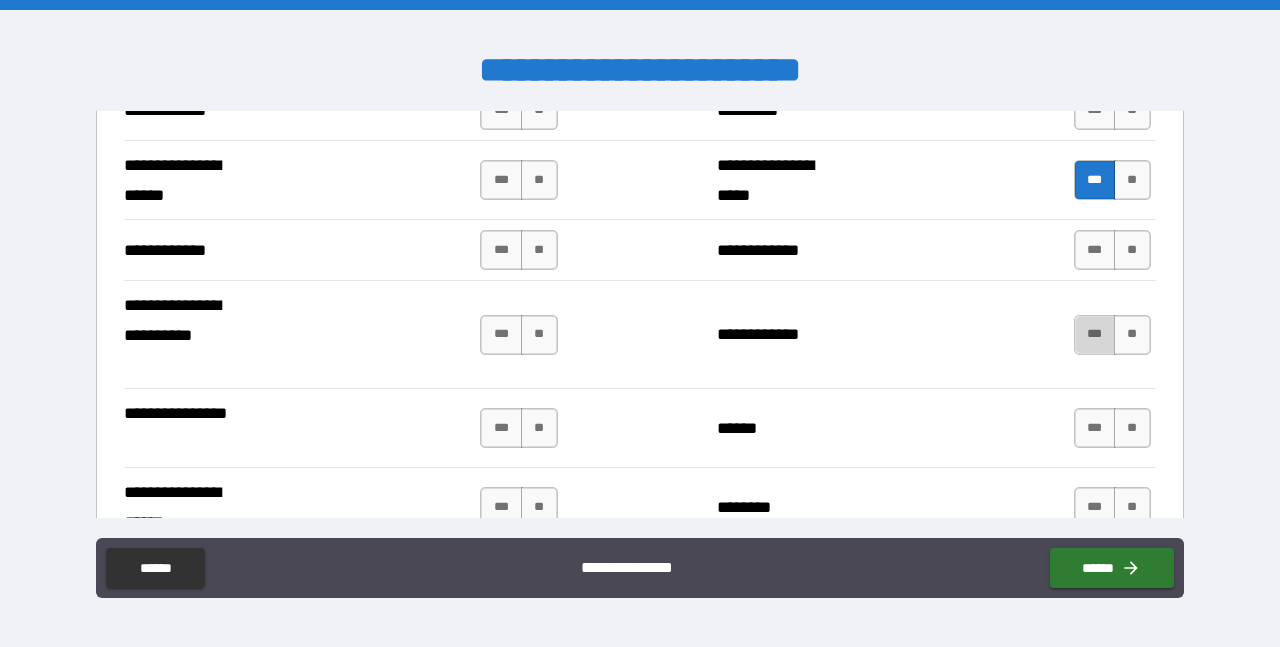 click on "***" at bounding box center (1095, 335) 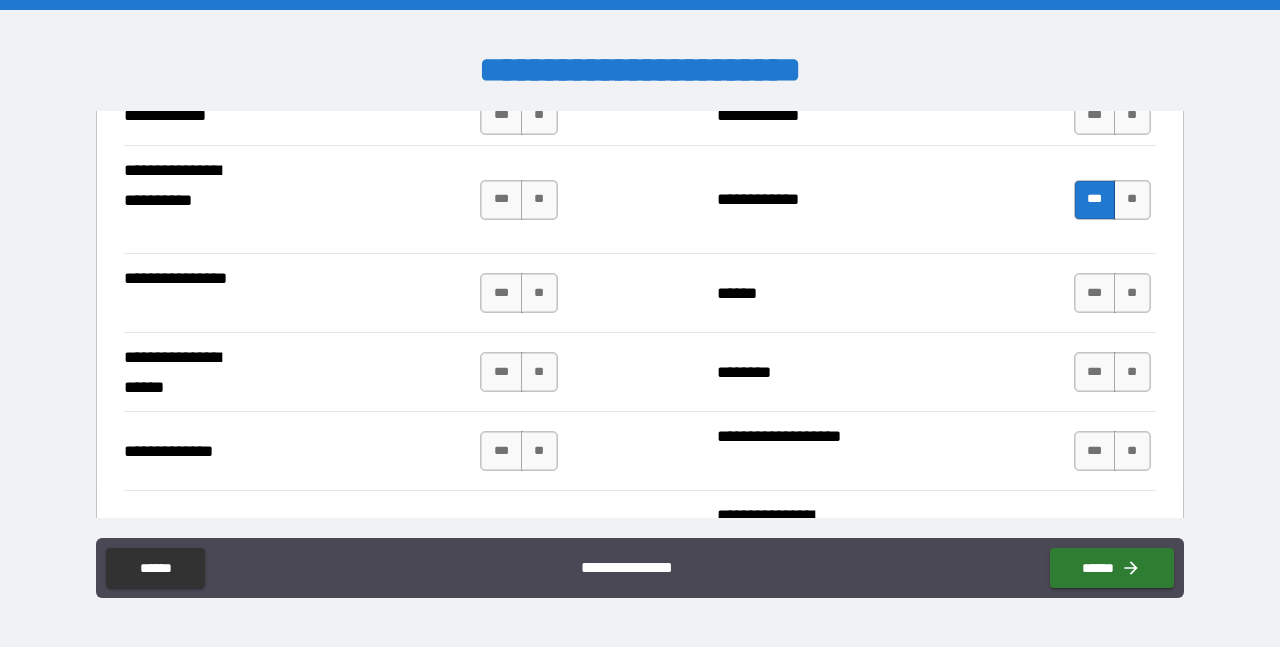 scroll, scrollTop: 3473, scrollLeft: 0, axis: vertical 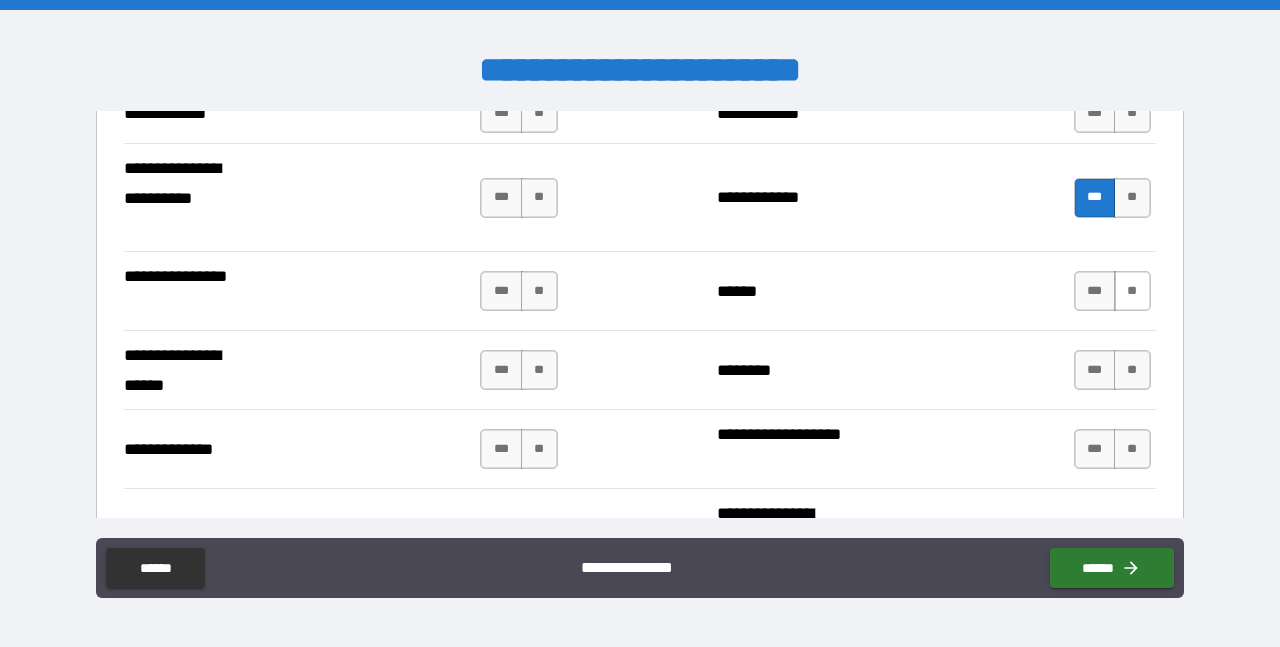 click on "**" at bounding box center (1132, 291) 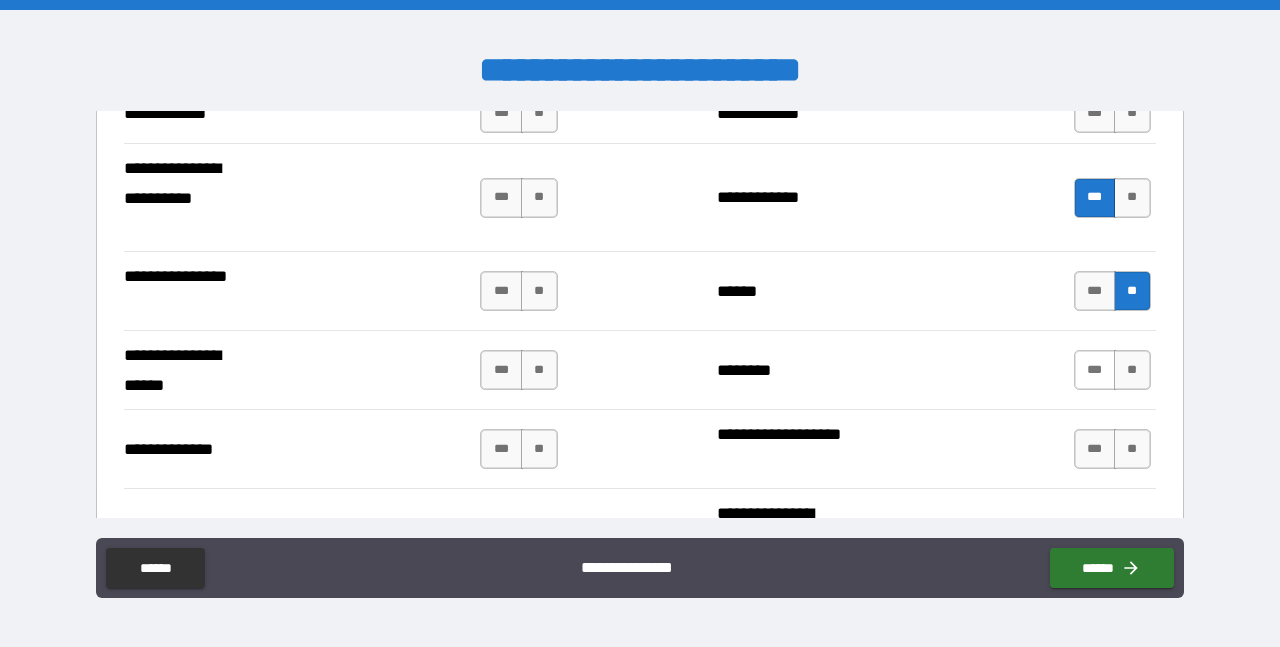 click on "***" at bounding box center [1095, 370] 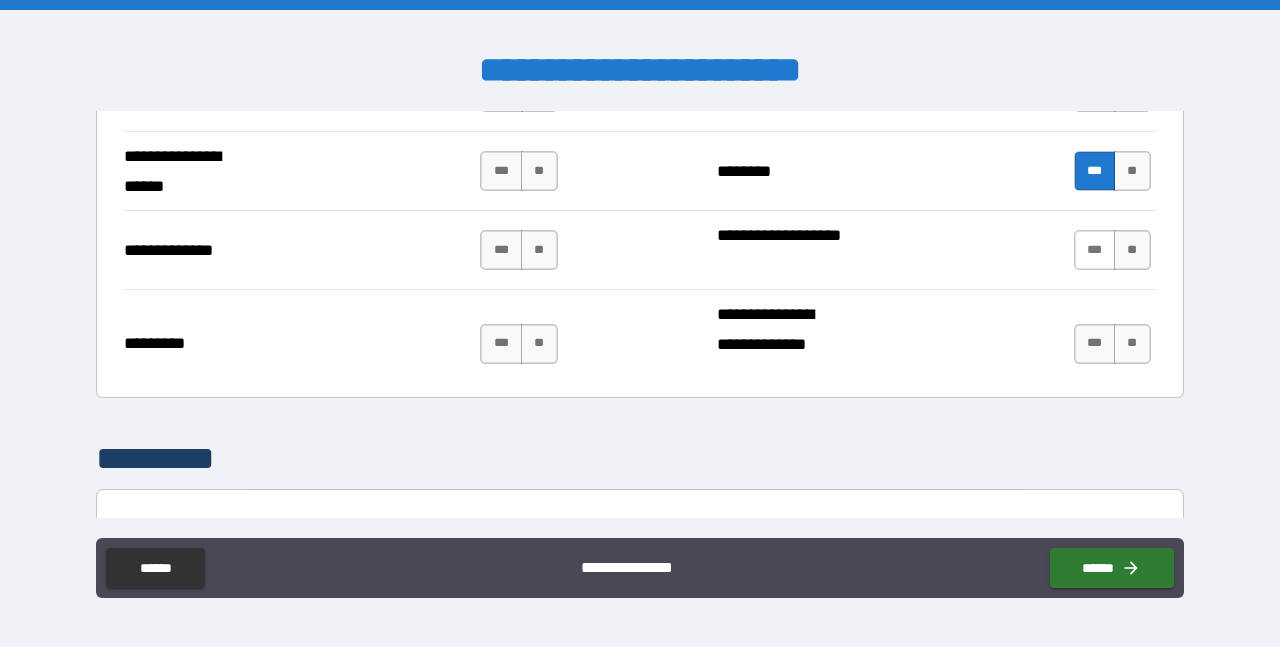 scroll, scrollTop: 3674, scrollLeft: 0, axis: vertical 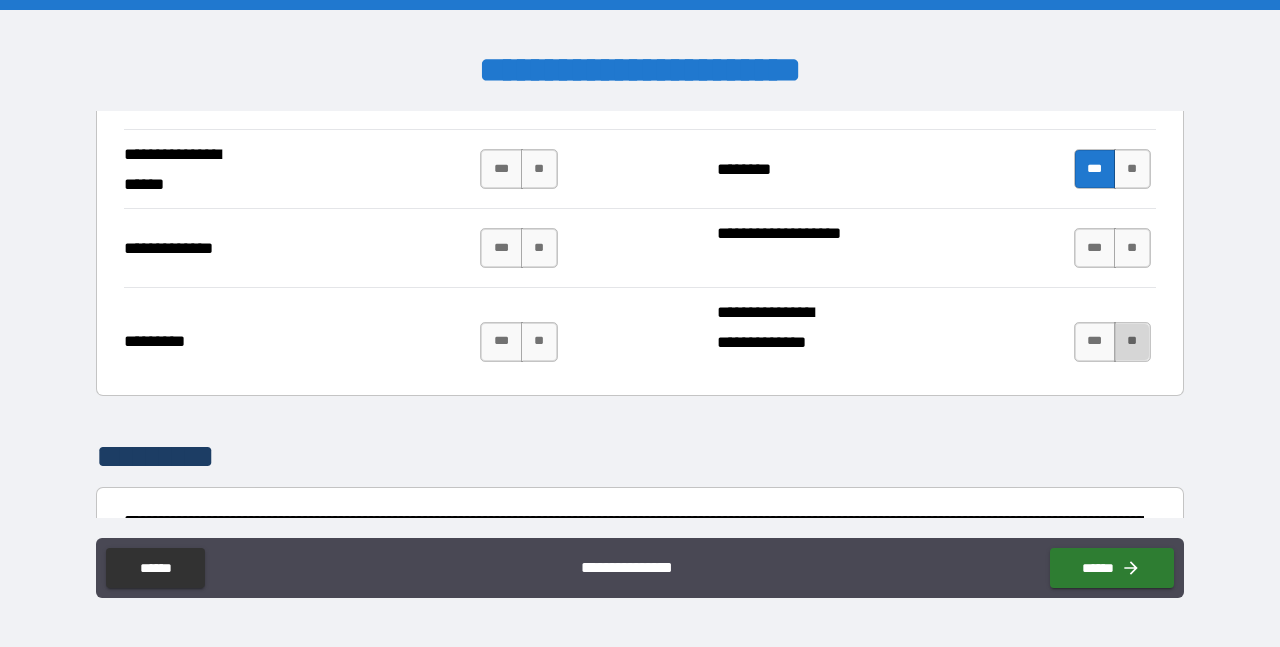 click on "**" at bounding box center (1132, 342) 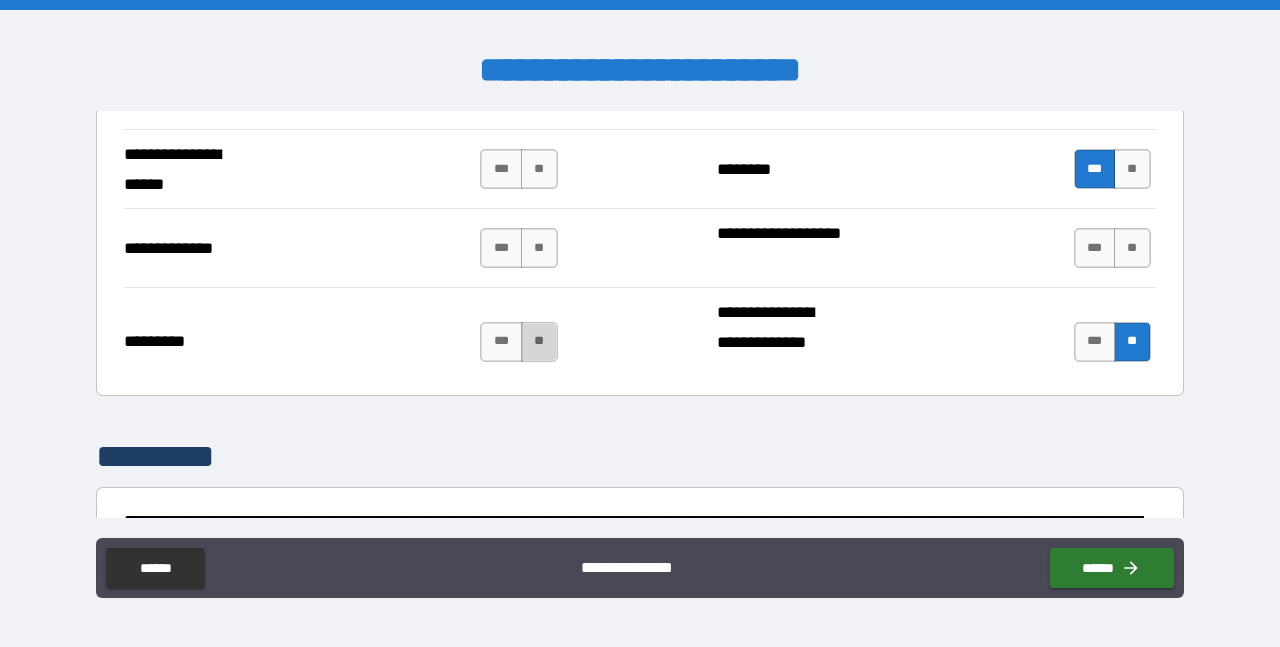 click on "**" at bounding box center (539, 342) 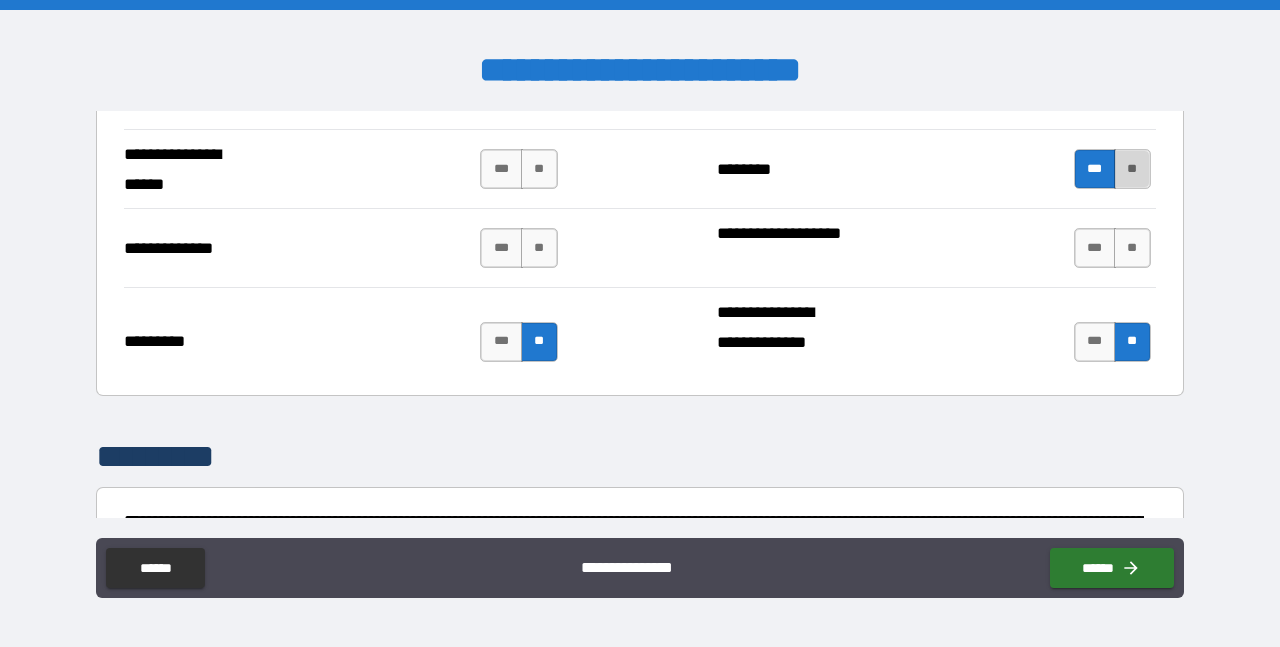 click on "**" at bounding box center [1132, 169] 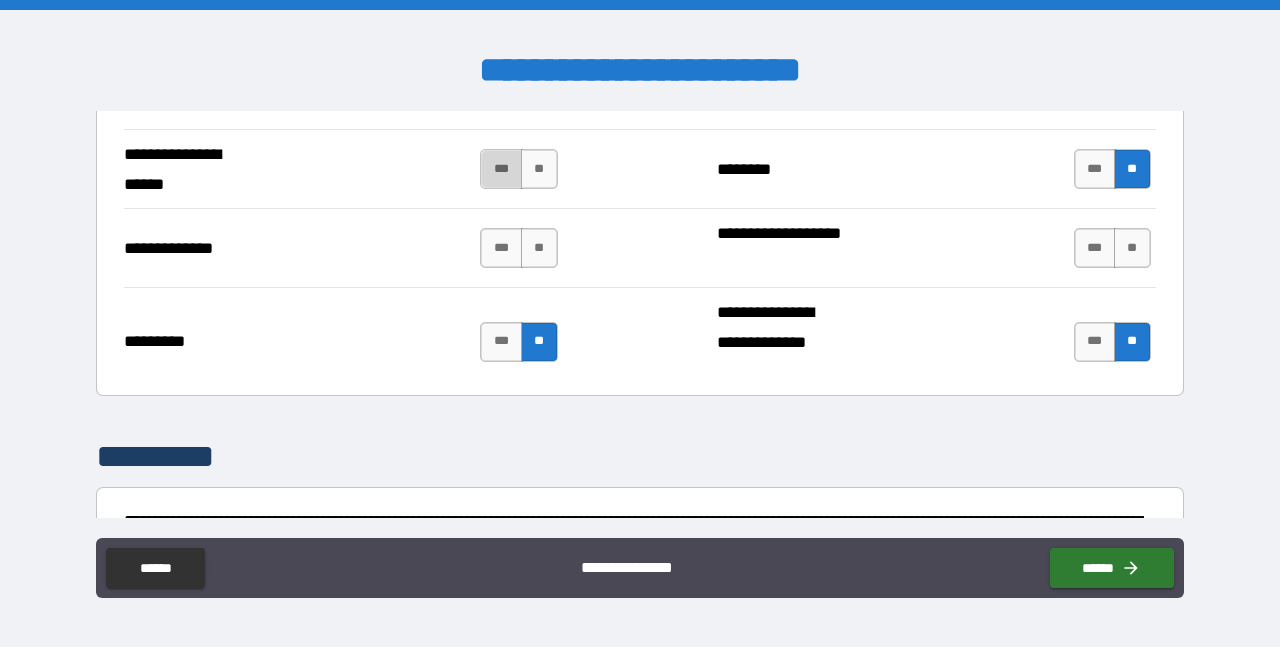 click on "***" at bounding box center (501, 169) 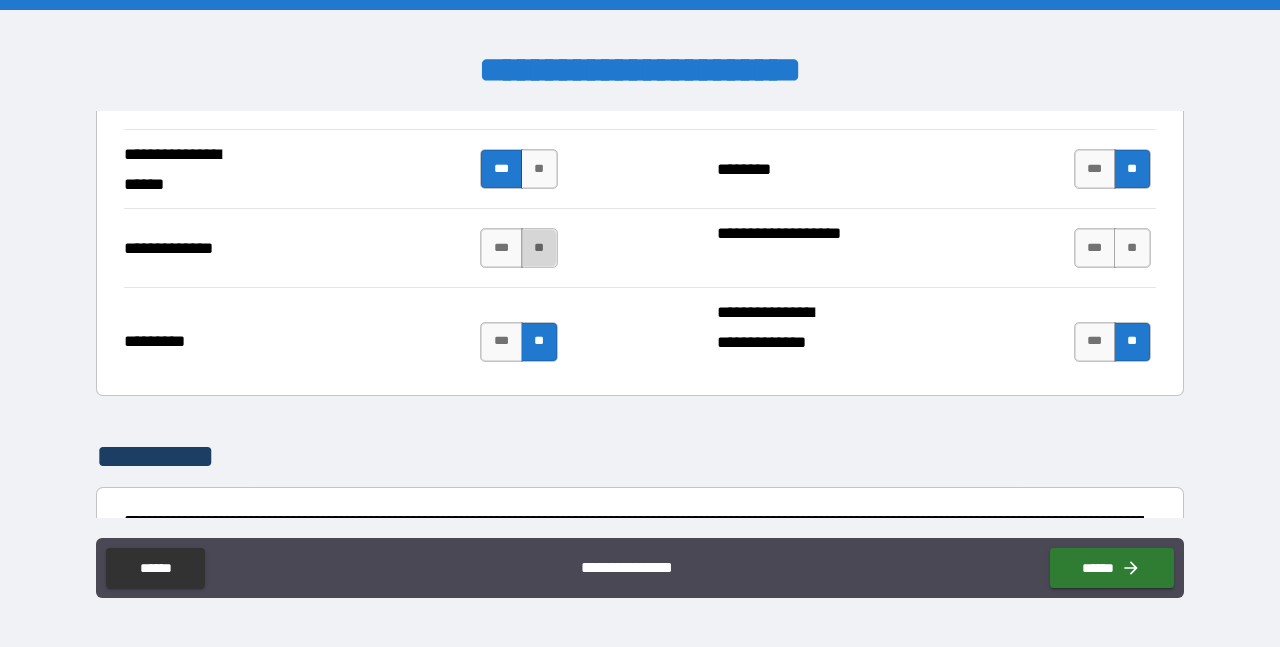 click on "**" at bounding box center [539, 248] 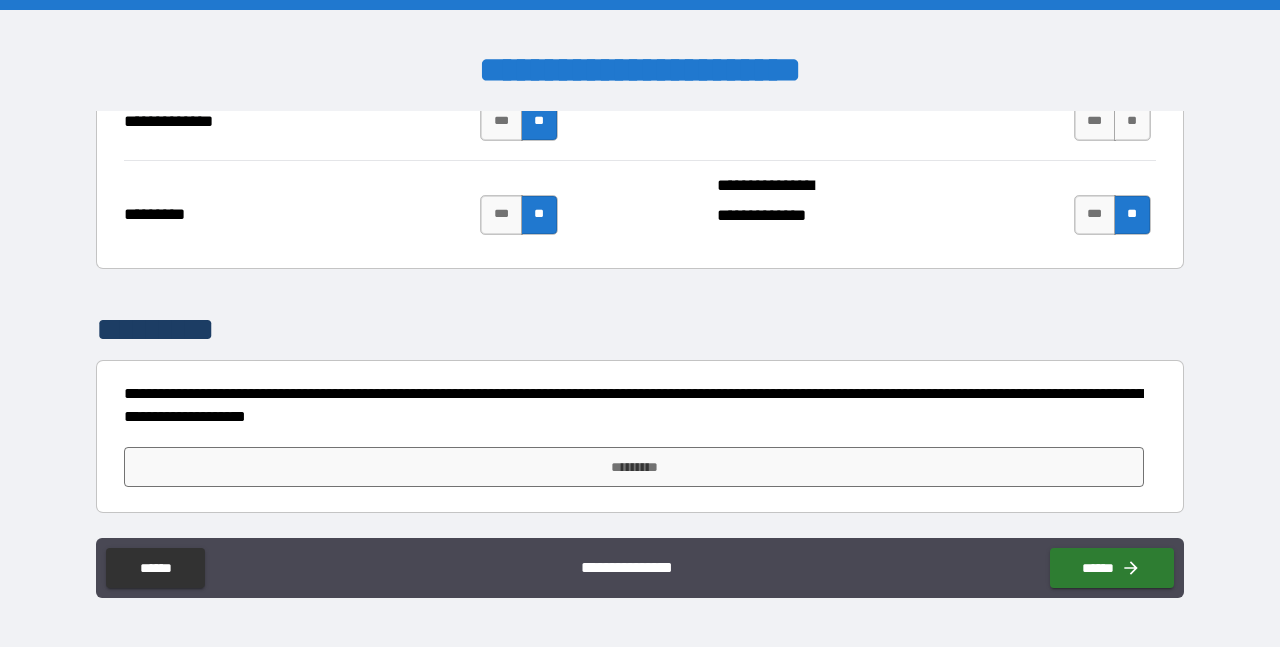 scroll, scrollTop: 3801, scrollLeft: 0, axis: vertical 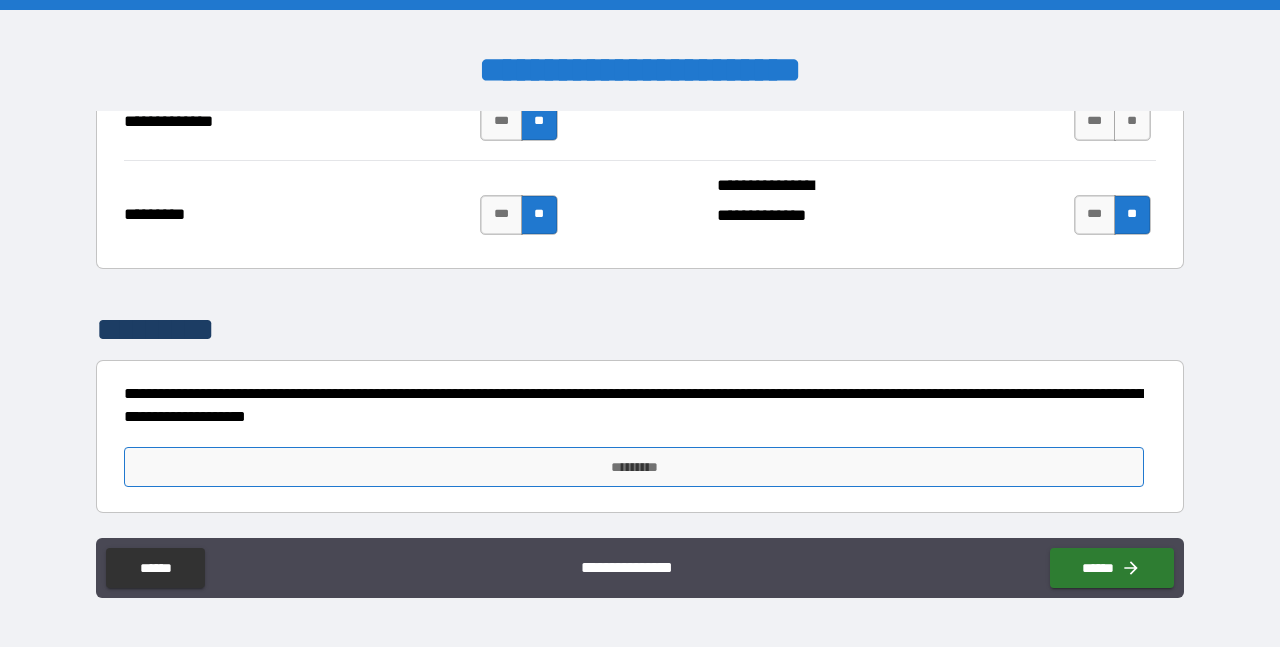 click on "*********" at bounding box center [634, 467] 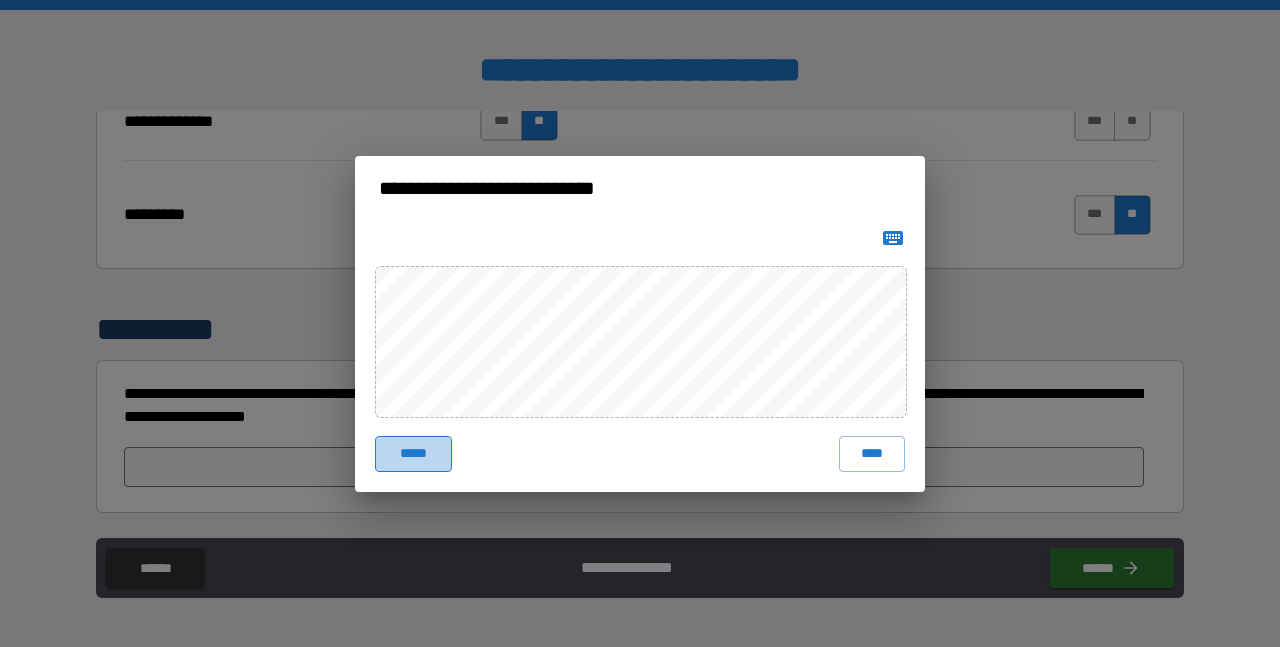 click on "*****" at bounding box center [413, 454] 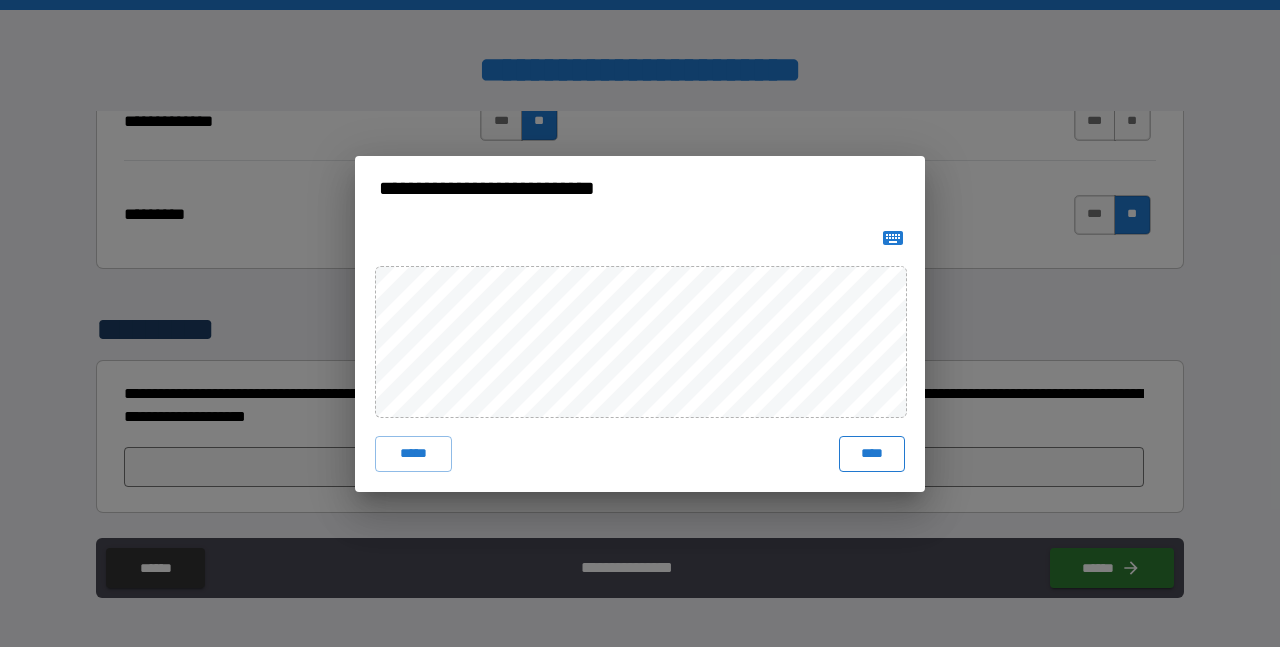 click on "****" at bounding box center [872, 454] 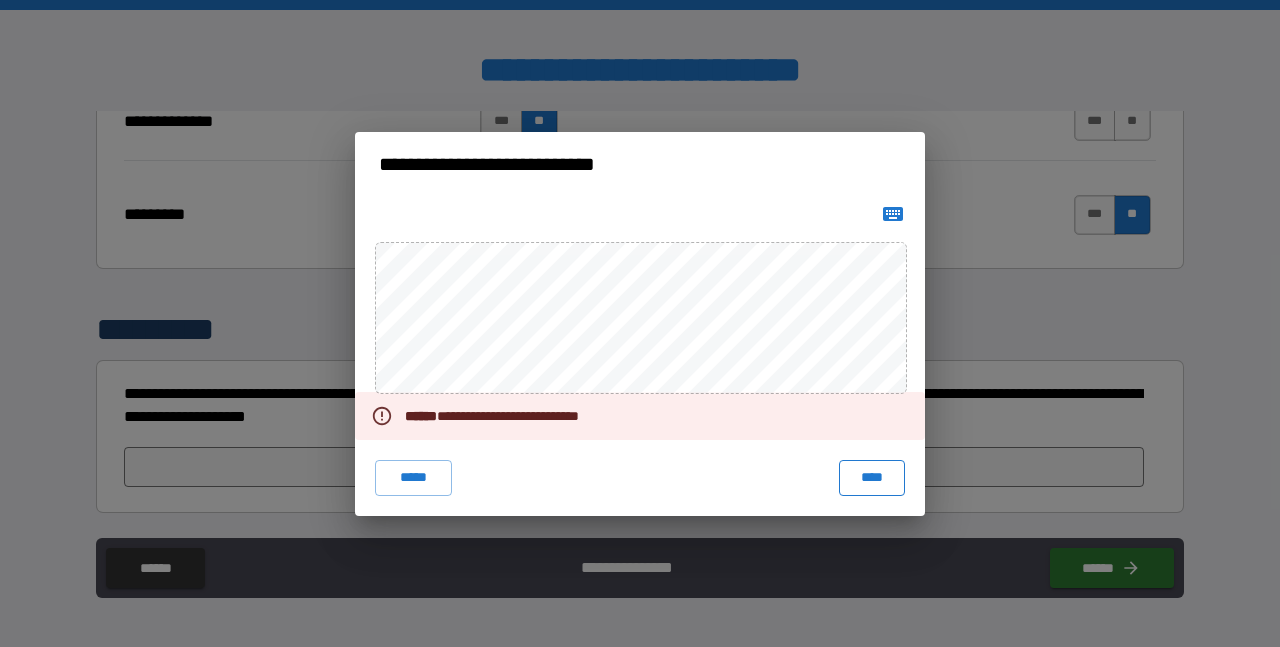 click on "**********" at bounding box center [640, 356] 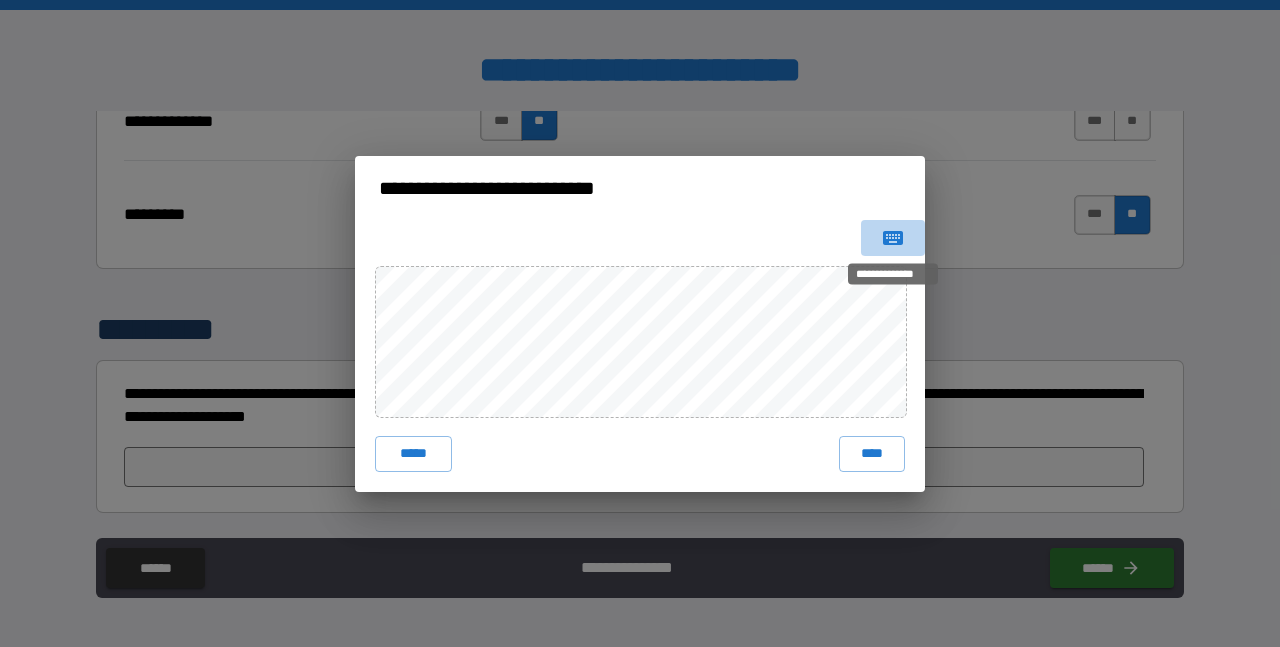 click 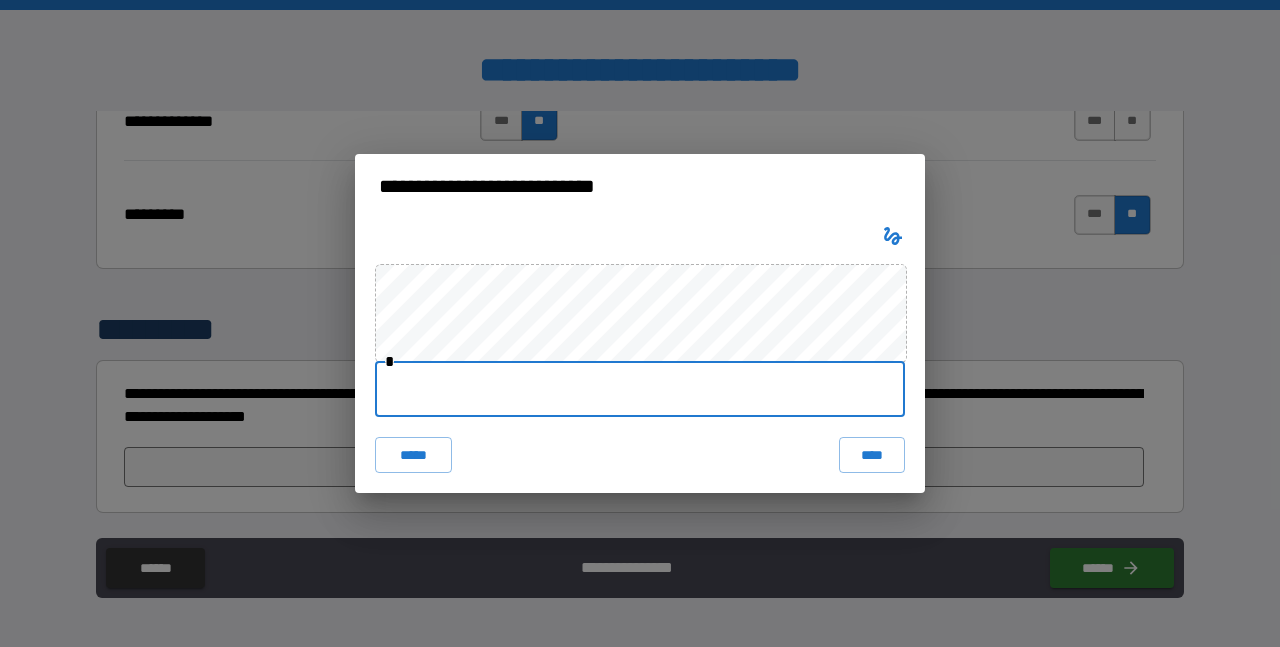 click at bounding box center [640, 389] 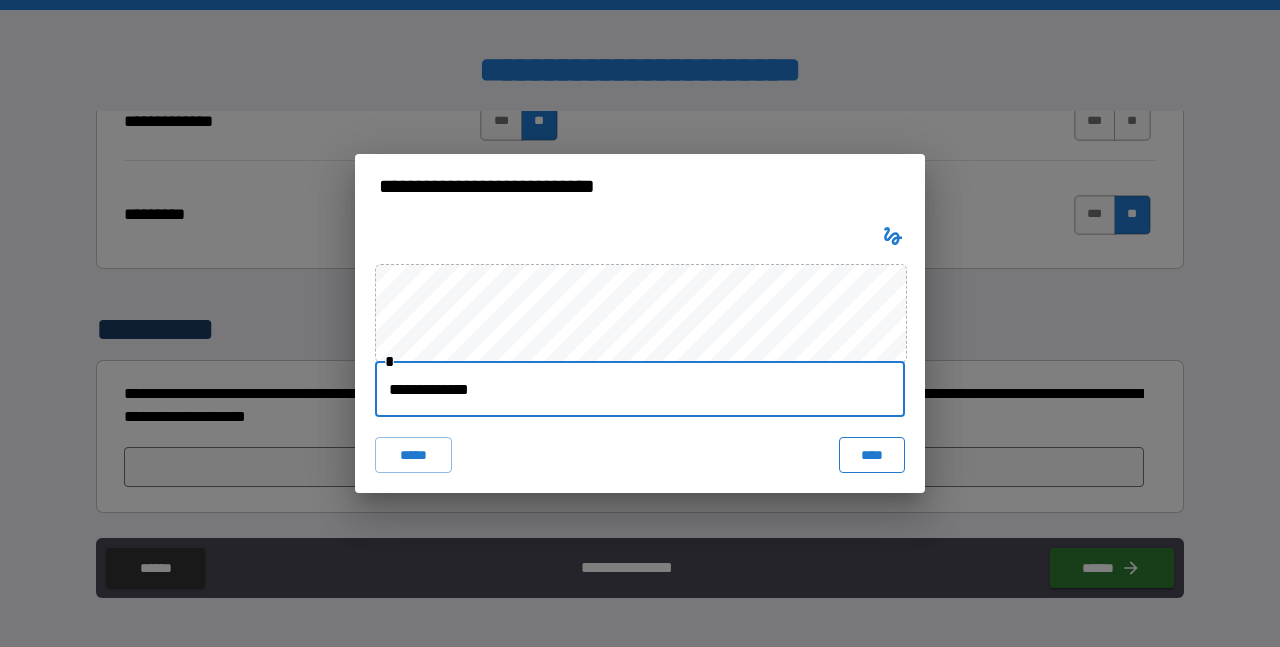 type on "**********" 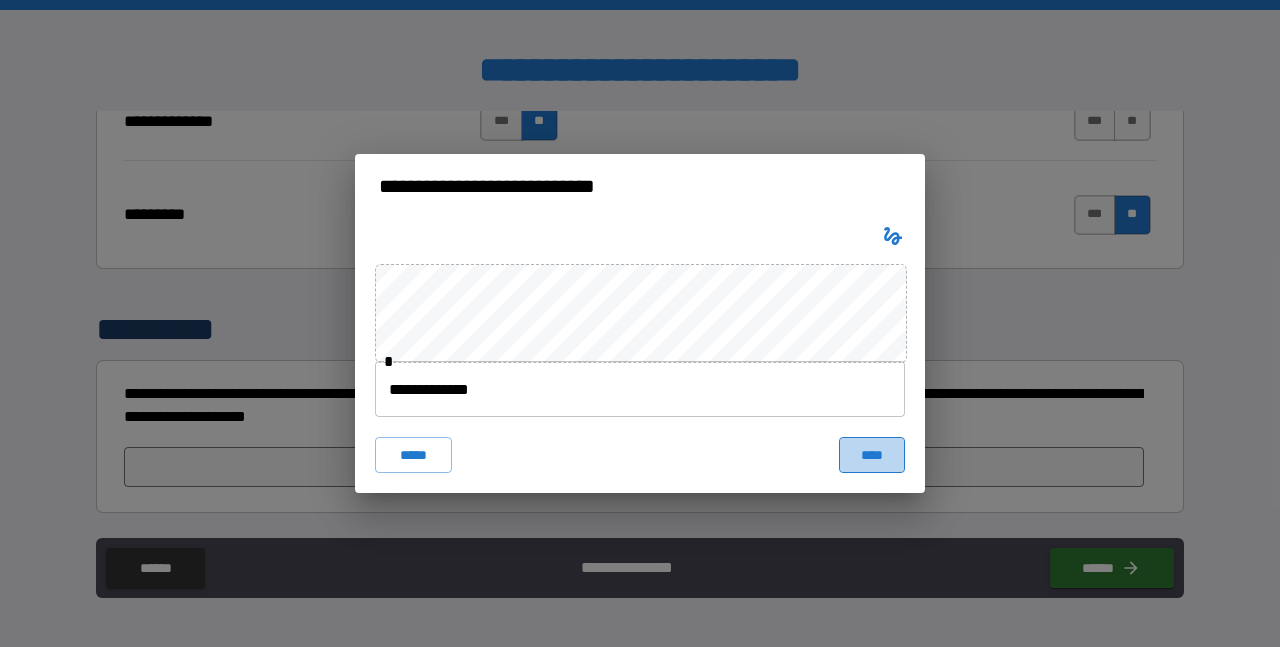 click on "****" at bounding box center [872, 455] 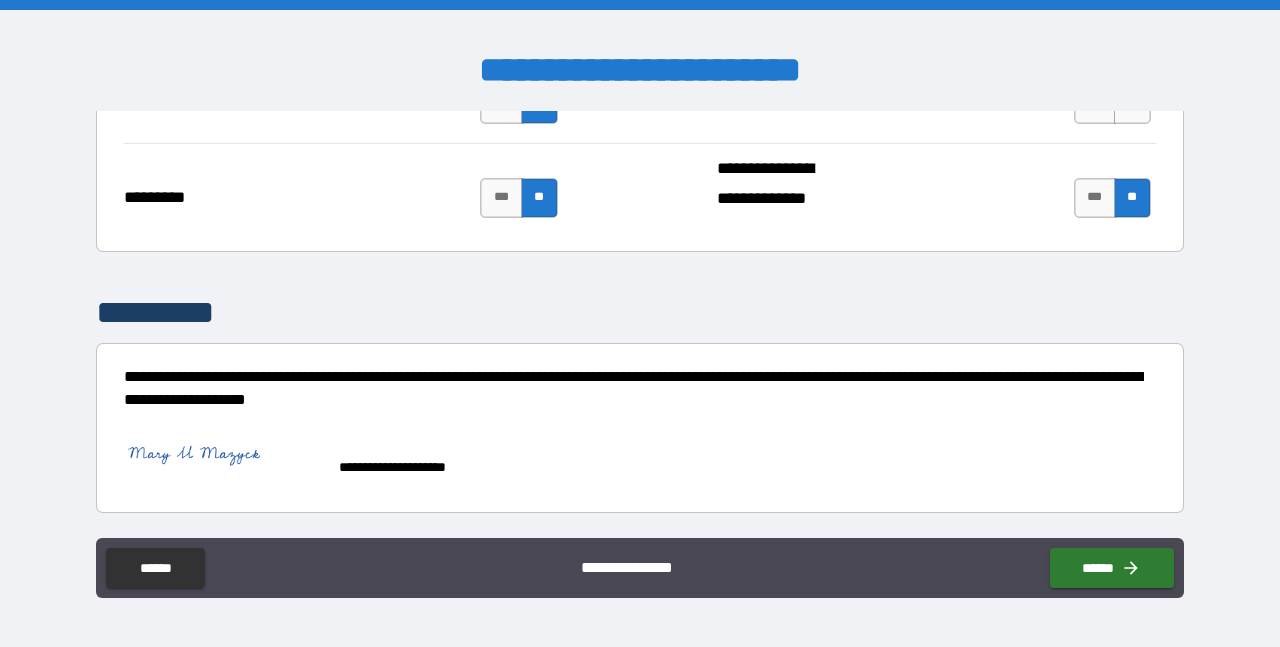 scroll, scrollTop: 3815, scrollLeft: 0, axis: vertical 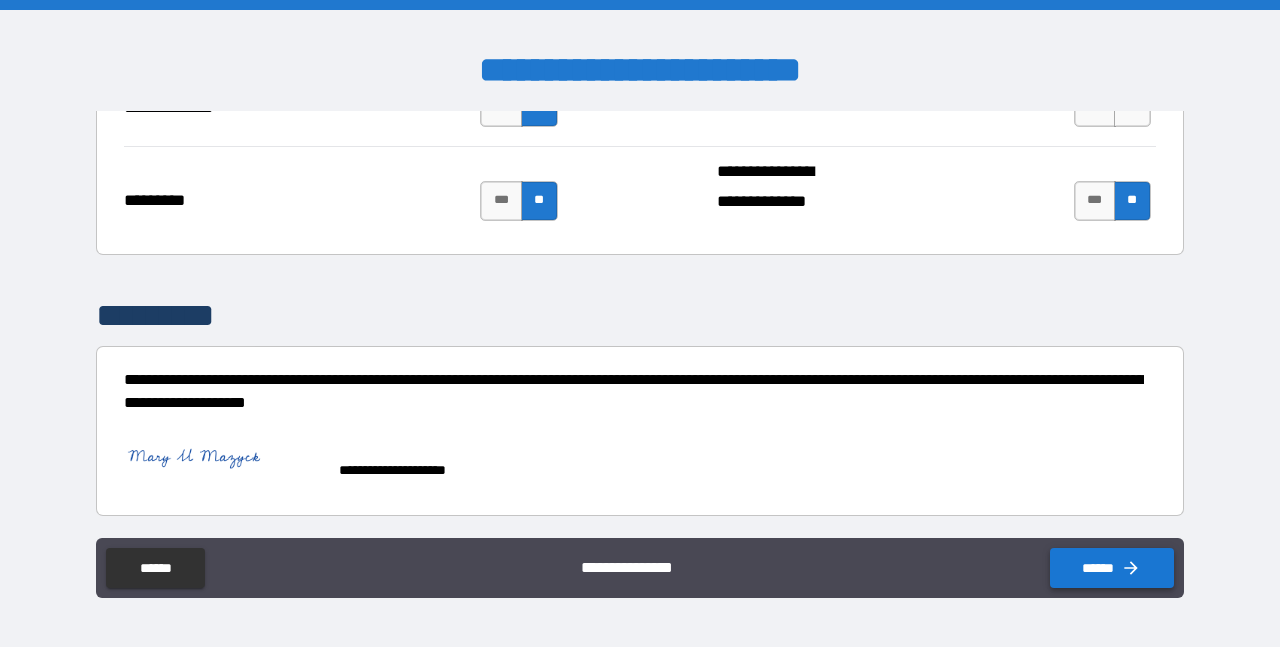 click on "******" at bounding box center [1112, 568] 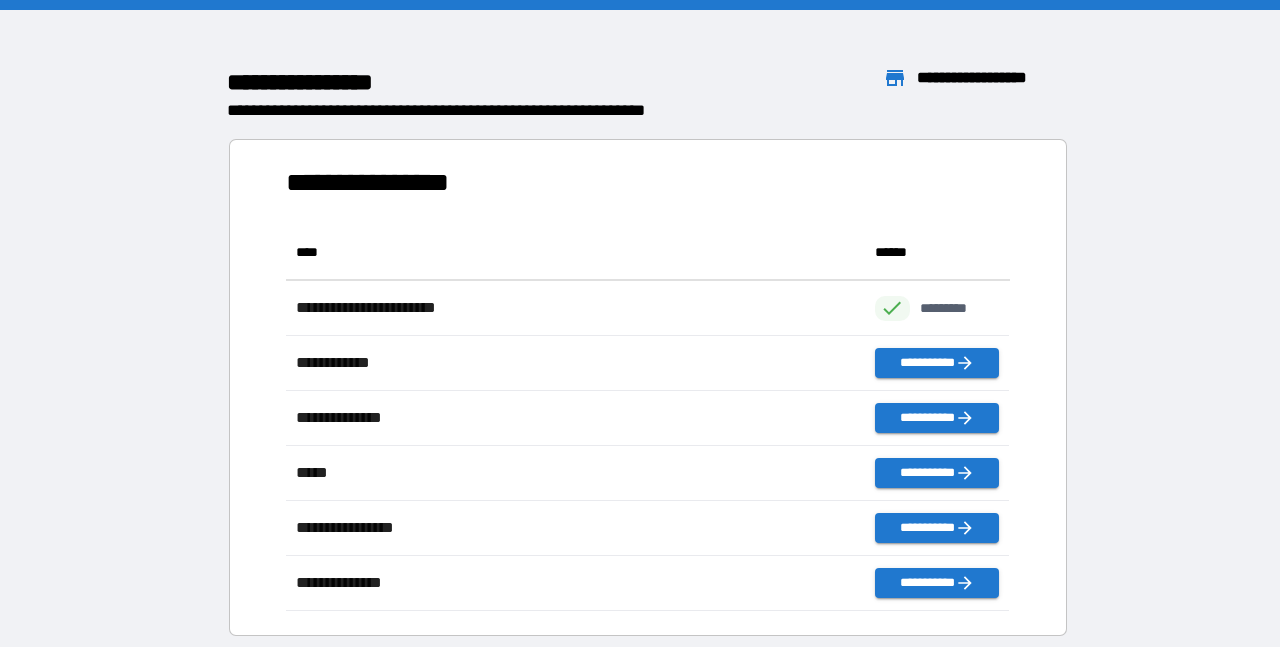 scroll, scrollTop: 1, scrollLeft: 1, axis: both 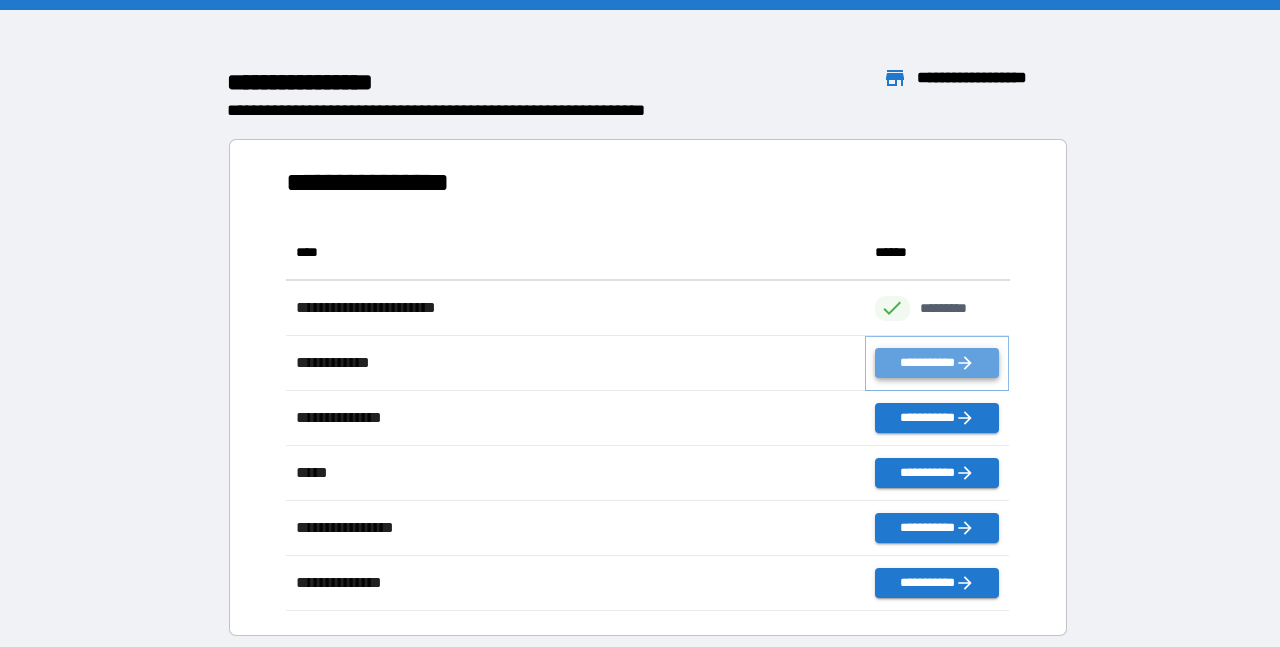 click on "**********" at bounding box center (937, 363) 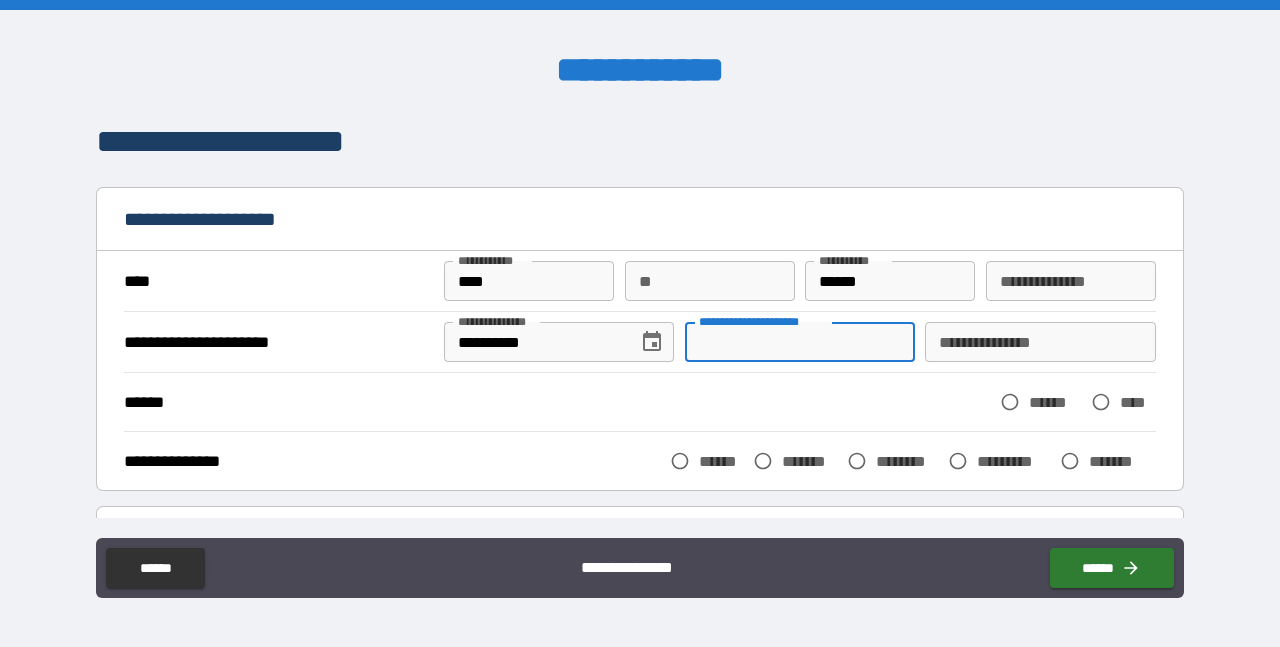 click on "**********" at bounding box center [800, 342] 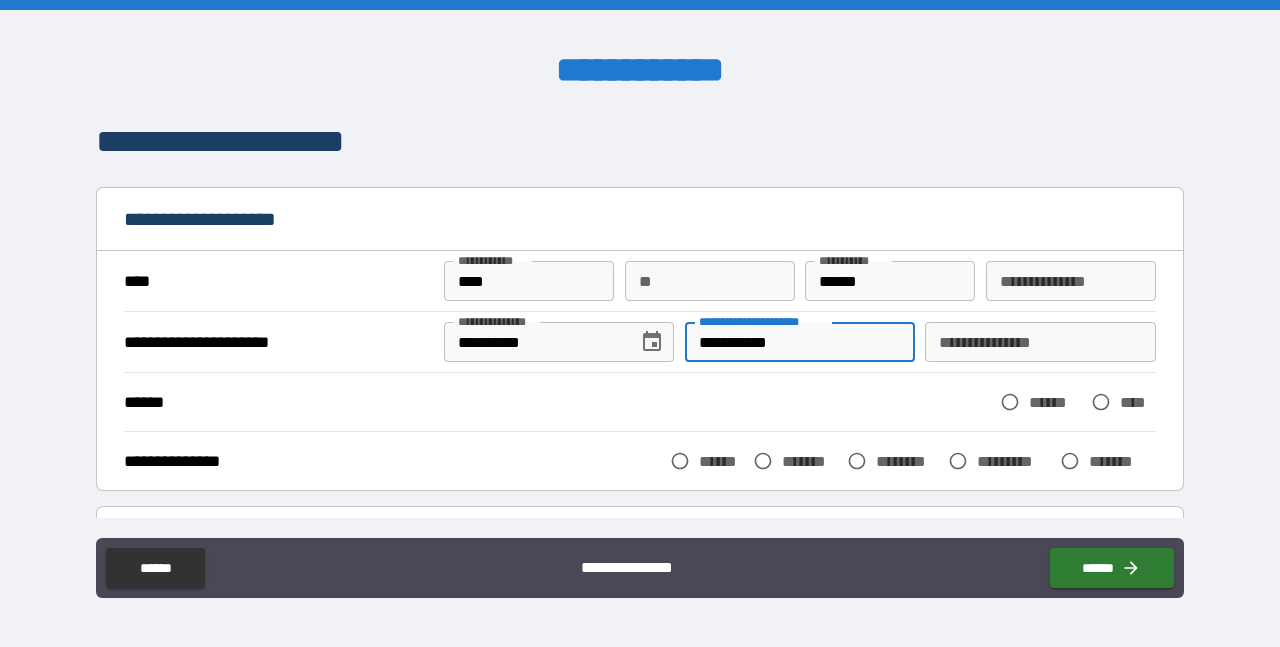 type on "**********" 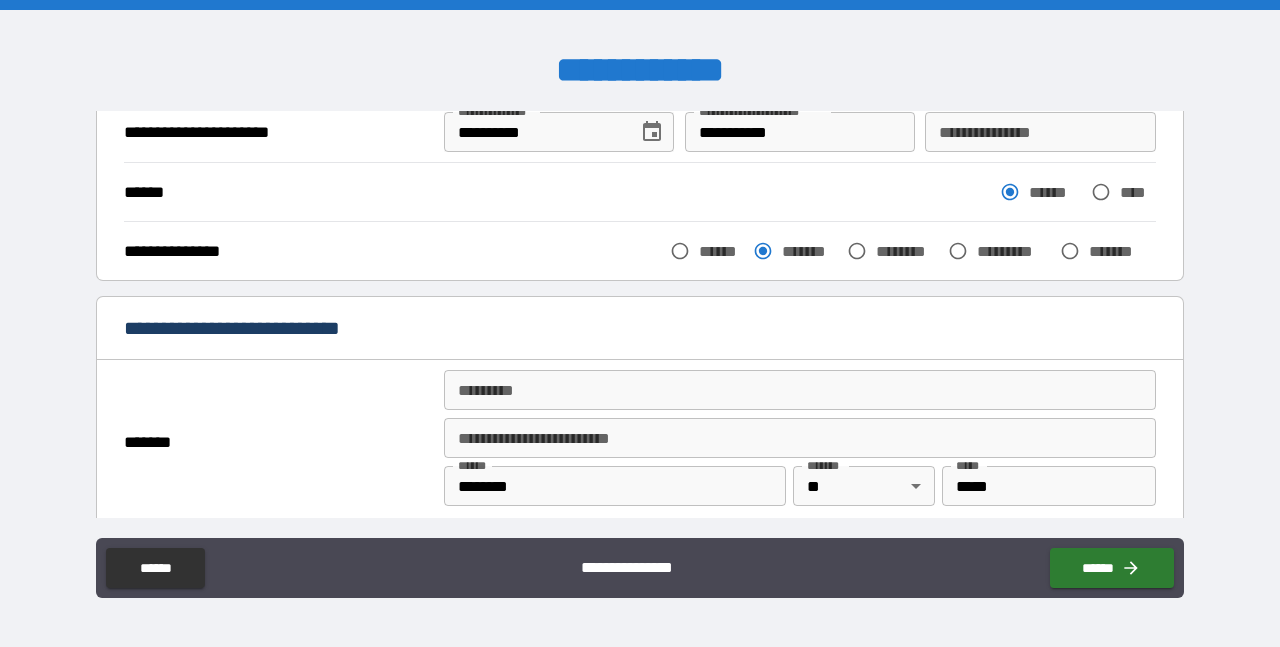 scroll, scrollTop: 225, scrollLeft: 0, axis: vertical 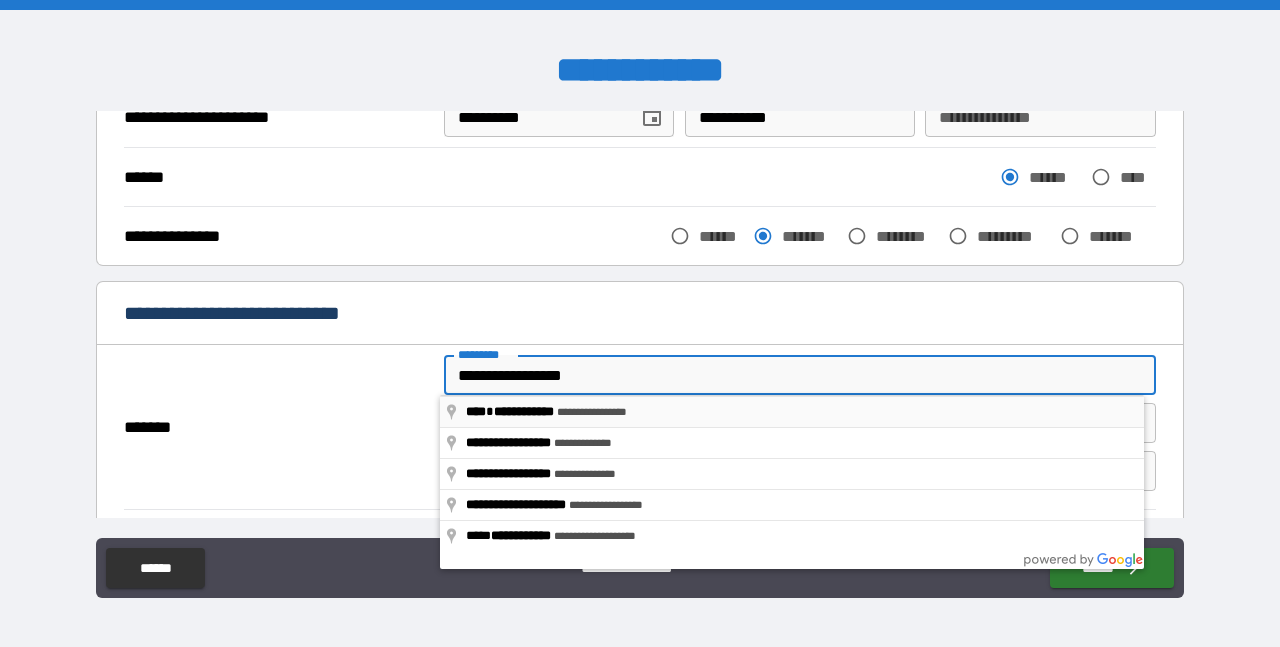 type on "**********" 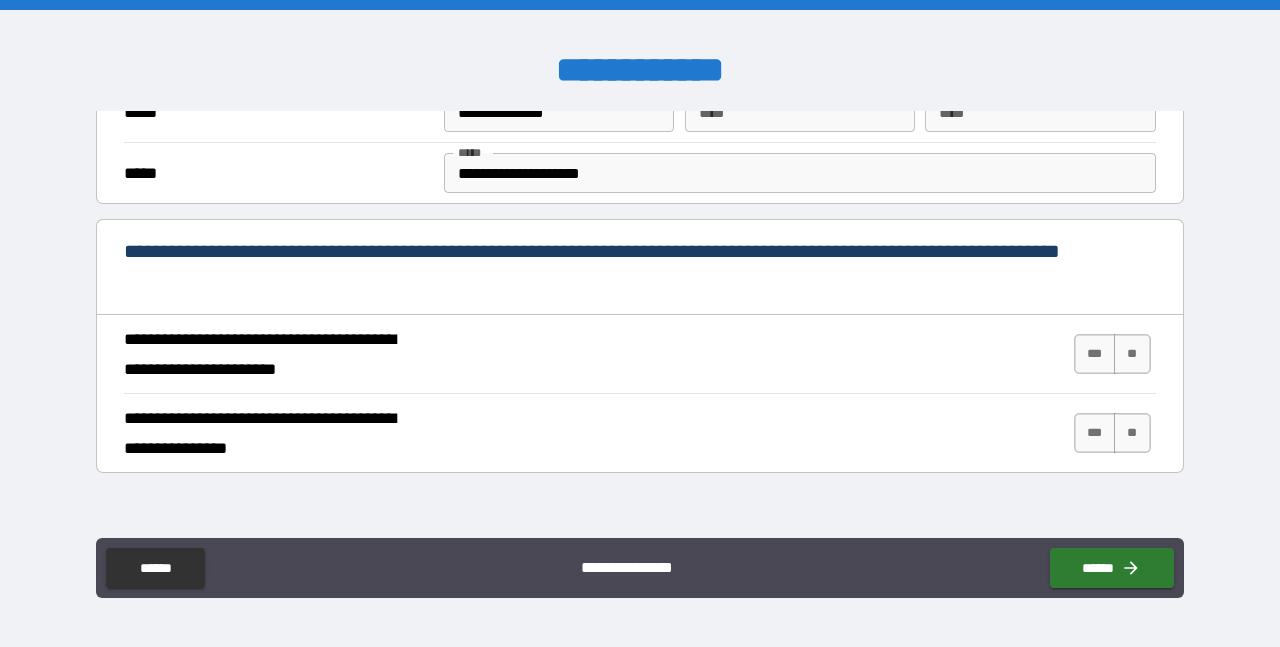 scroll, scrollTop: 656, scrollLeft: 0, axis: vertical 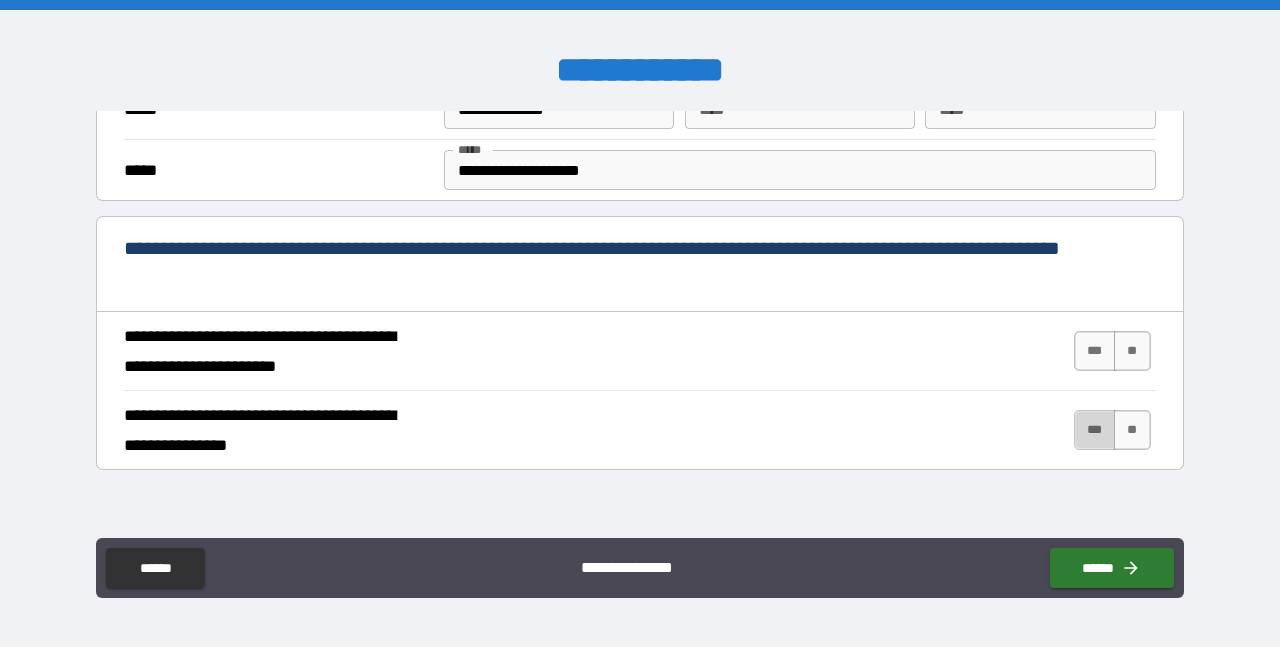 click on "***" at bounding box center (1095, 430) 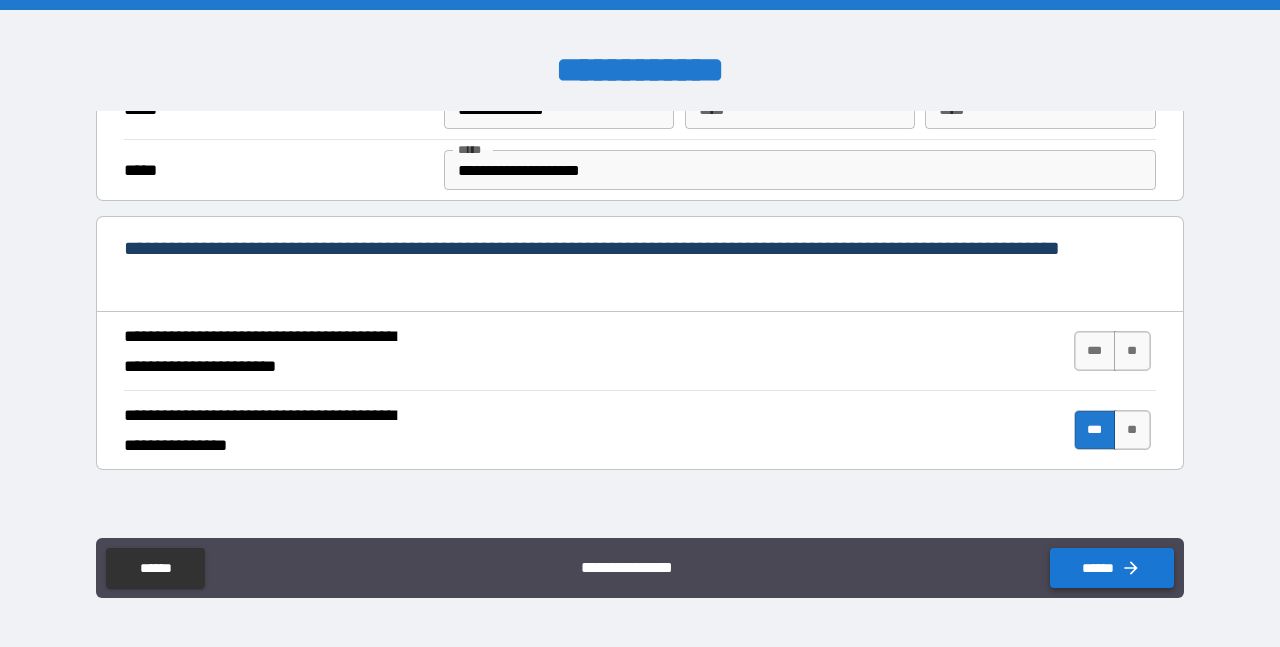 click on "******" at bounding box center (1112, 568) 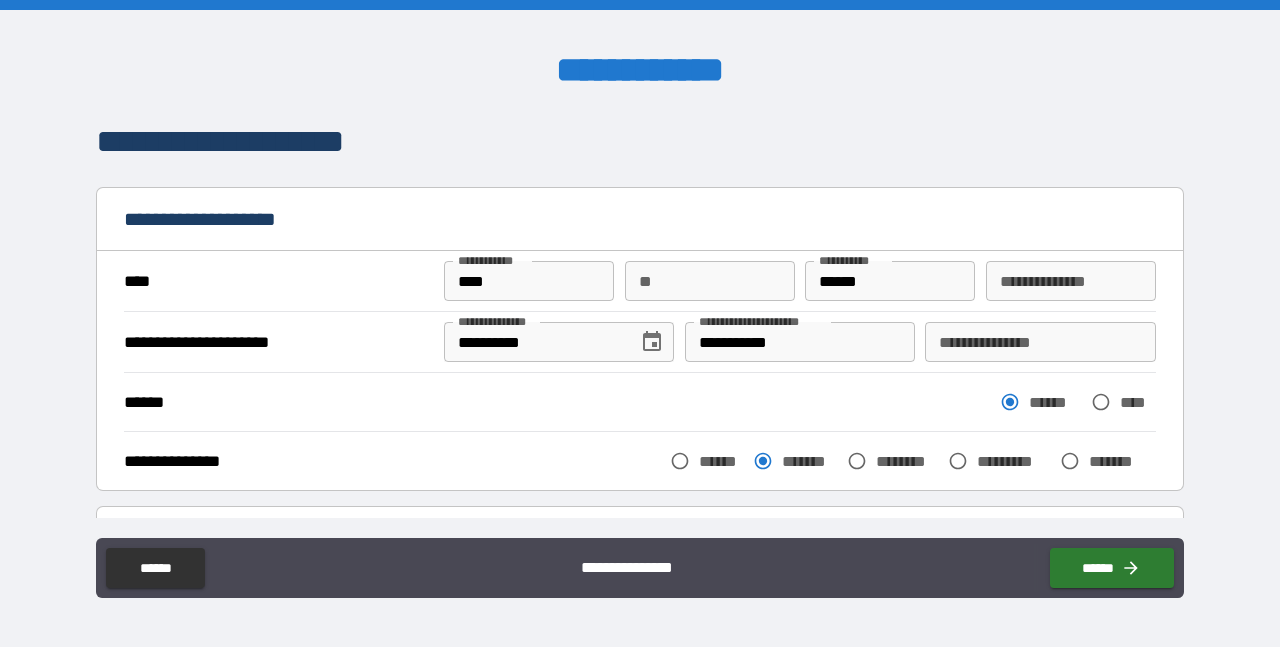 scroll, scrollTop: 0, scrollLeft: 0, axis: both 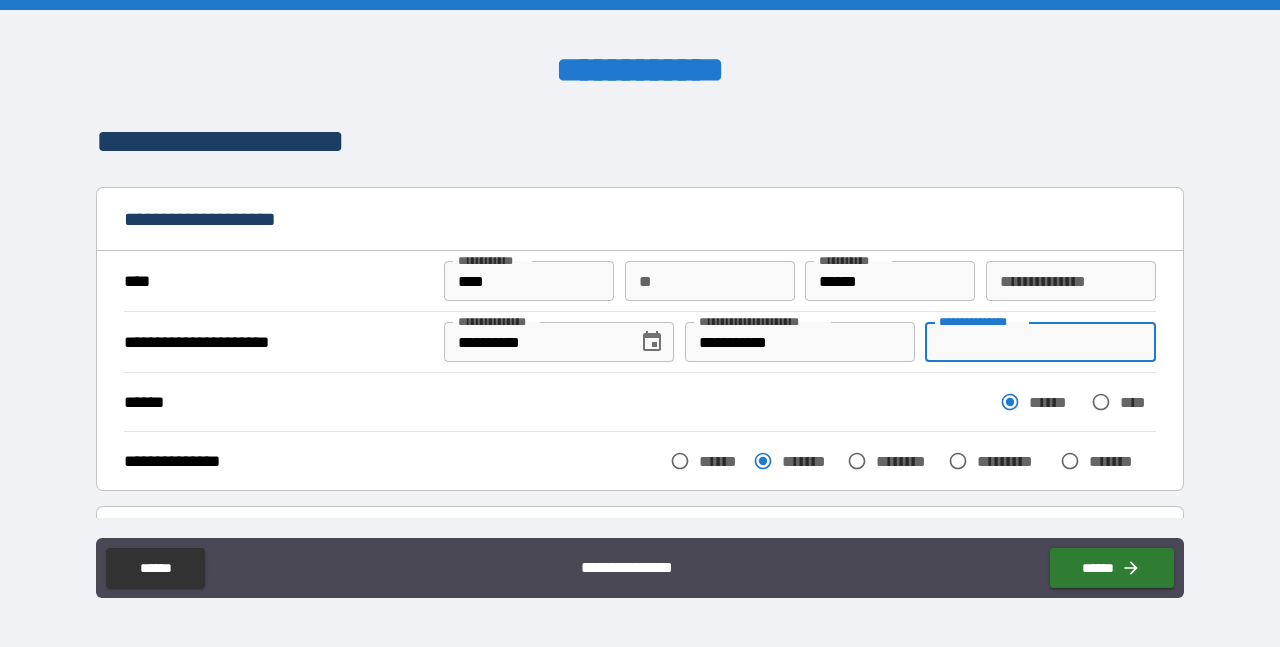 click on "**********" at bounding box center [1040, 342] 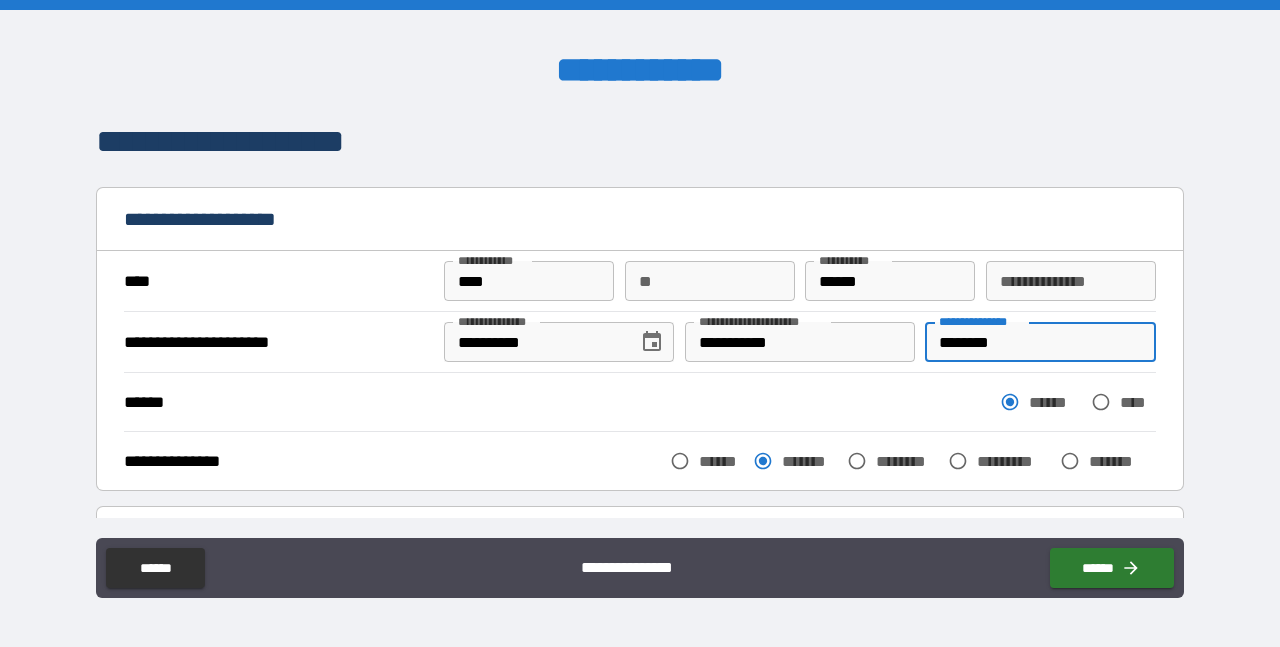 scroll, scrollTop: 3, scrollLeft: 0, axis: vertical 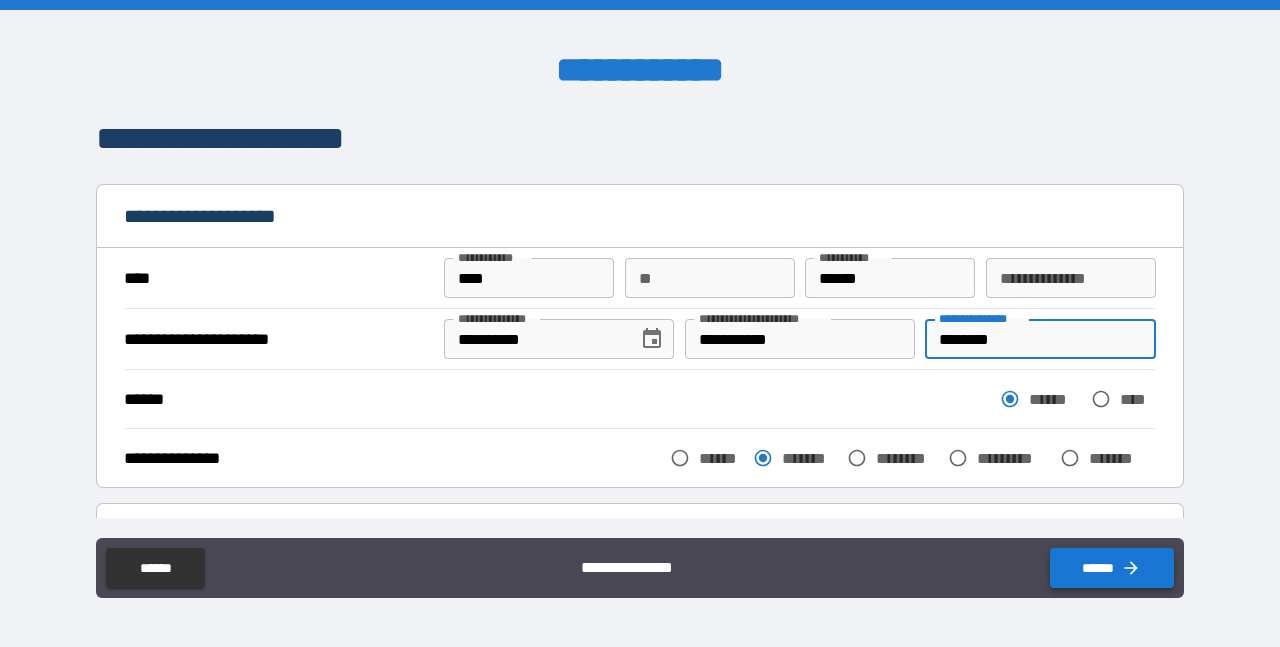 type on "********" 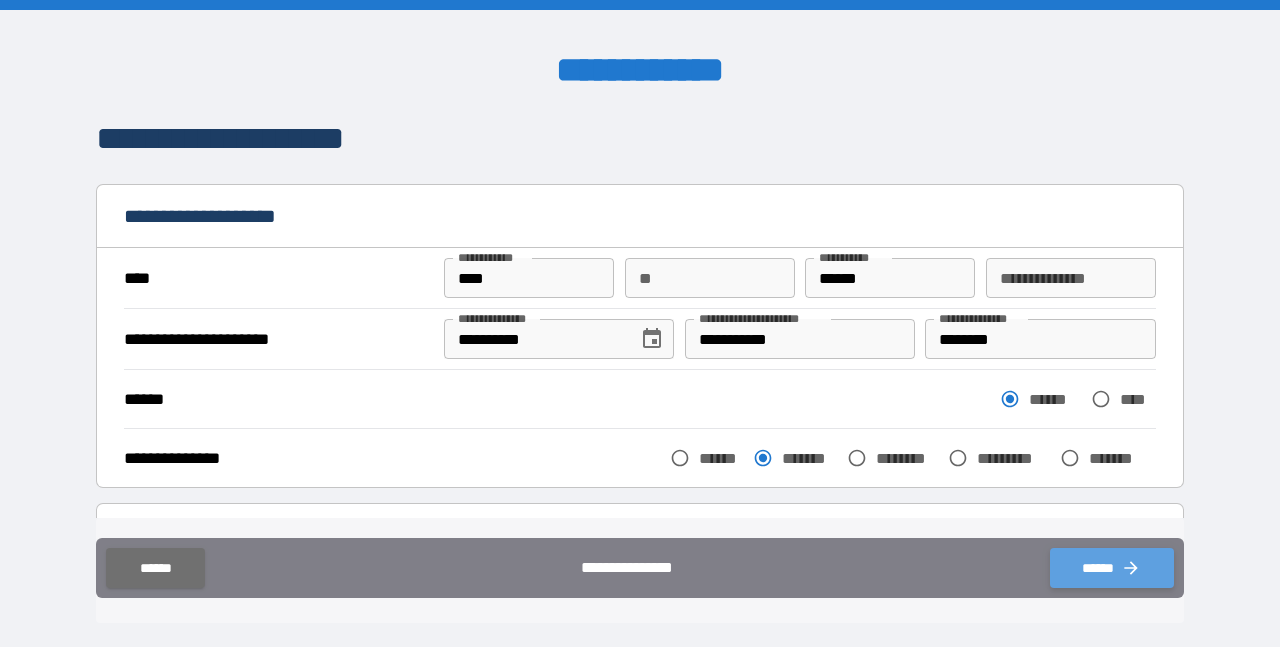 click on "******" at bounding box center [1112, 568] 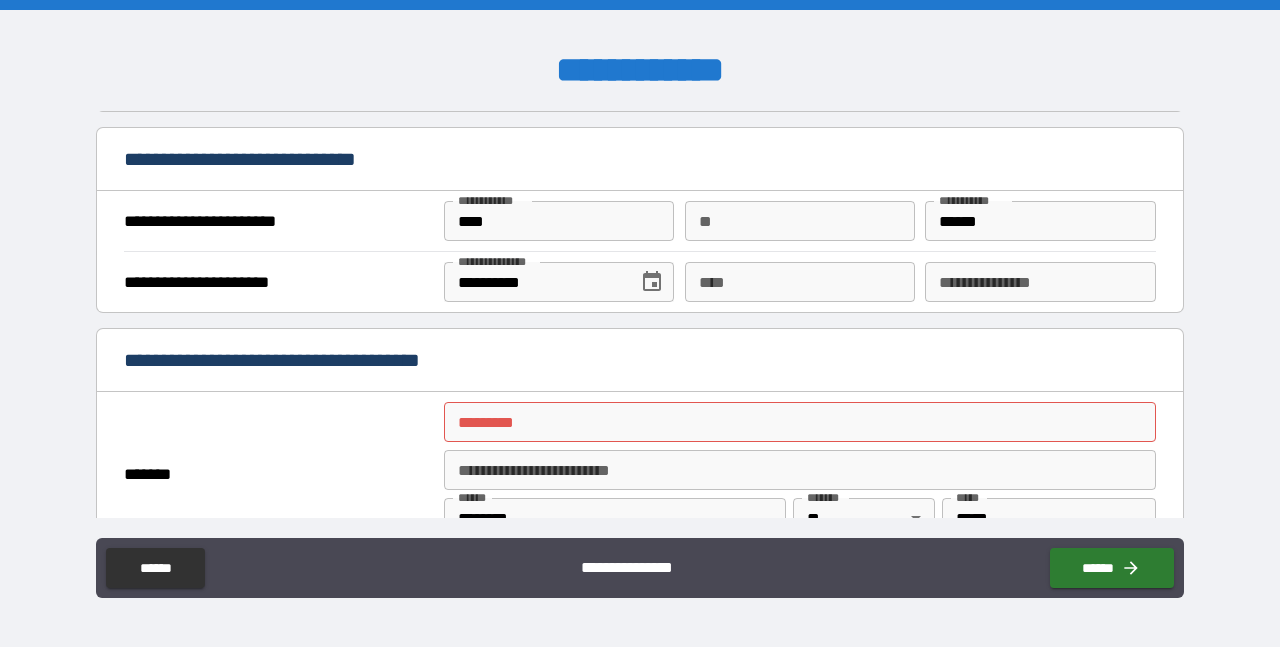 scroll, scrollTop: 1244, scrollLeft: 0, axis: vertical 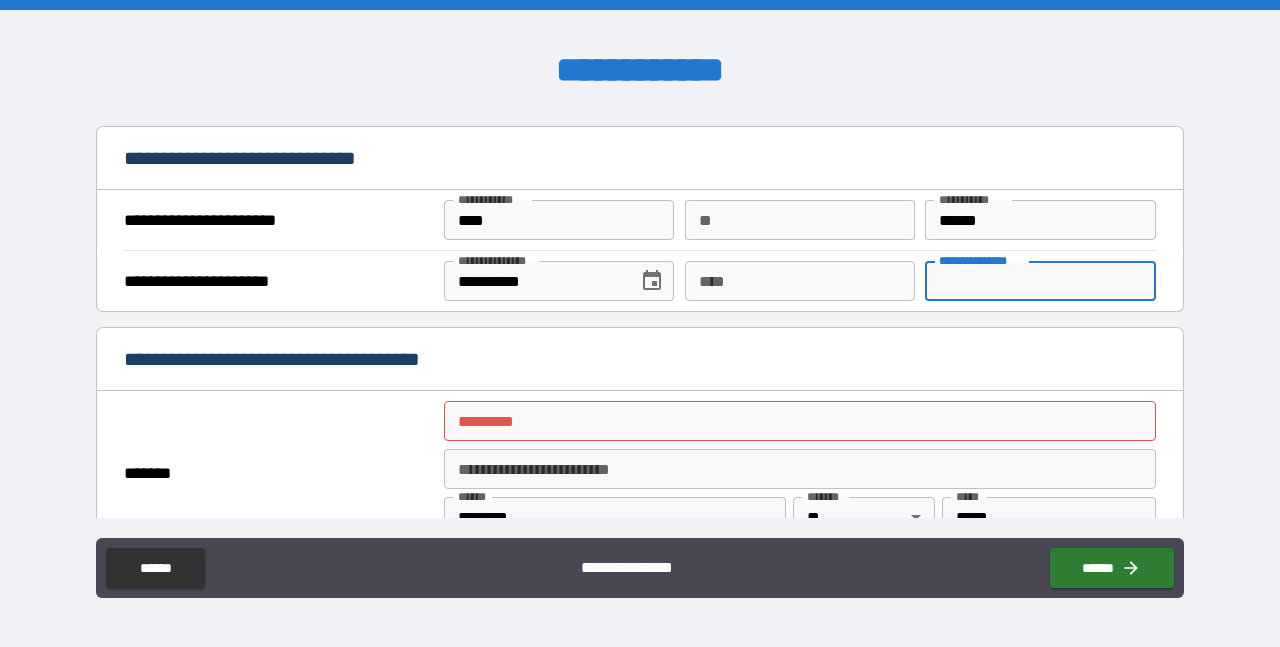 click on "**********" at bounding box center [1040, 281] 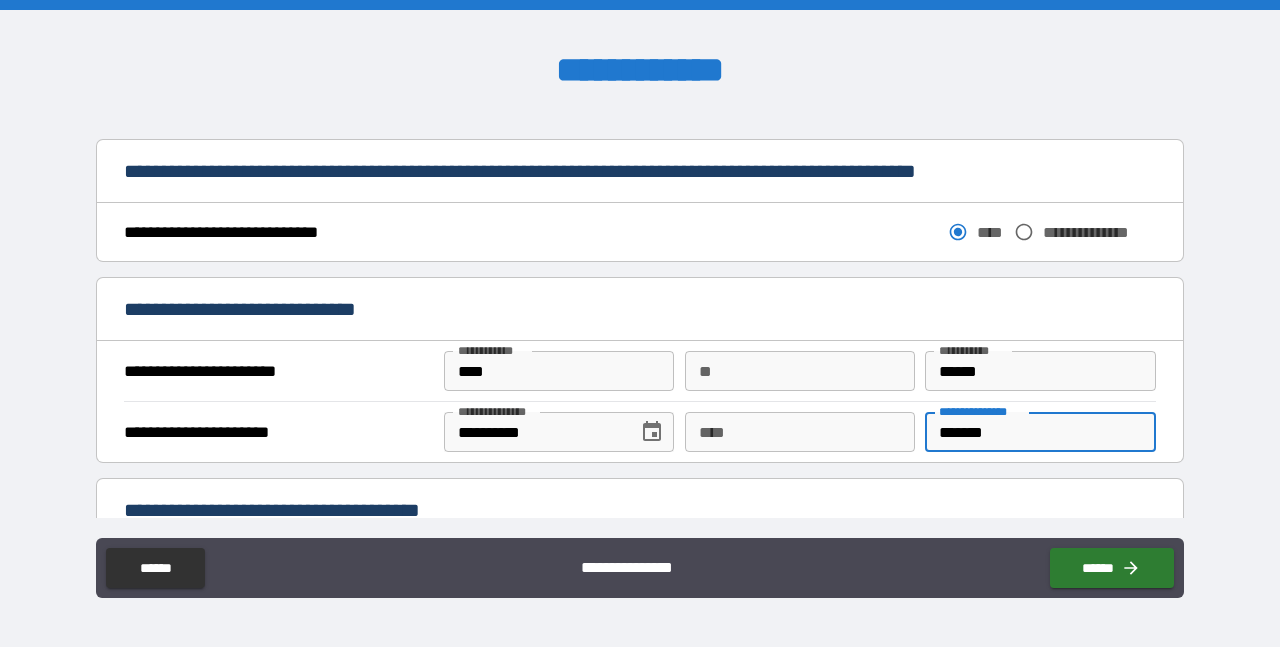 scroll, scrollTop: 1107, scrollLeft: 0, axis: vertical 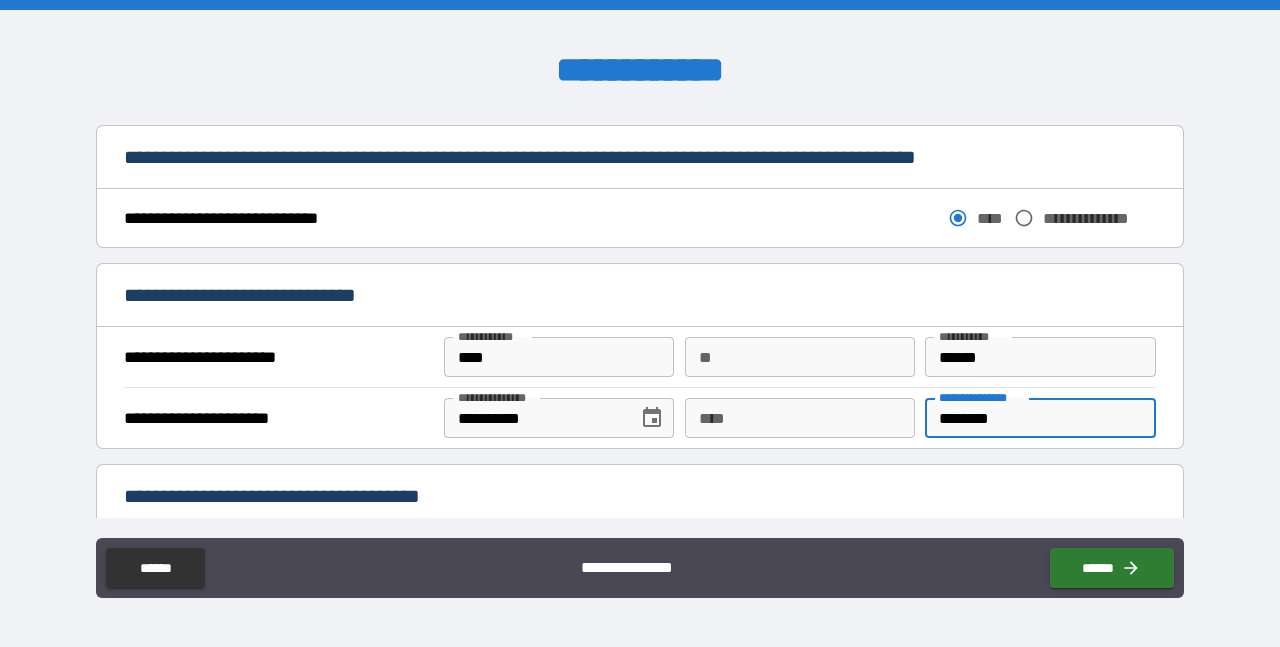 type on "********" 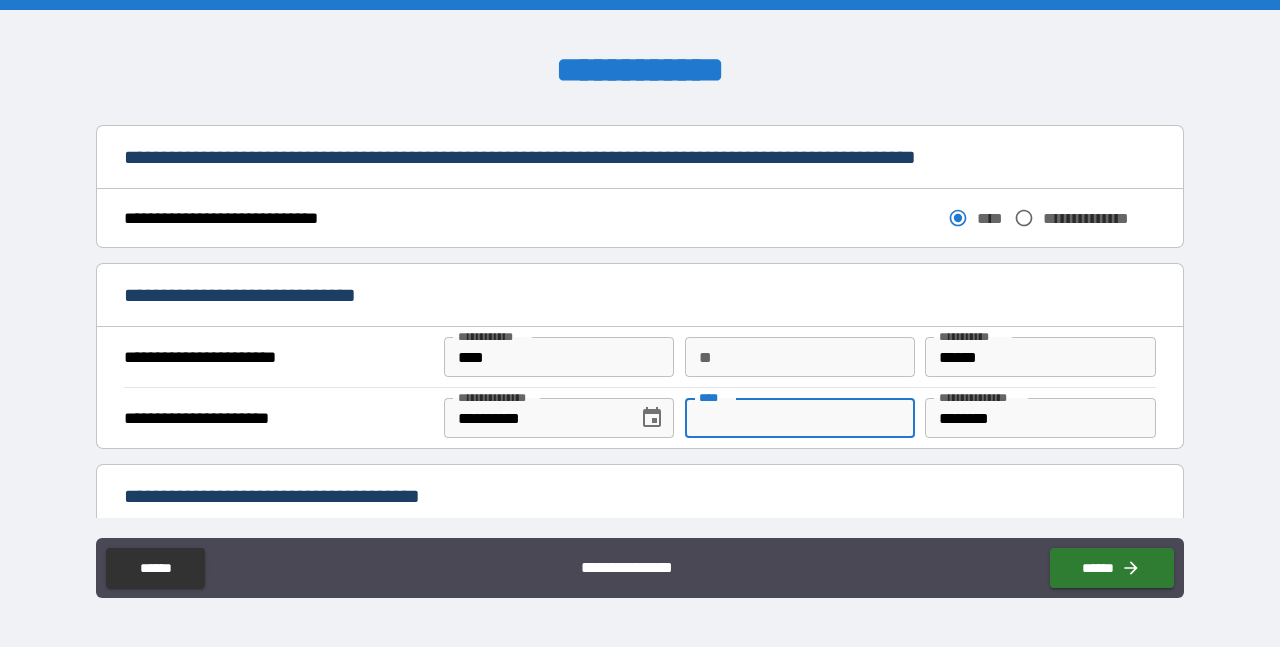 click on "****" at bounding box center (800, 418) 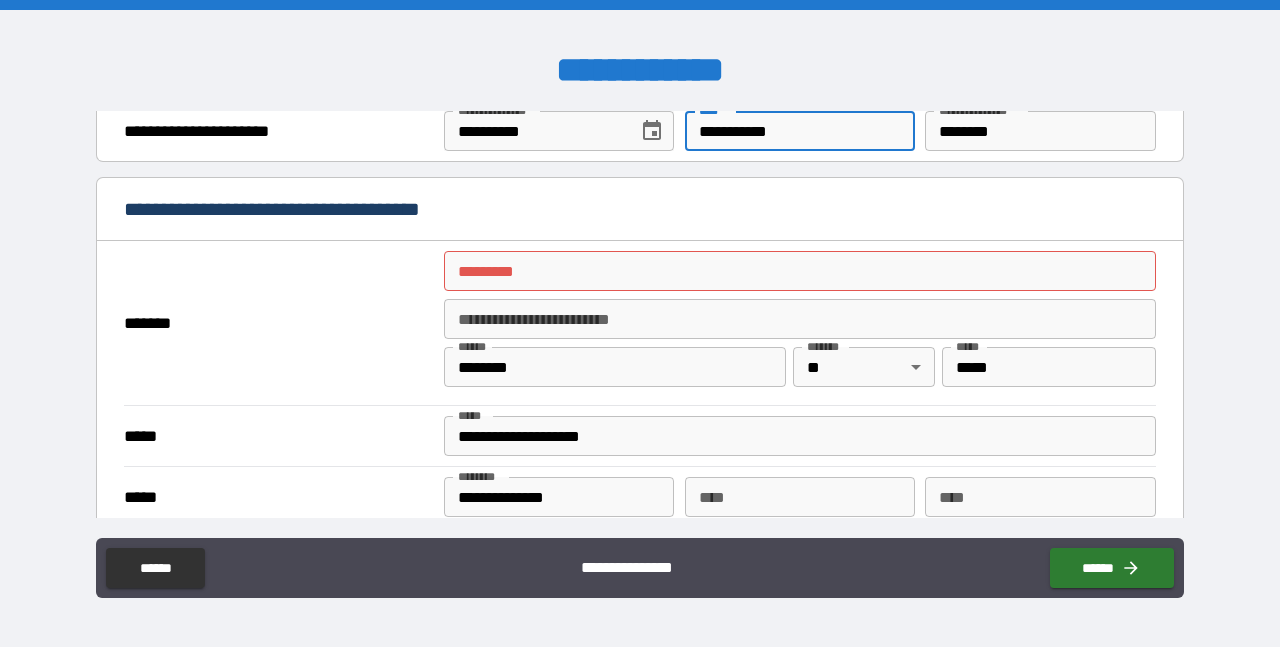scroll, scrollTop: 1415, scrollLeft: 0, axis: vertical 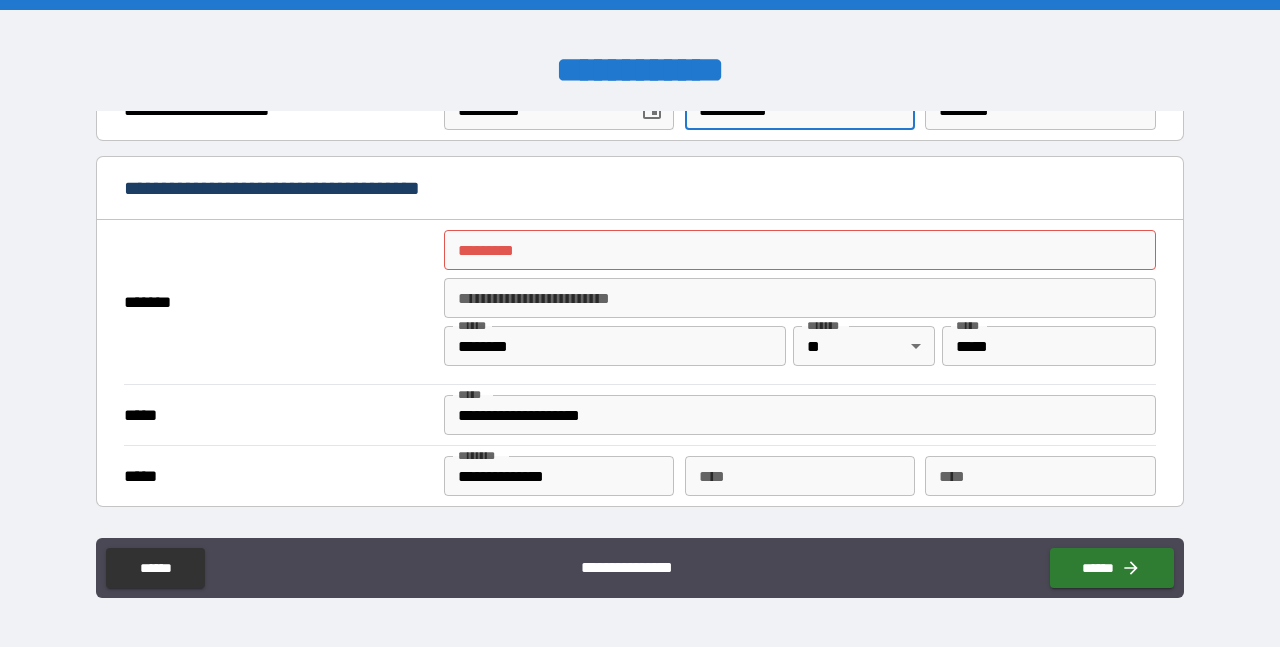 type on "**********" 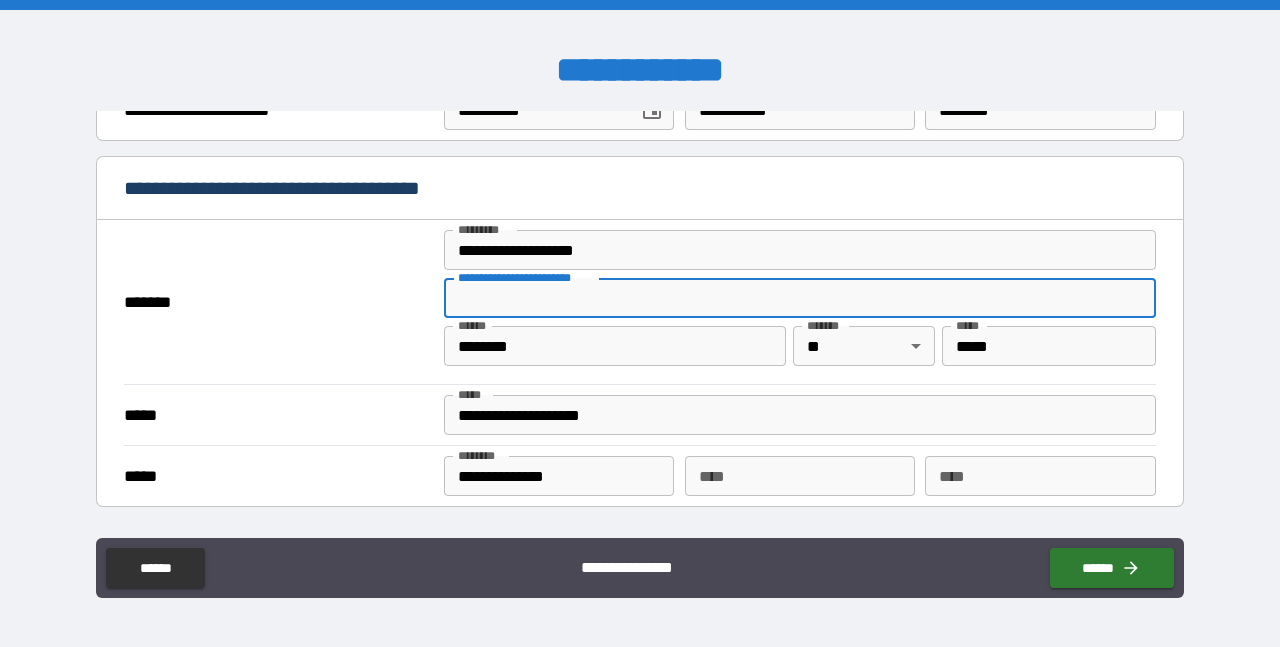 type on "**********" 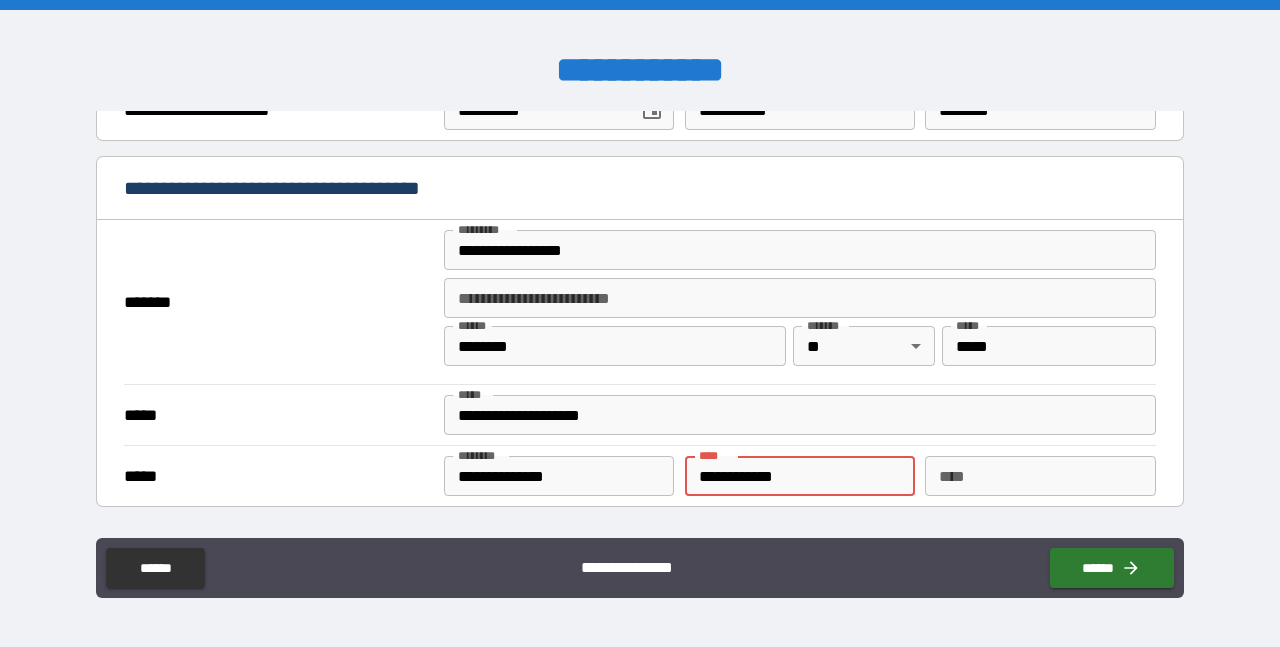 type on "**********" 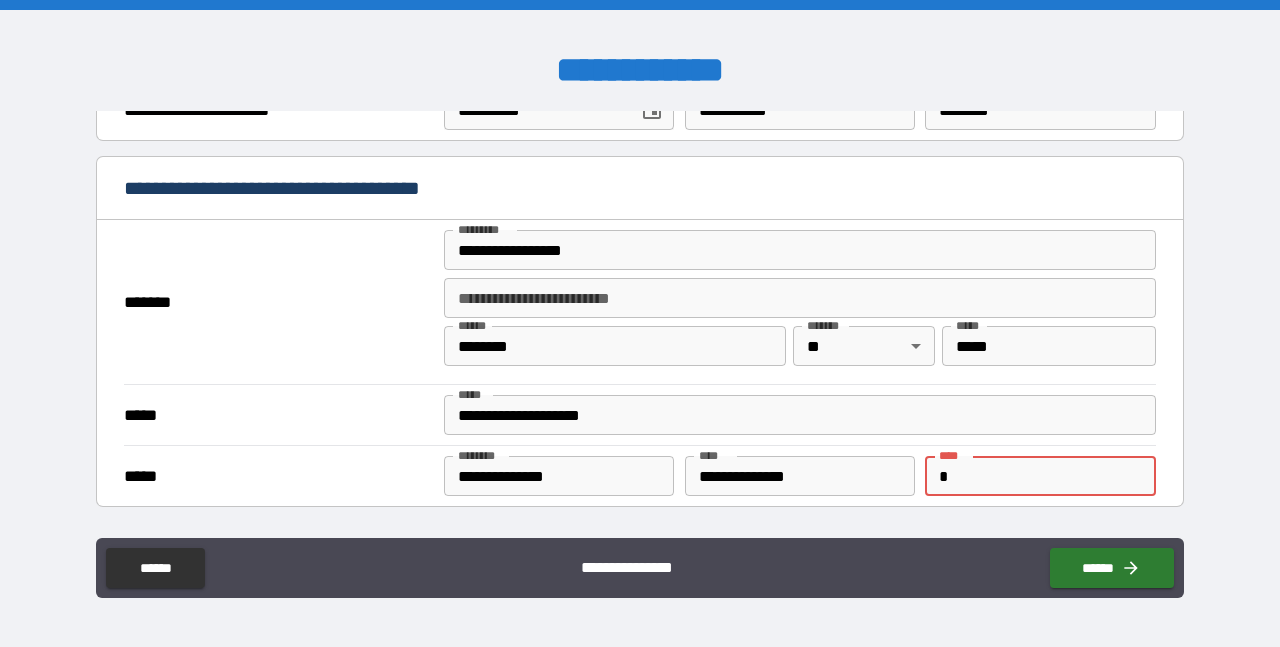 click on "*" at bounding box center [1040, 476] 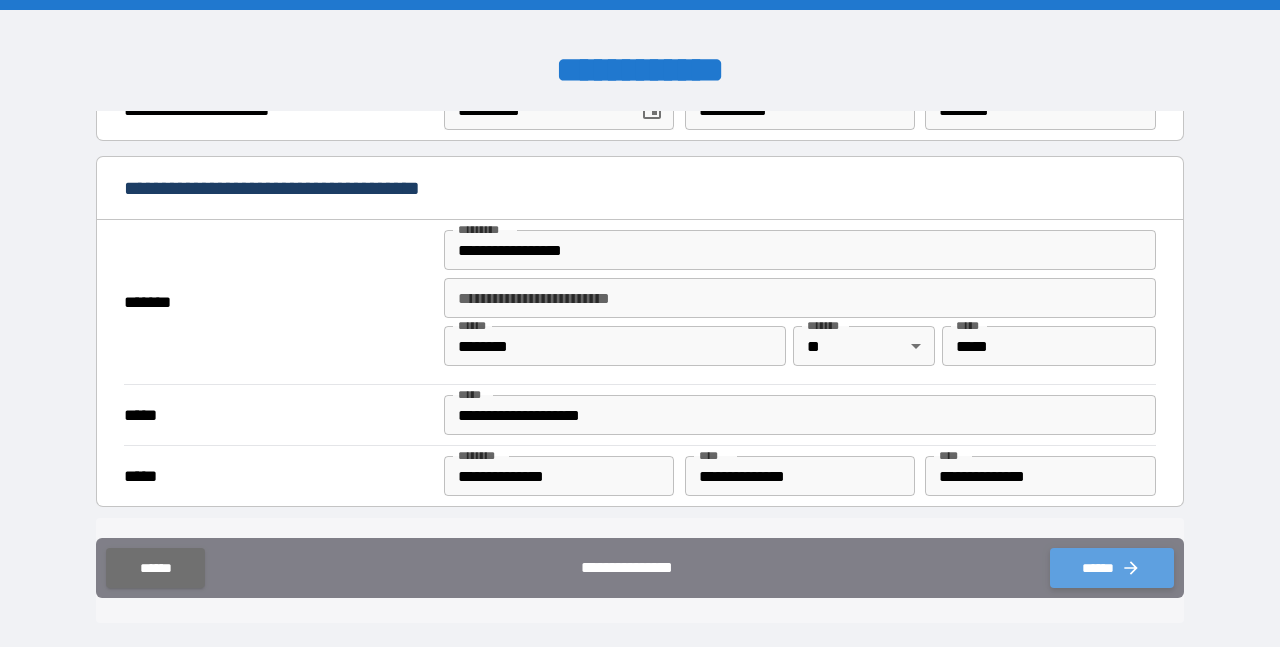 click on "******" at bounding box center [1112, 568] 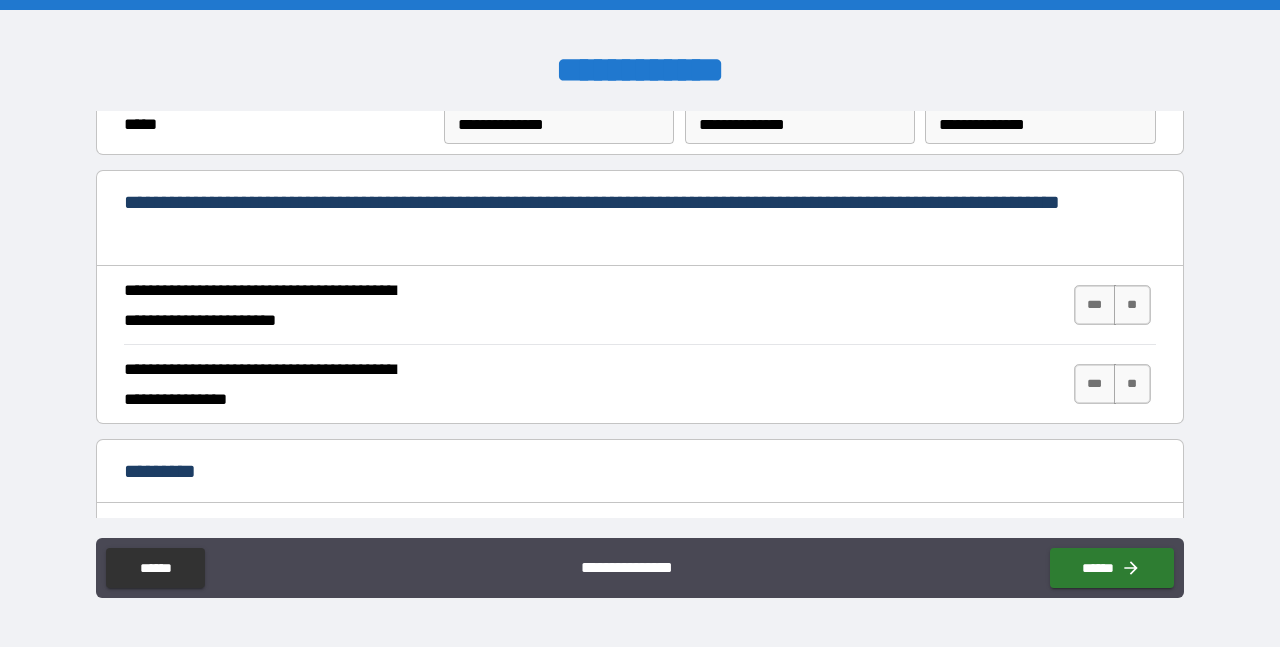 scroll, scrollTop: 1765, scrollLeft: 0, axis: vertical 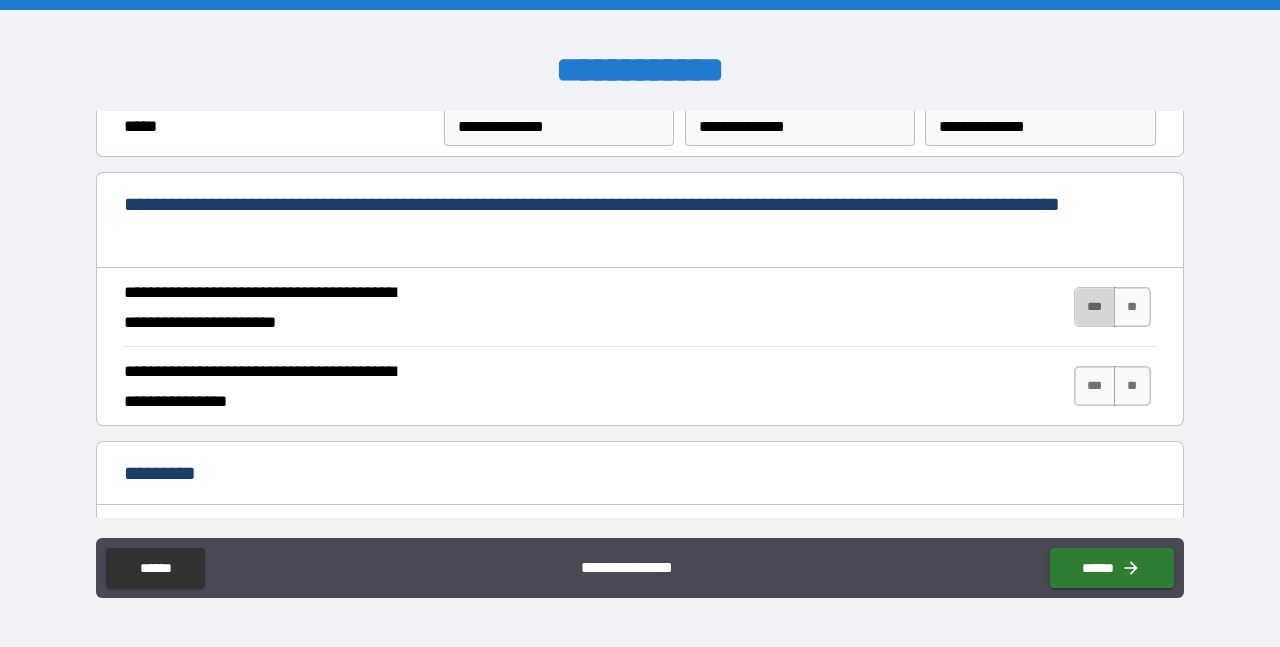 click on "***" at bounding box center (1095, 307) 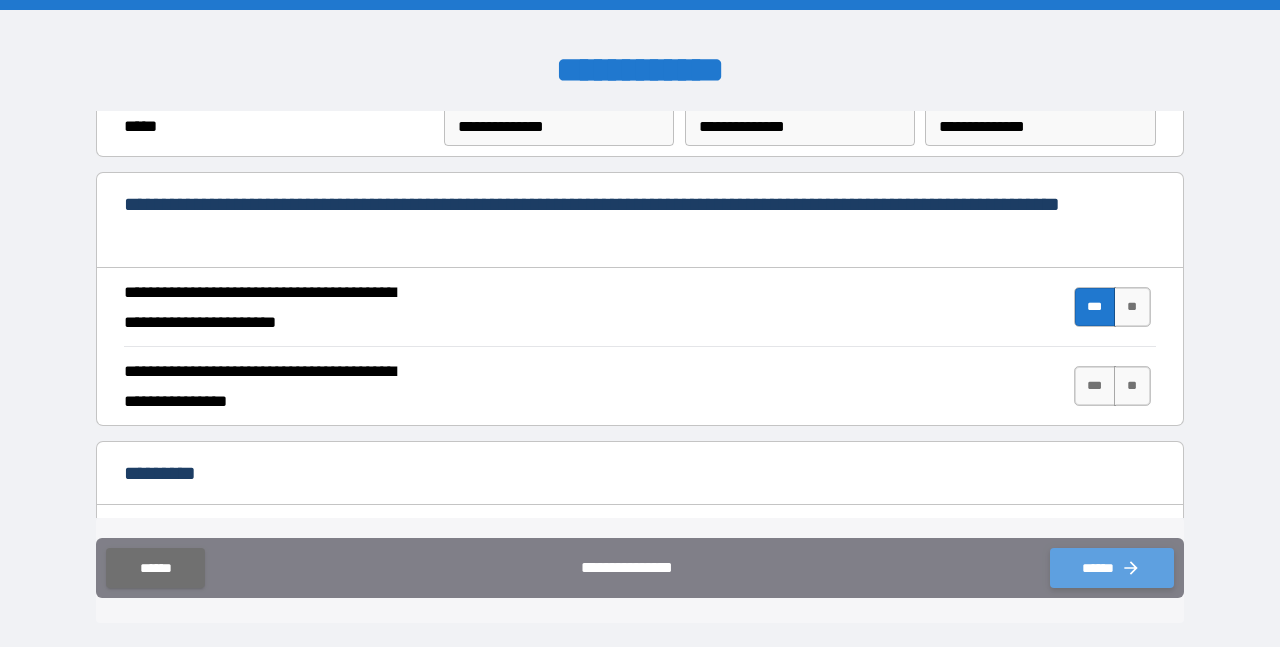 click on "******" at bounding box center (1112, 568) 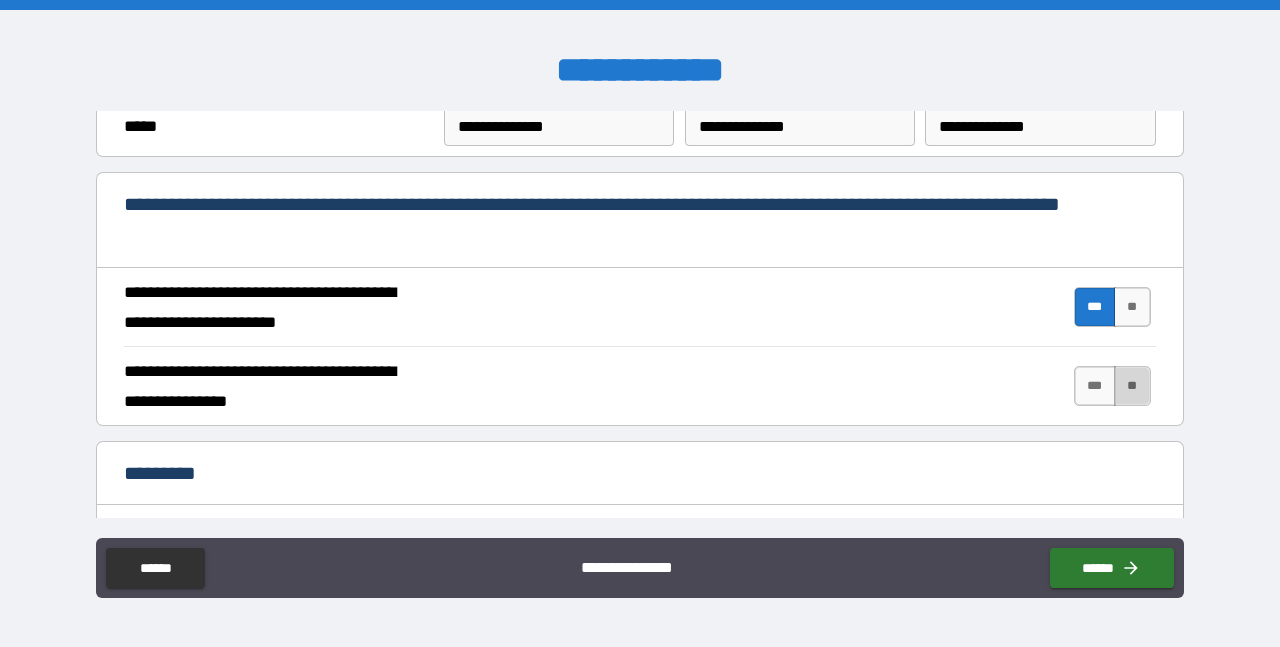 click on "**" at bounding box center (1132, 386) 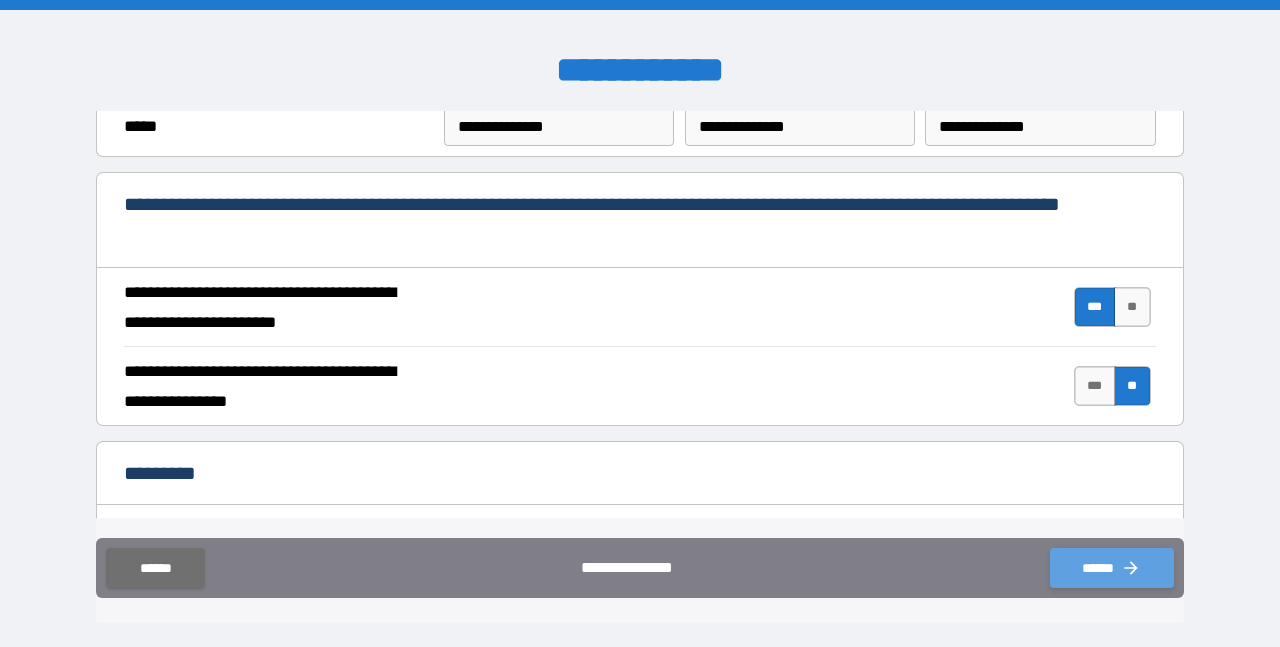 click on "******" at bounding box center (1112, 568) 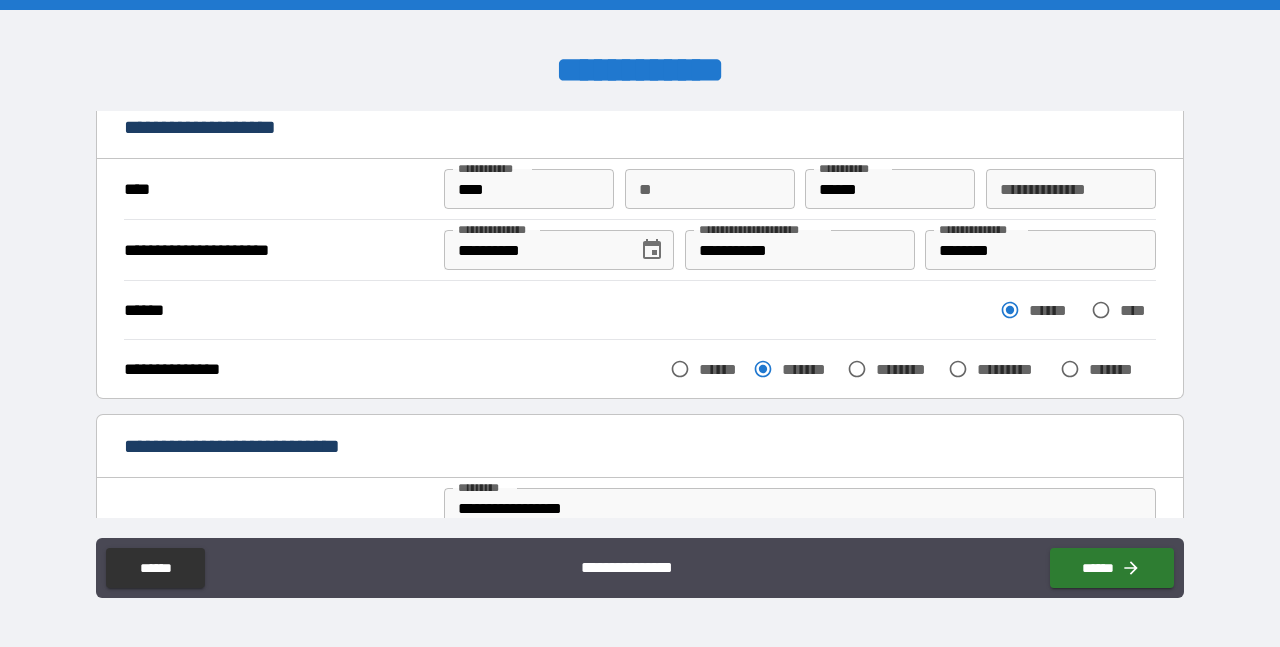 scroll, scrollTop: 89, scrollLeft: 0, axis: vertical 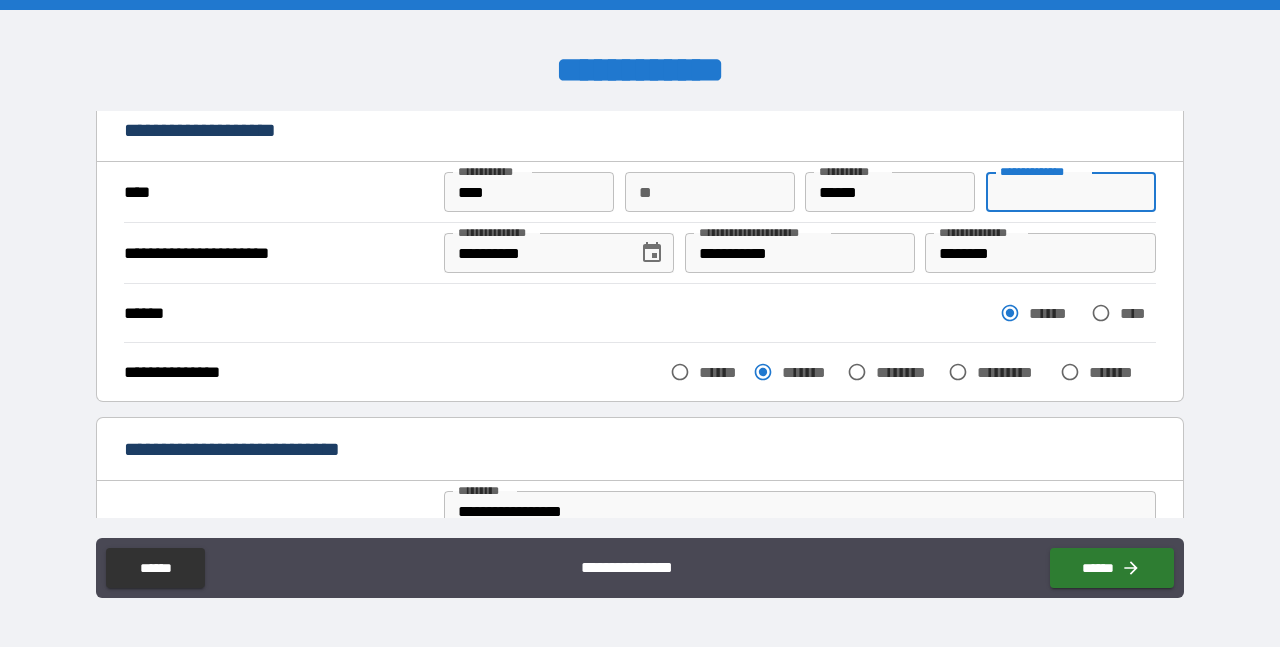 click on "**********" at bounding box center [1071, 192] 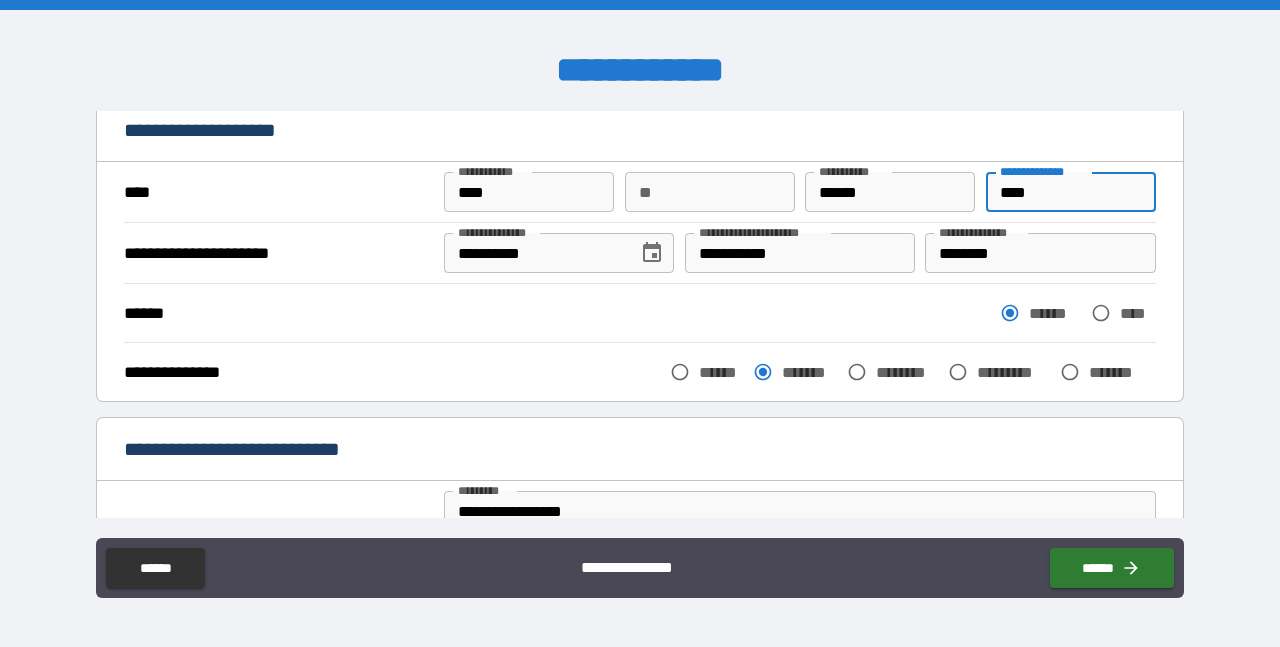 type on "****" 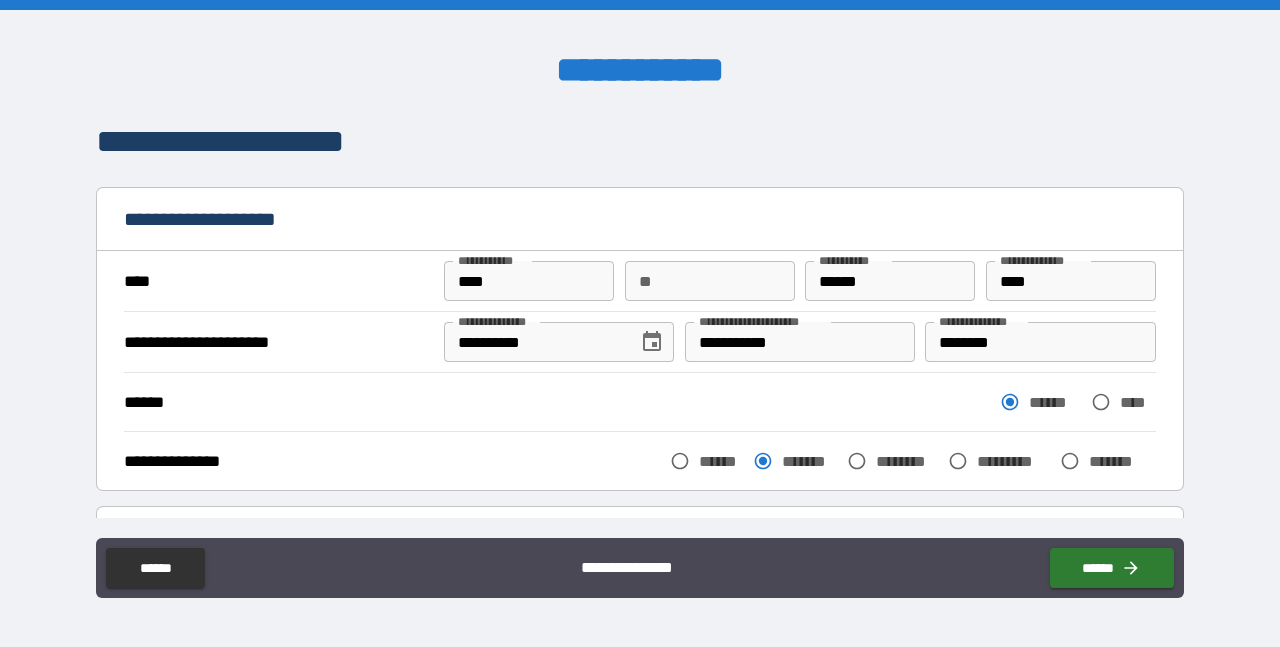 scroll, scrollTop: 0, scrollLeft: 0, axis: both 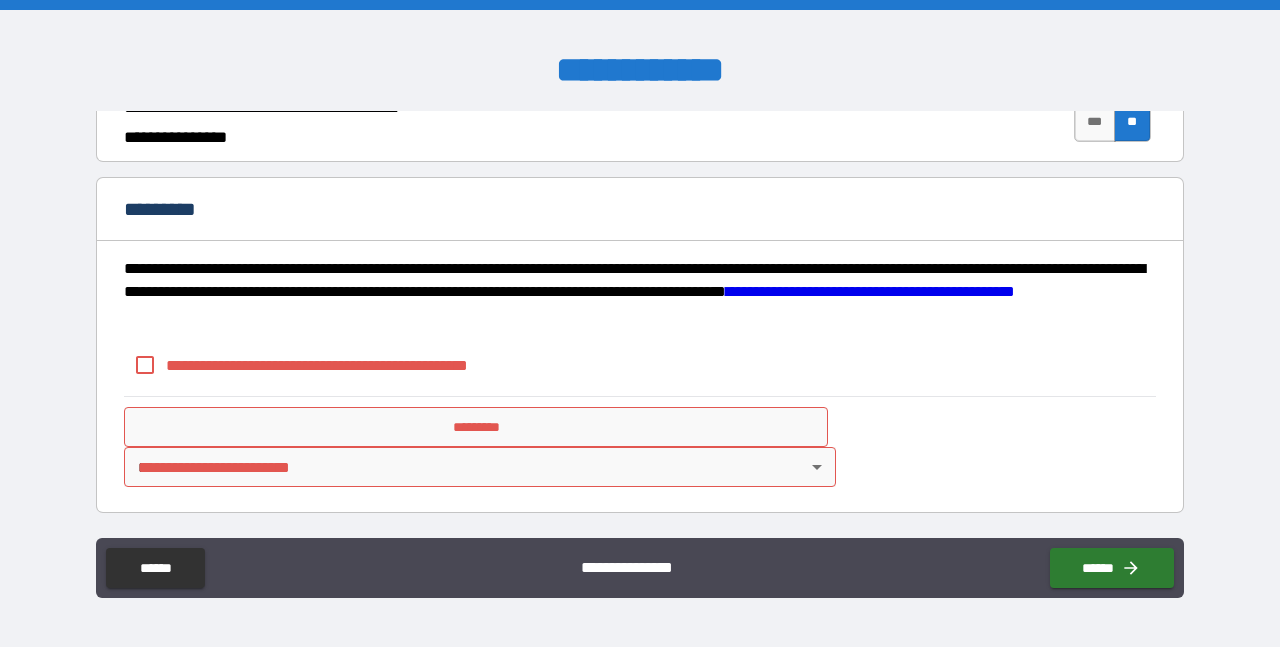 type on "*" 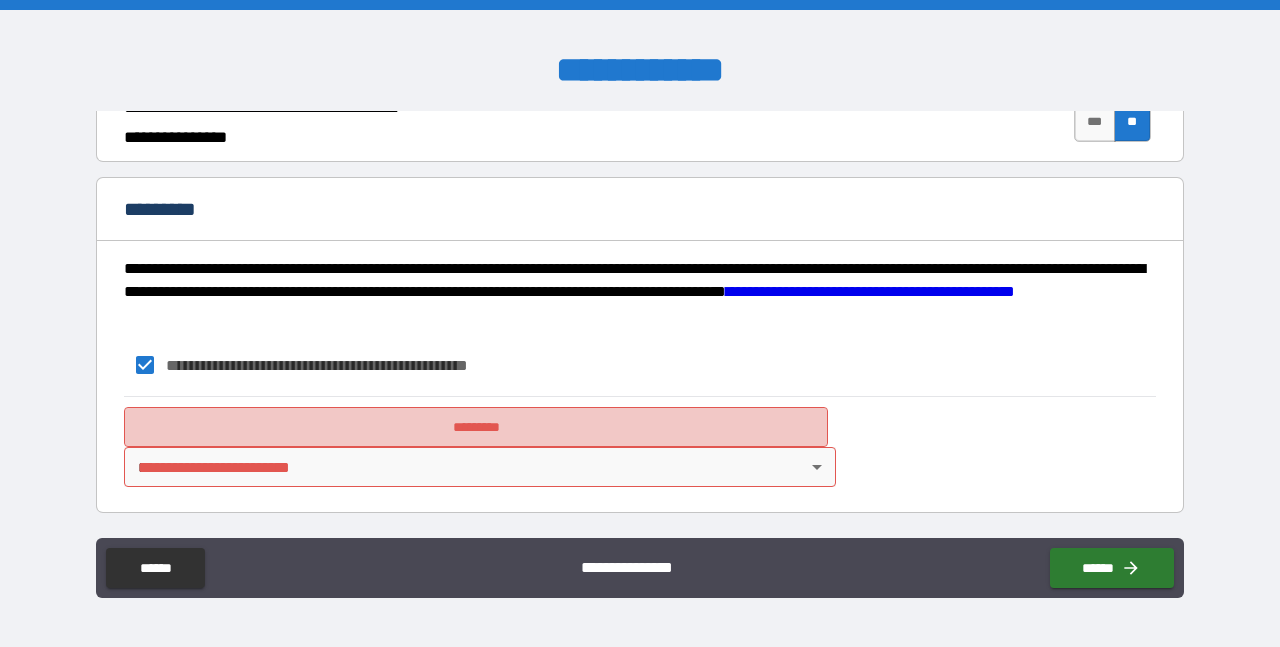 click on "*********" at bounding box center (476, 427) 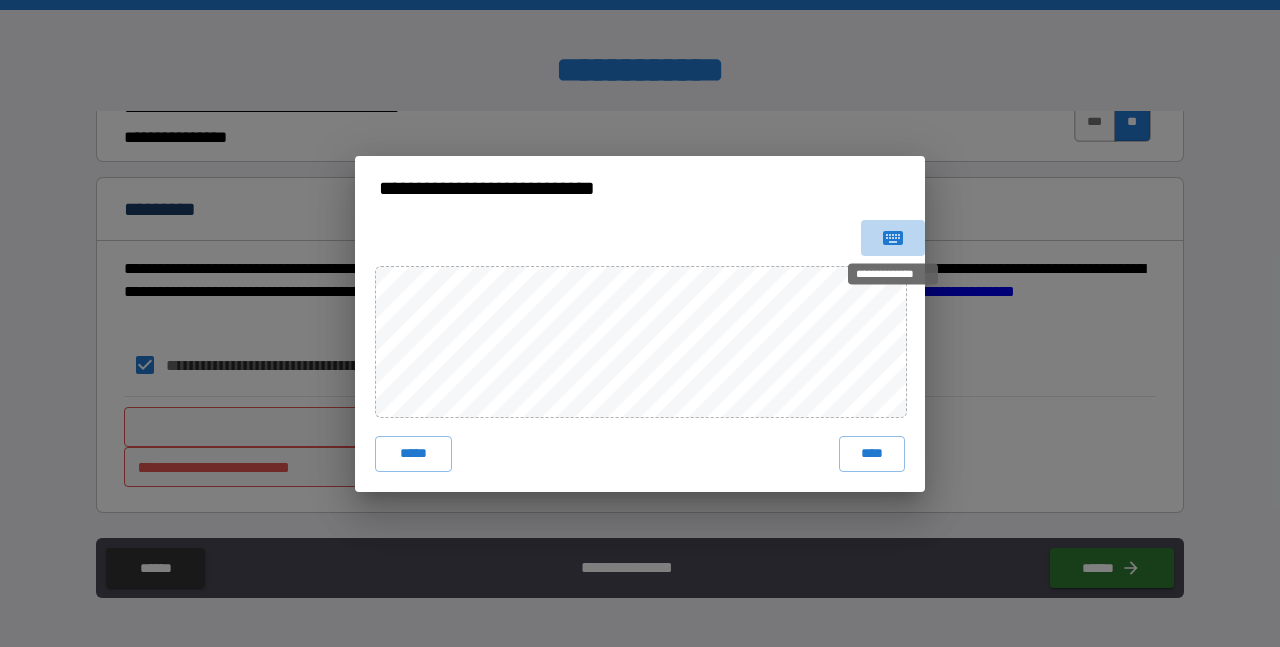click 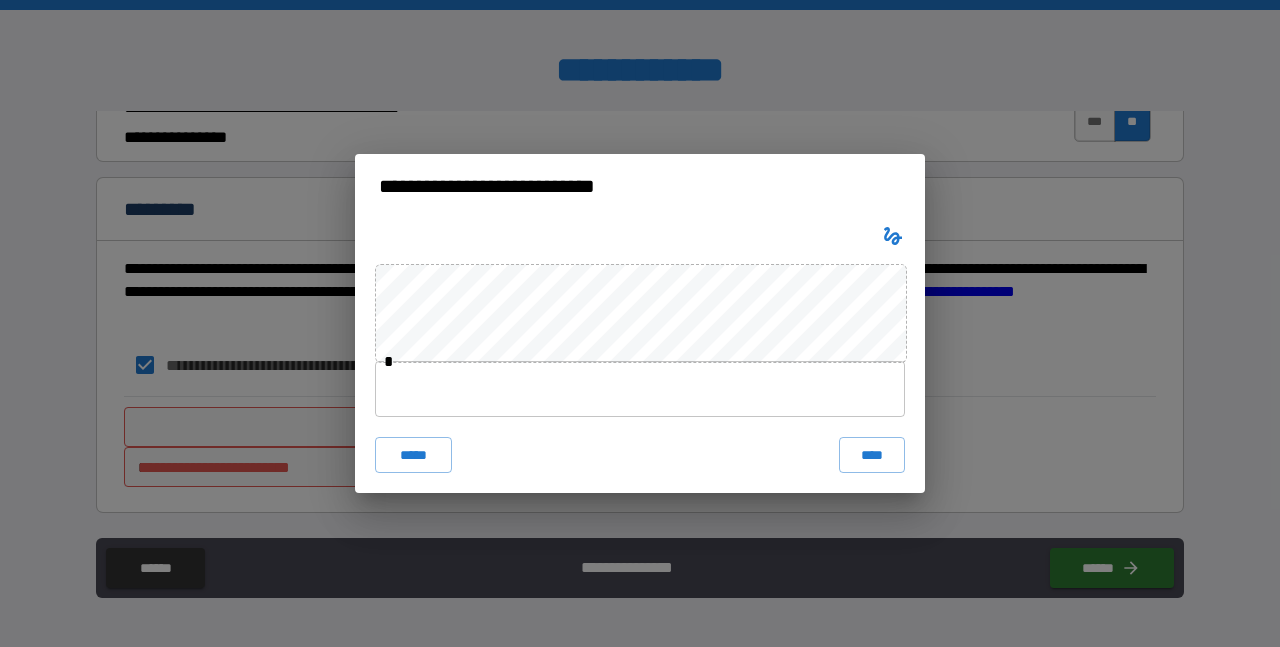 click at bounding box center (640, 389) 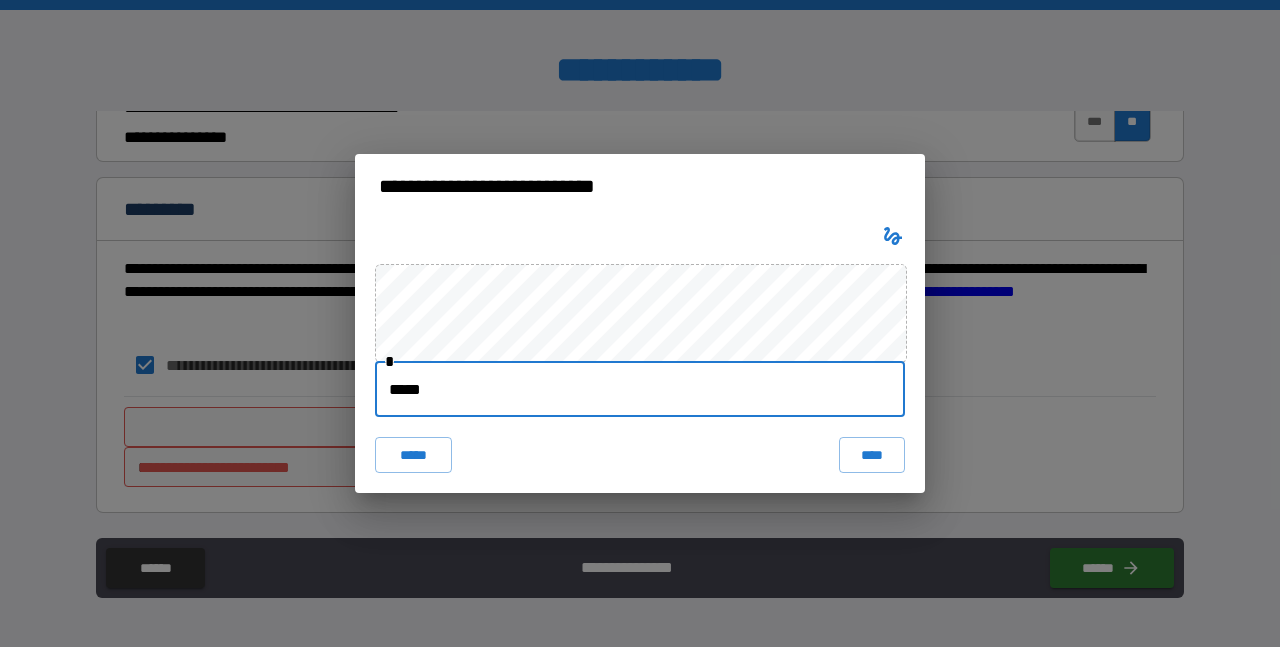 click on "****" at bounding box center (640, 389) 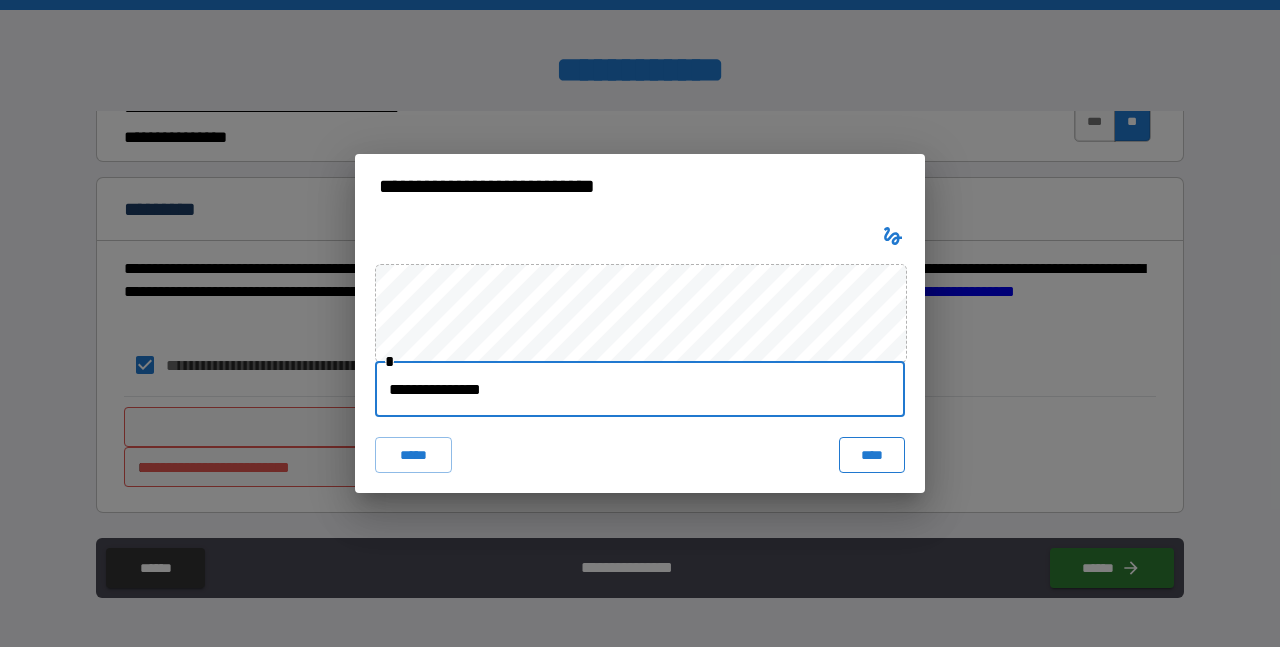 type on "**********" 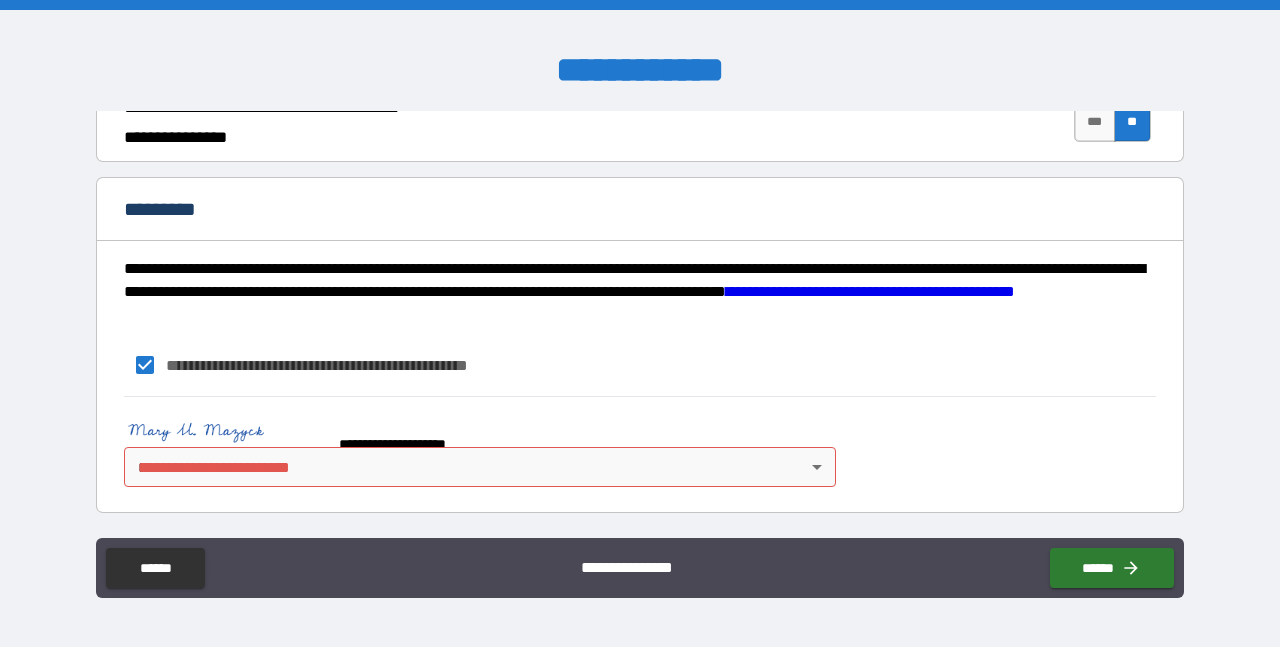 scroll, scrollTop: 2019, scrollLeft: 0, axis: vertical 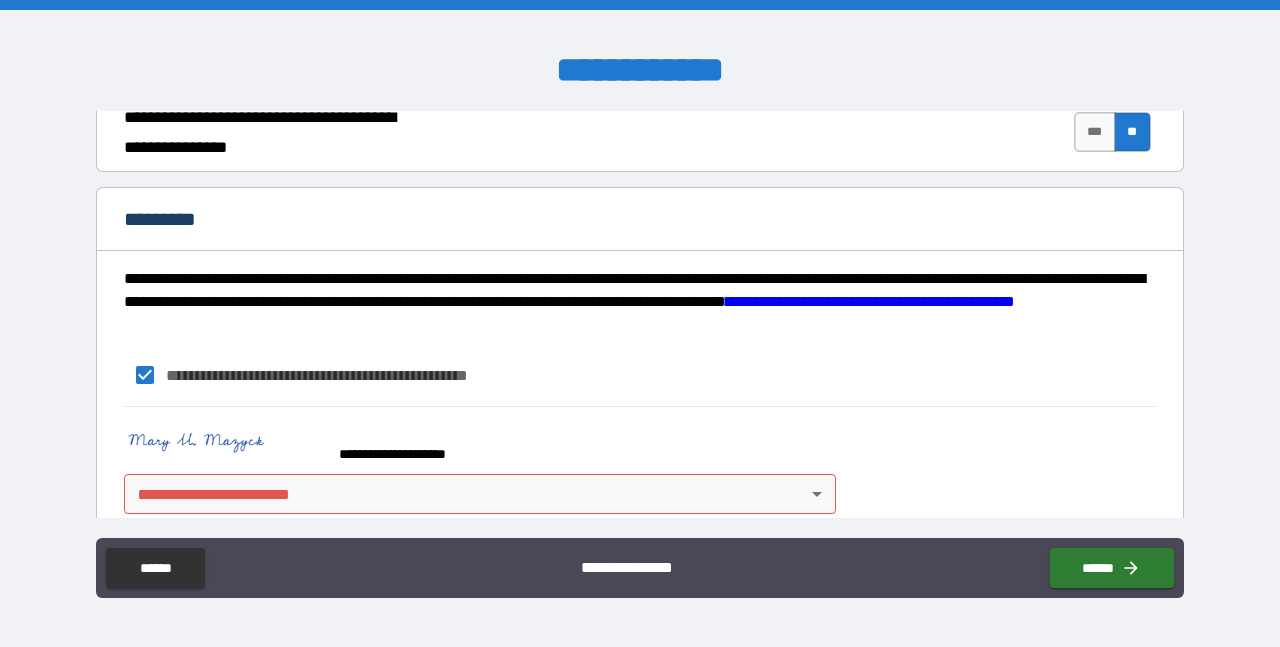 click on "[NAME] [ADDRESS] [CITY] [STATE] [ZIP] [COUNTRY] [PHONE] [EMAIL] [CREDIT_CARD] [DATE]" at bounding box center [640, 323] 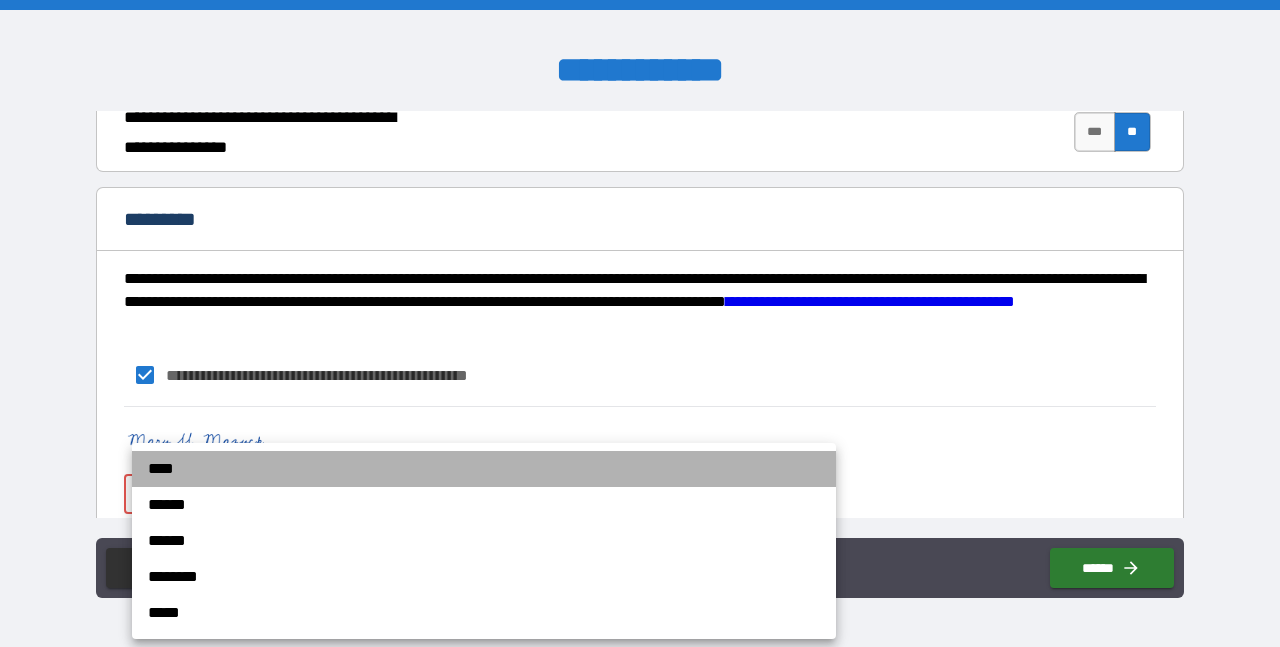 click on "****" at bounding box center (484, 469) 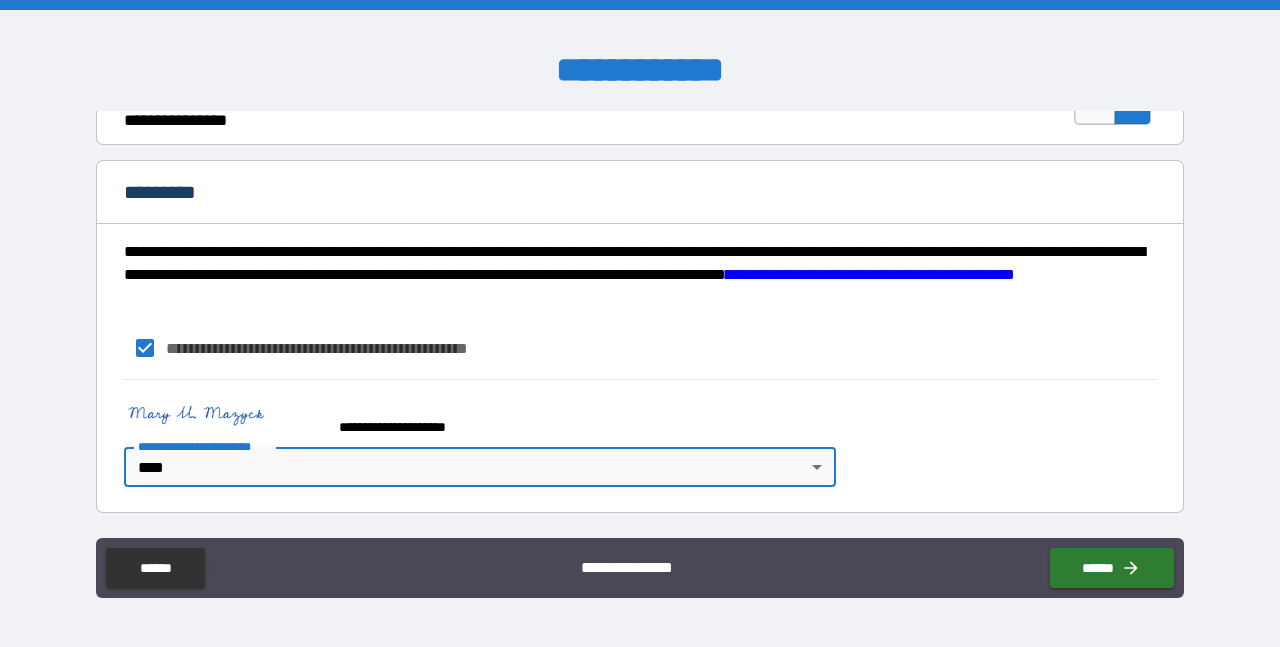 scroll, scrollTop: 2046, scrollLeft: 0, axis: vertical 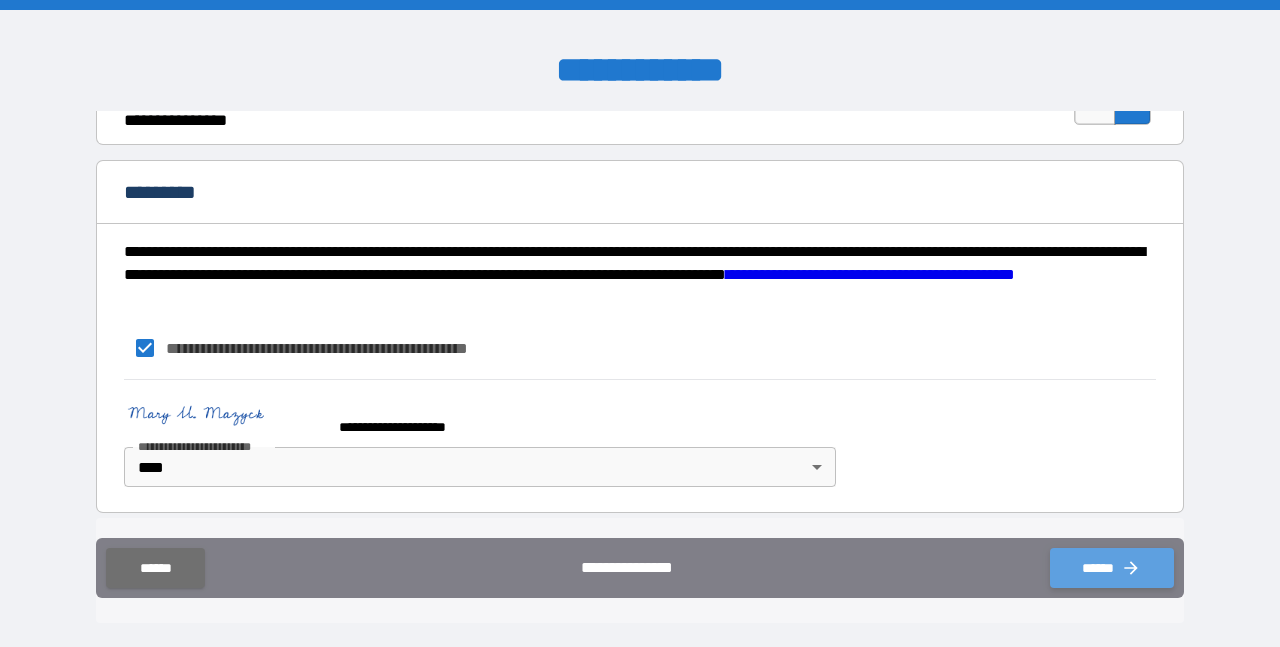 click on "******" at bounding box center [1112, 568] 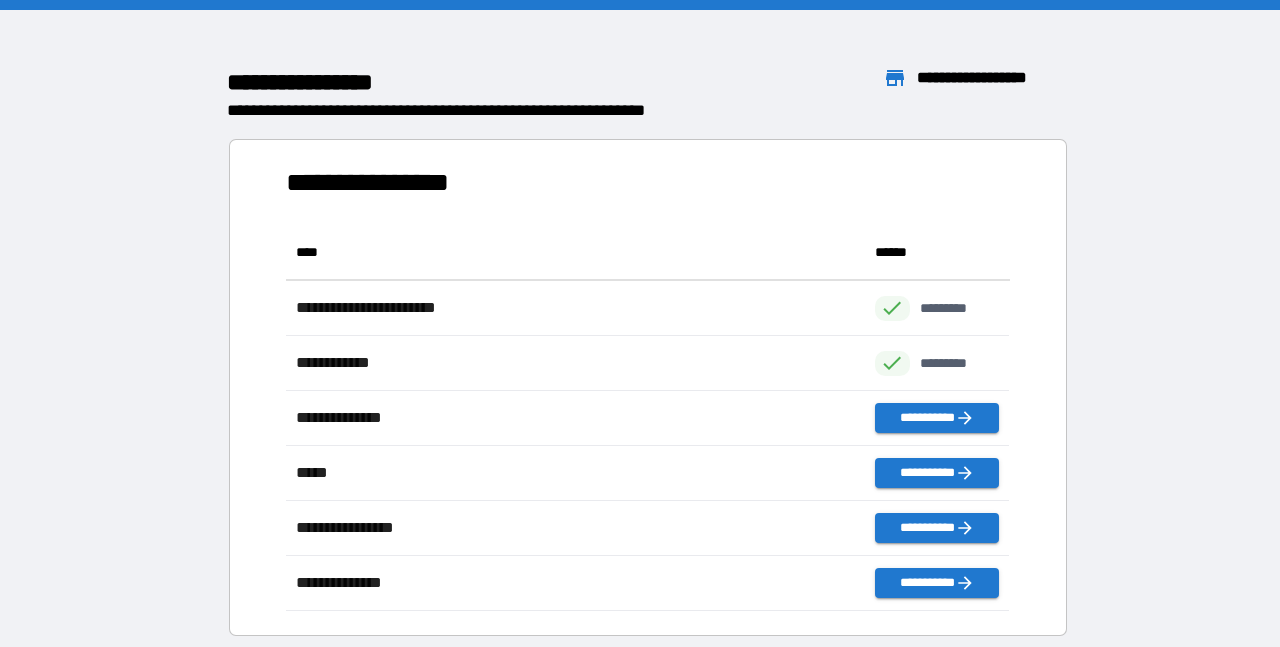 scroll, scrollTop: 1, scrollLeft: 1, axis: both 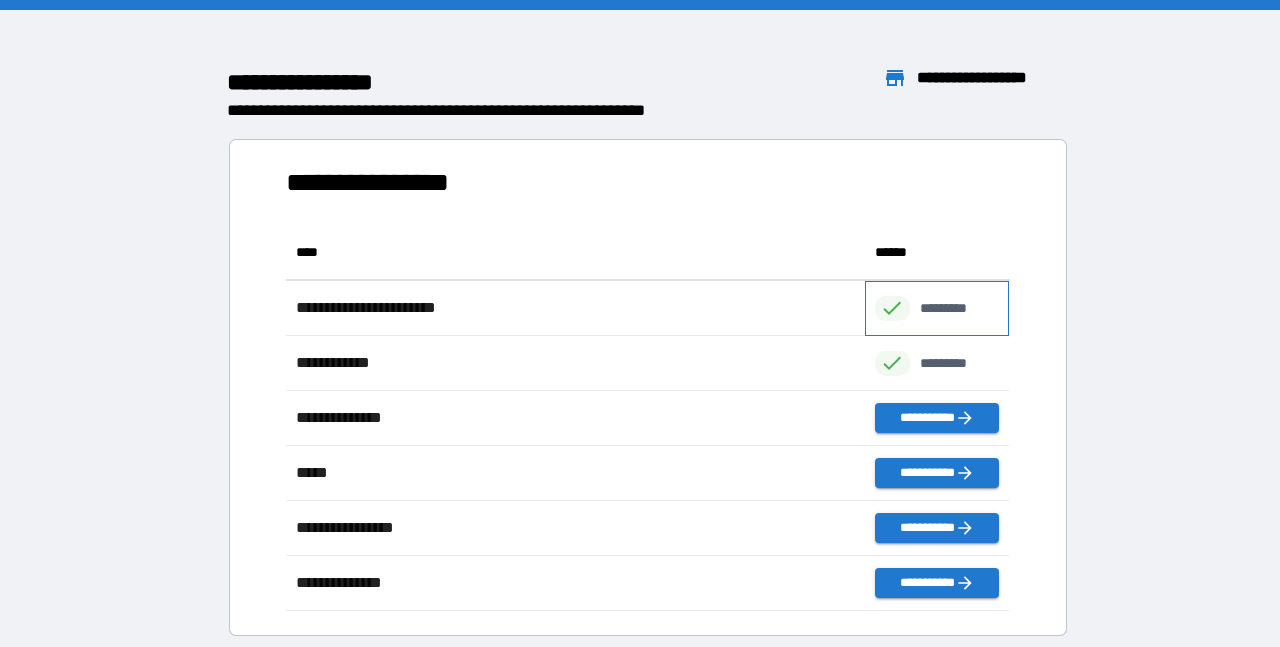 click on "*********" at bounding box center (954, 308) 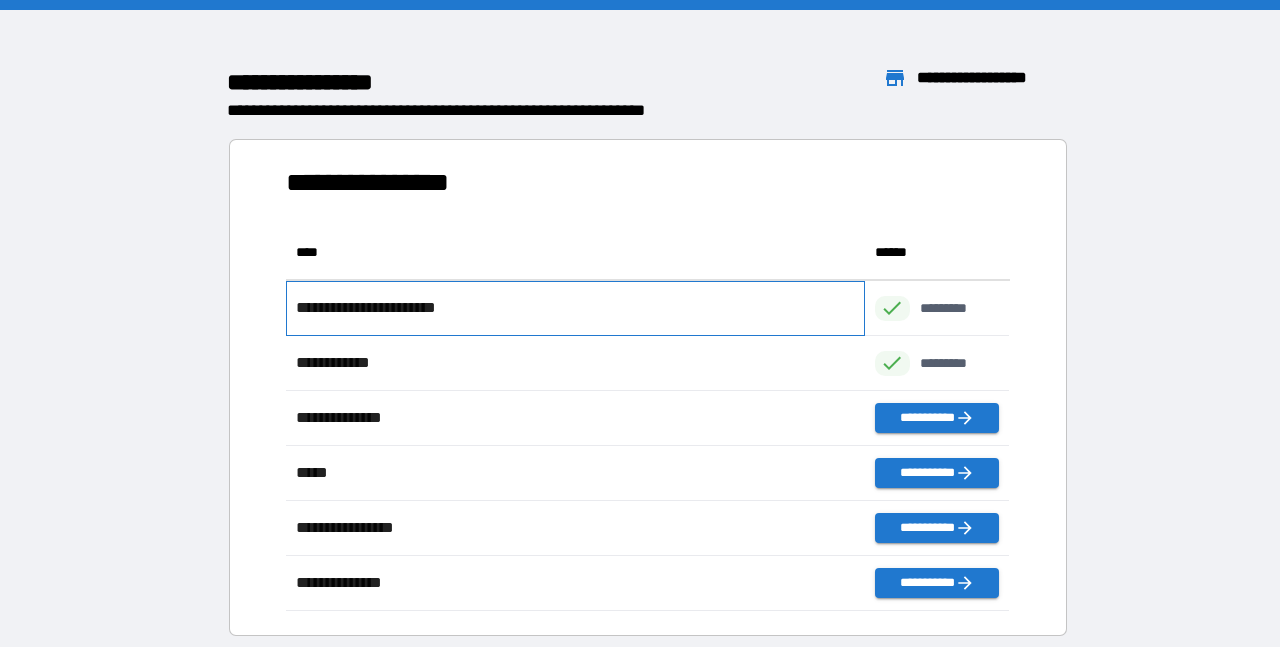 click on "**********" at bounding box center [381, 308] 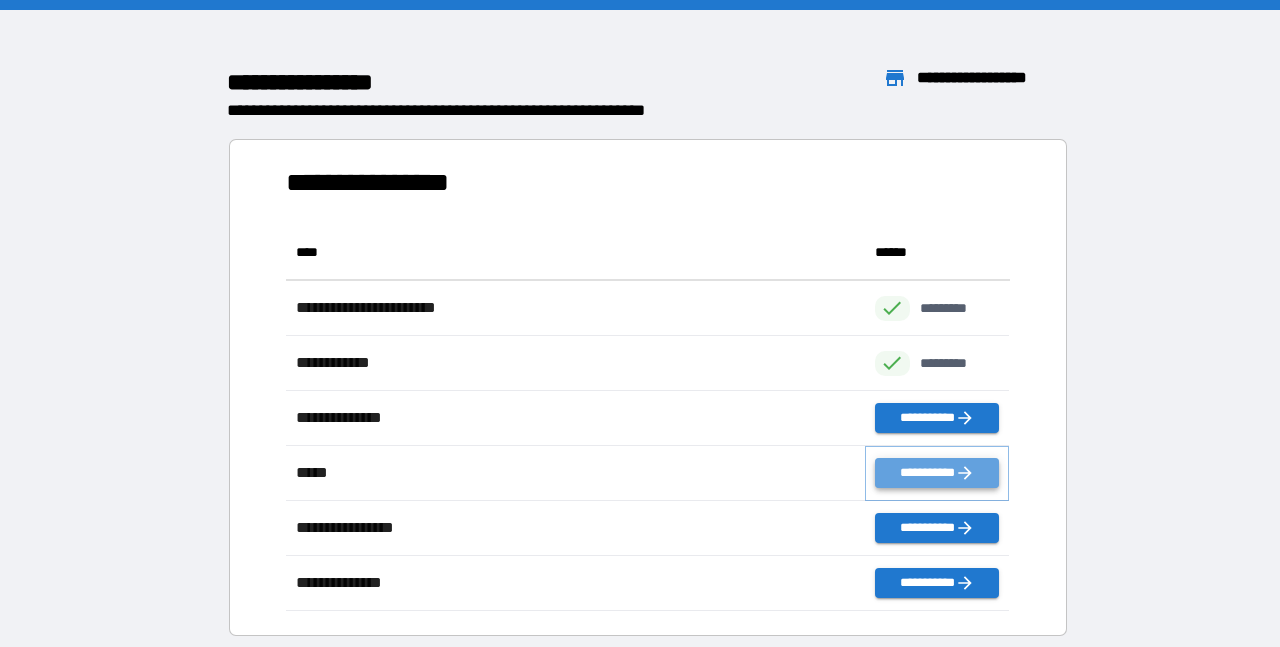 click on "**********" at bounding box center [937, 473] 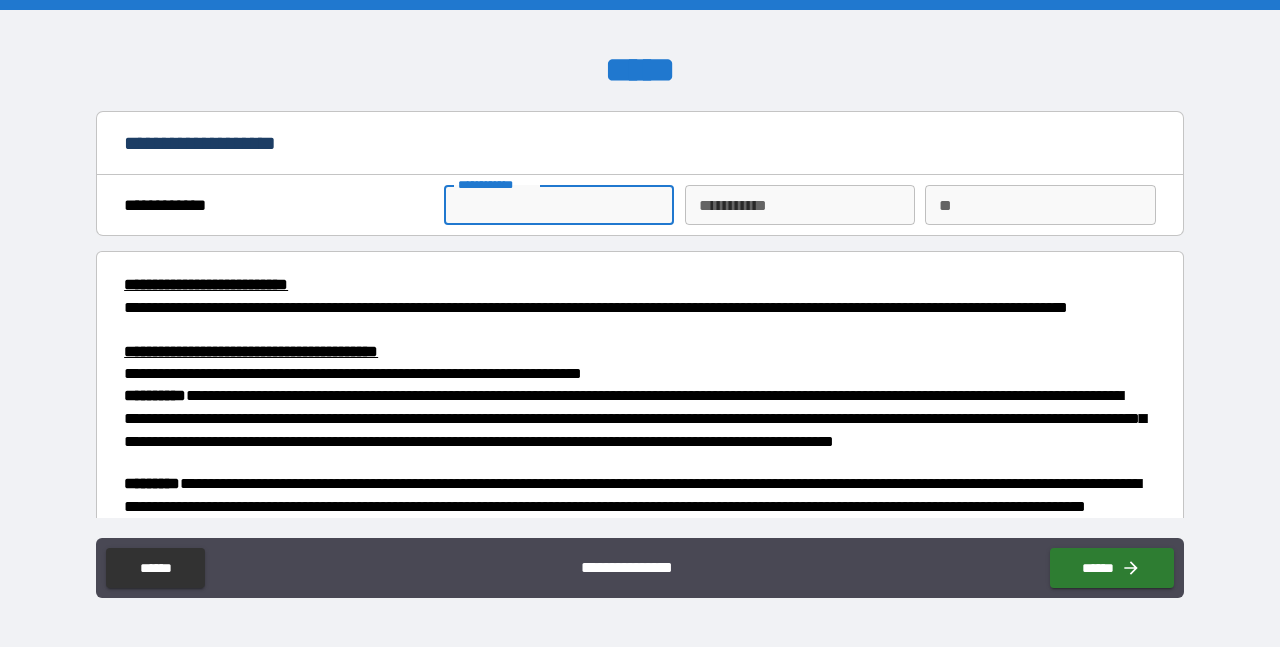 click on "**********" at bounding box center [559, 205] 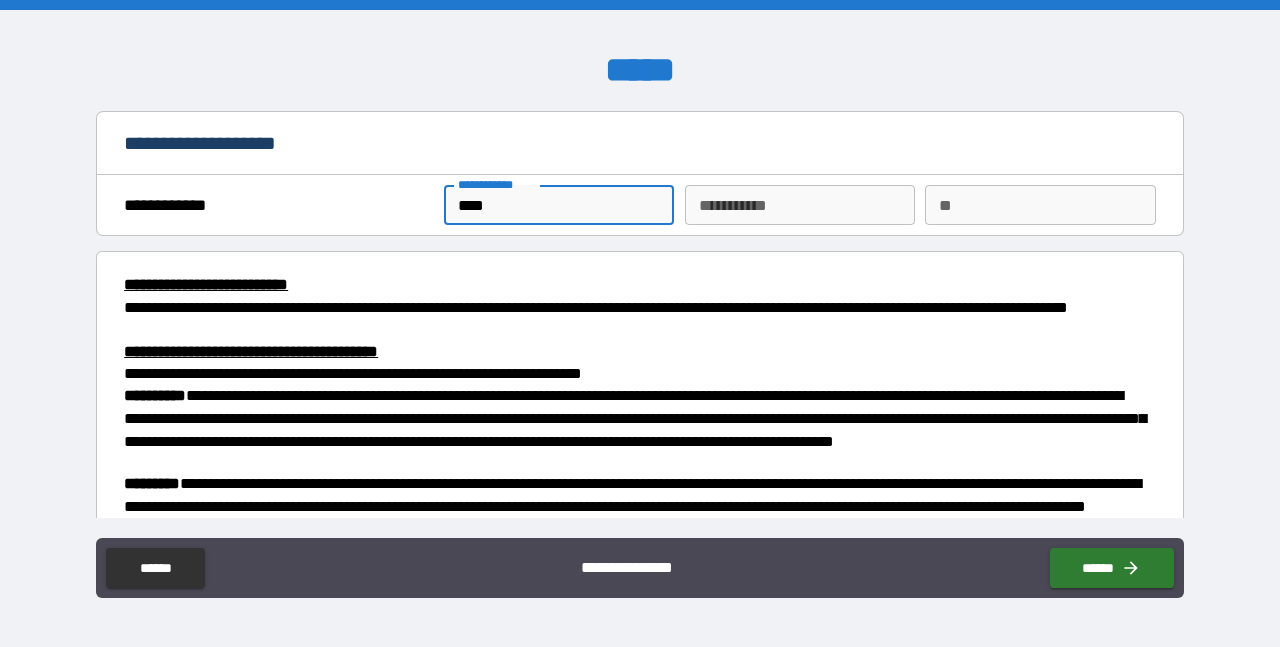 type on "****" 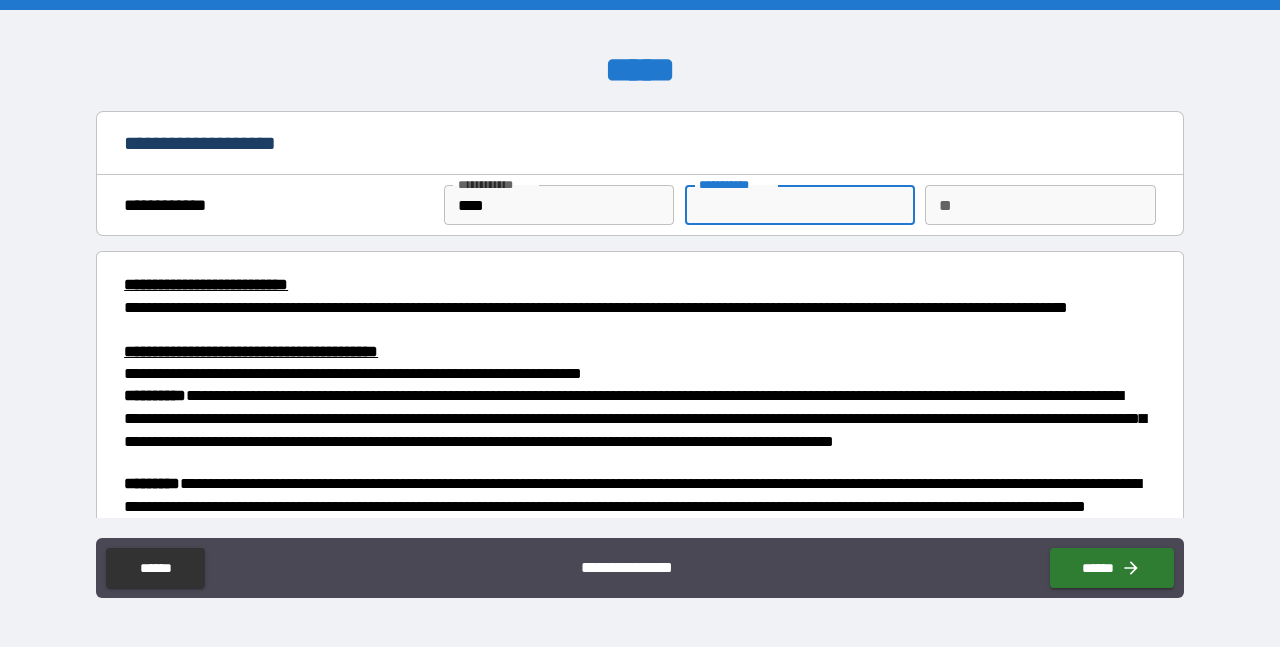 click on "*********   *" at bounding box center (800, 205) 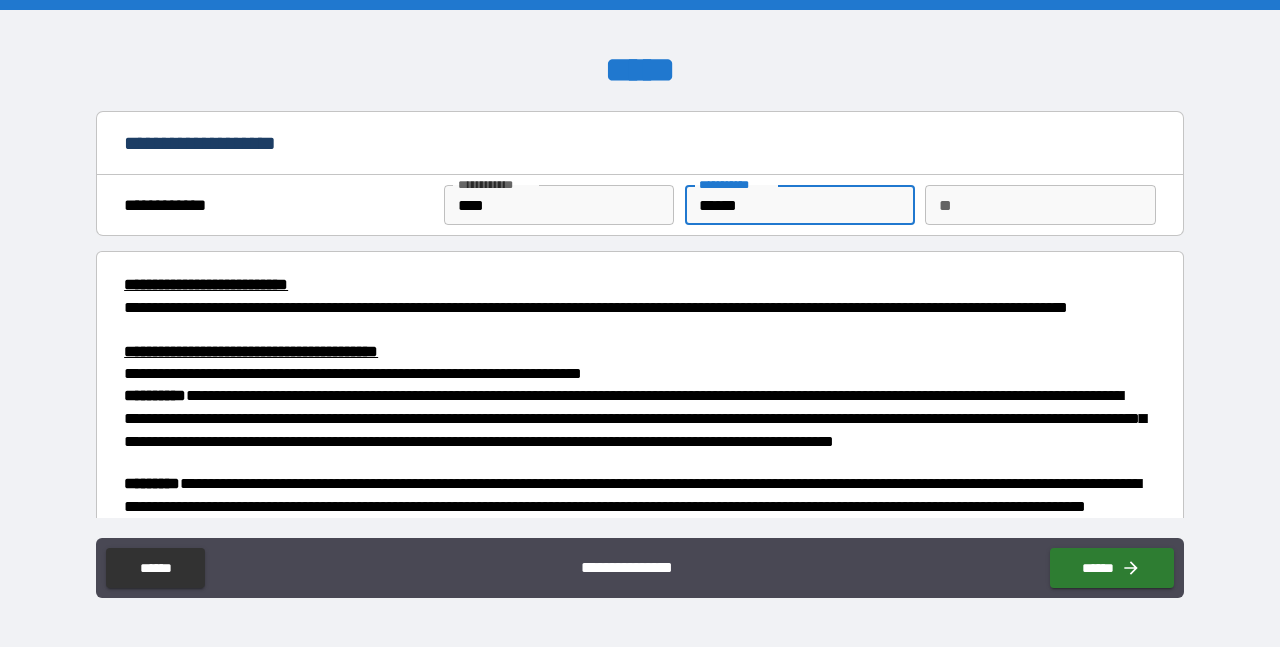 type on "******" 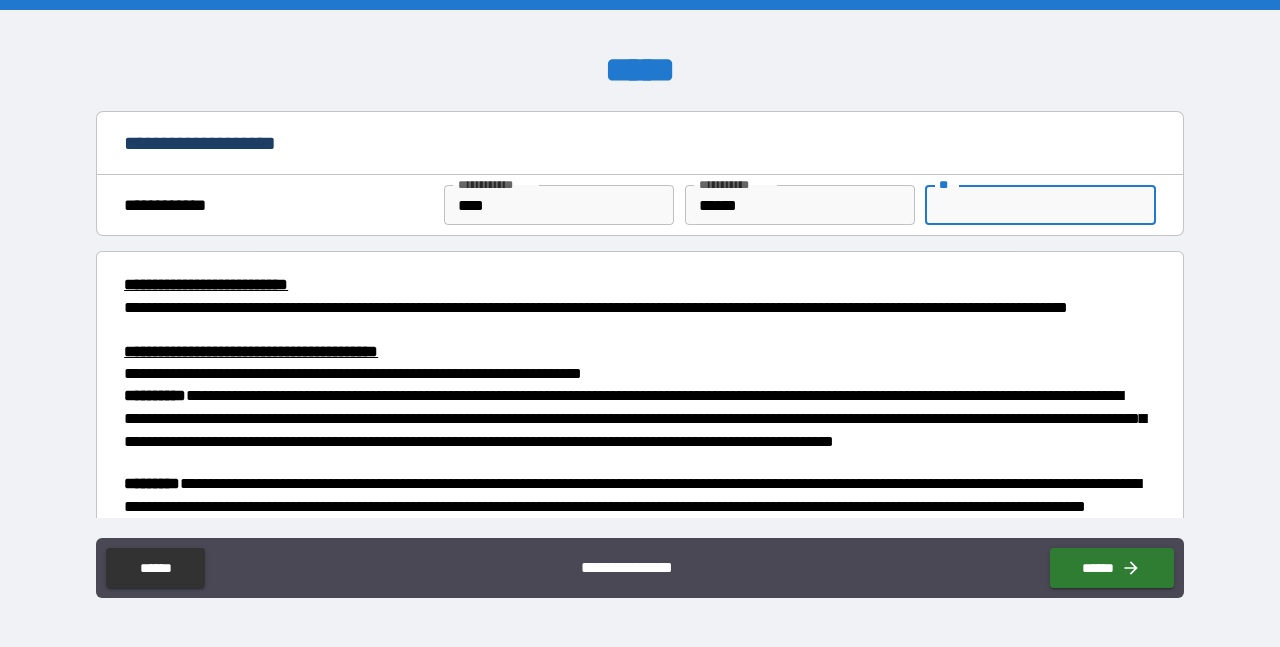 click on "**" at bounding box center (1040, 205) 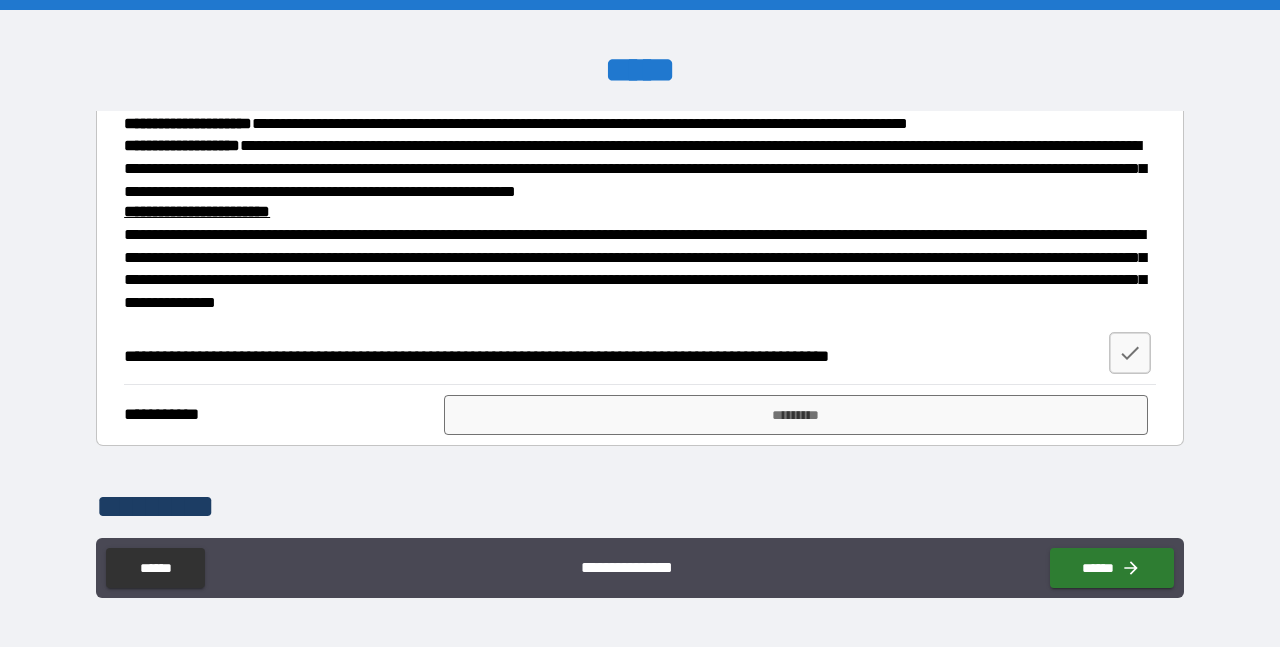 scroll, scrollTop: 982, scrollLeft: 0, axis: vertical 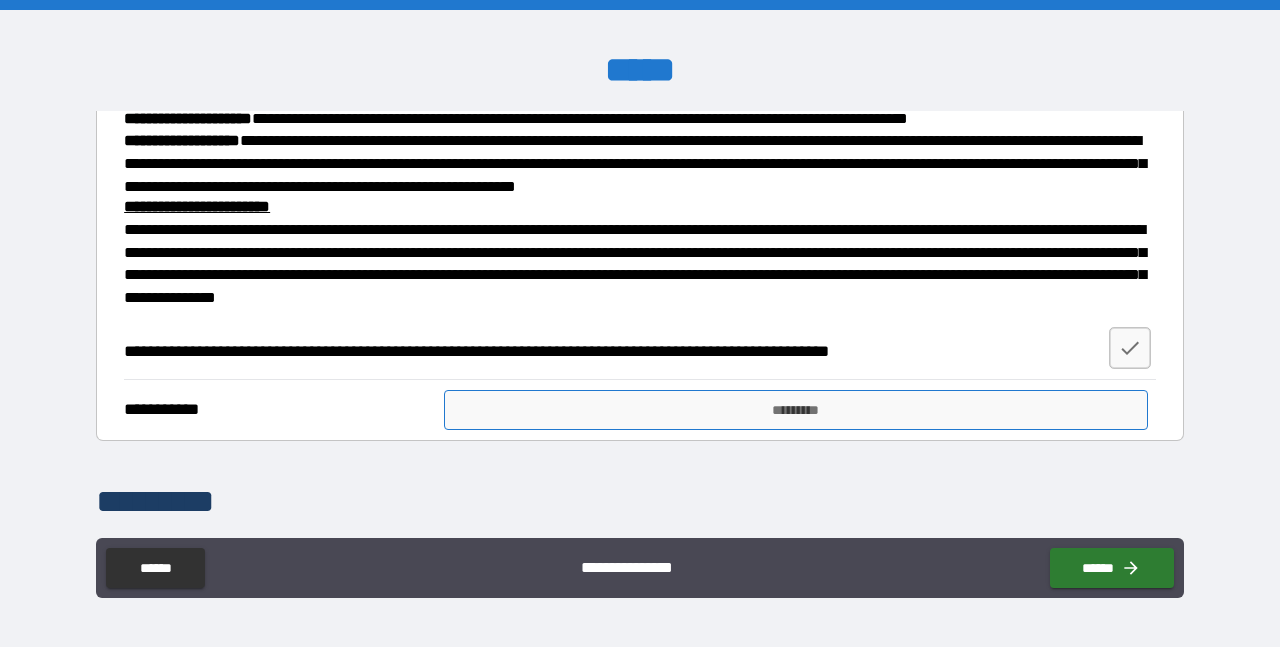 type on "**" 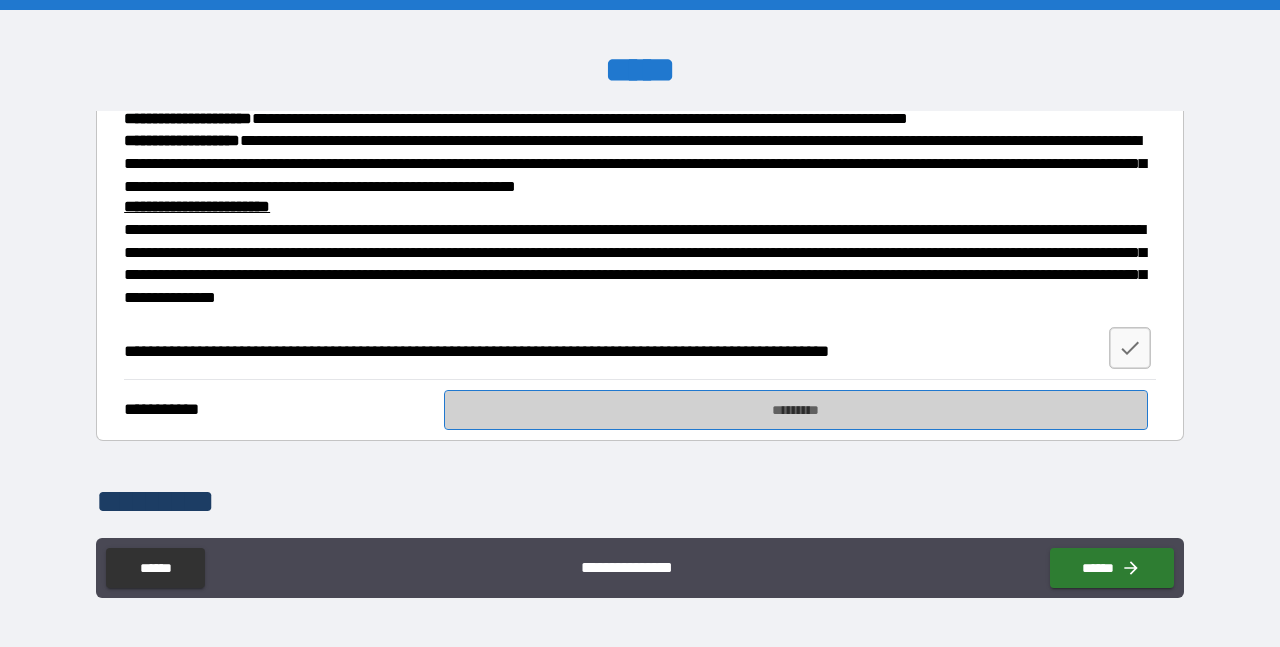 click on "*********" at bounding box center (796, 410) 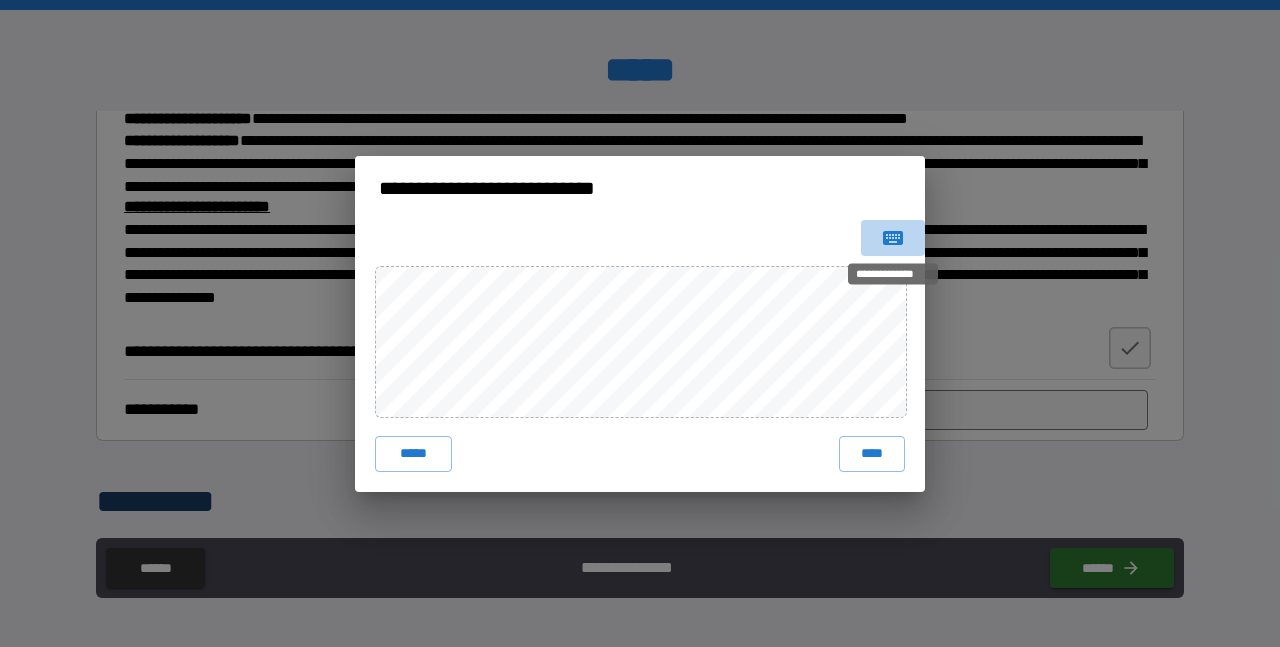 click 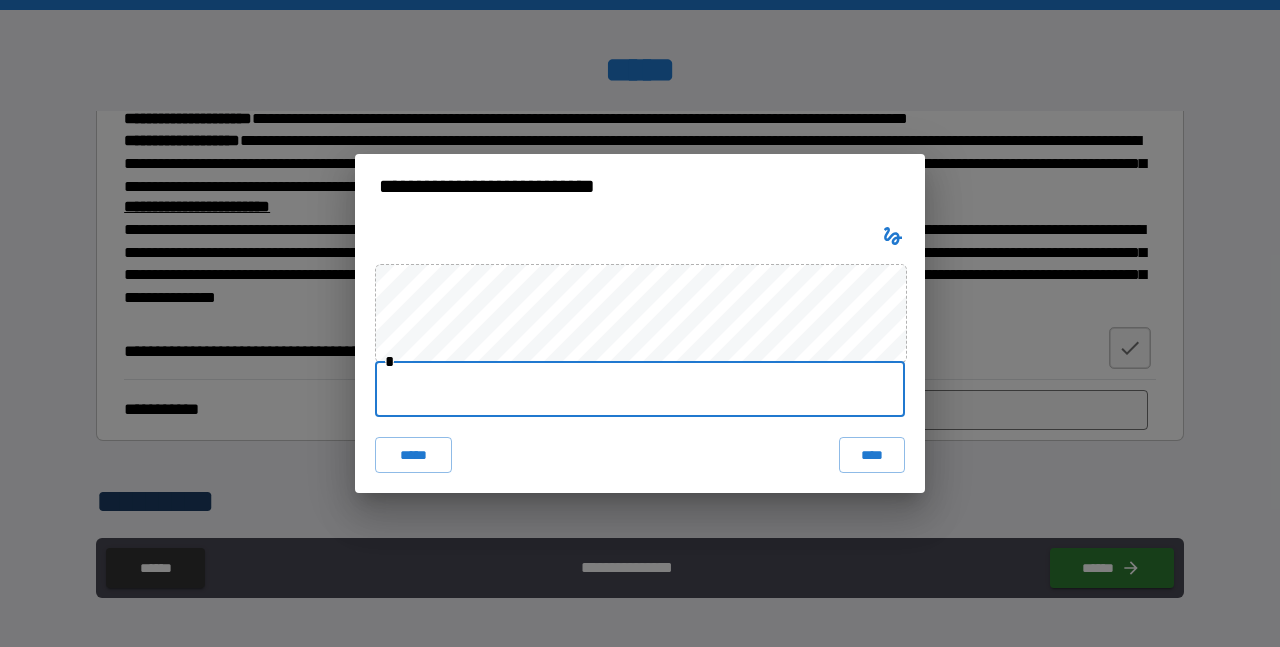 click at bounding box center [640, 389] 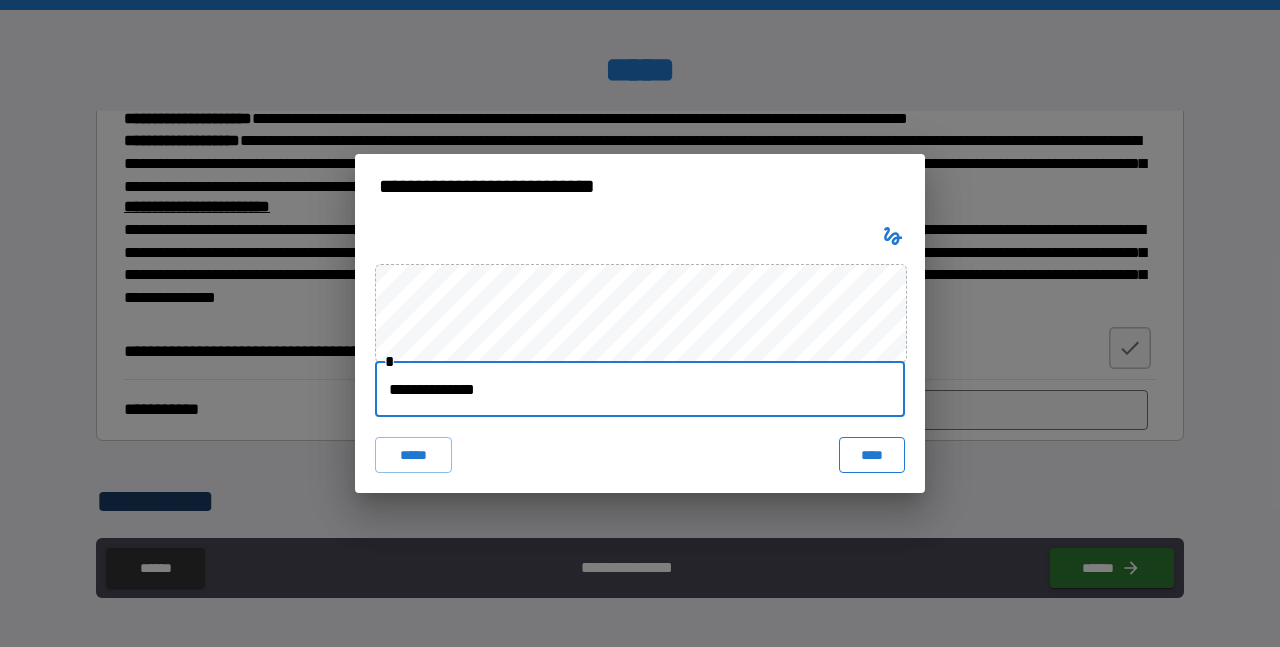 type on "**********" 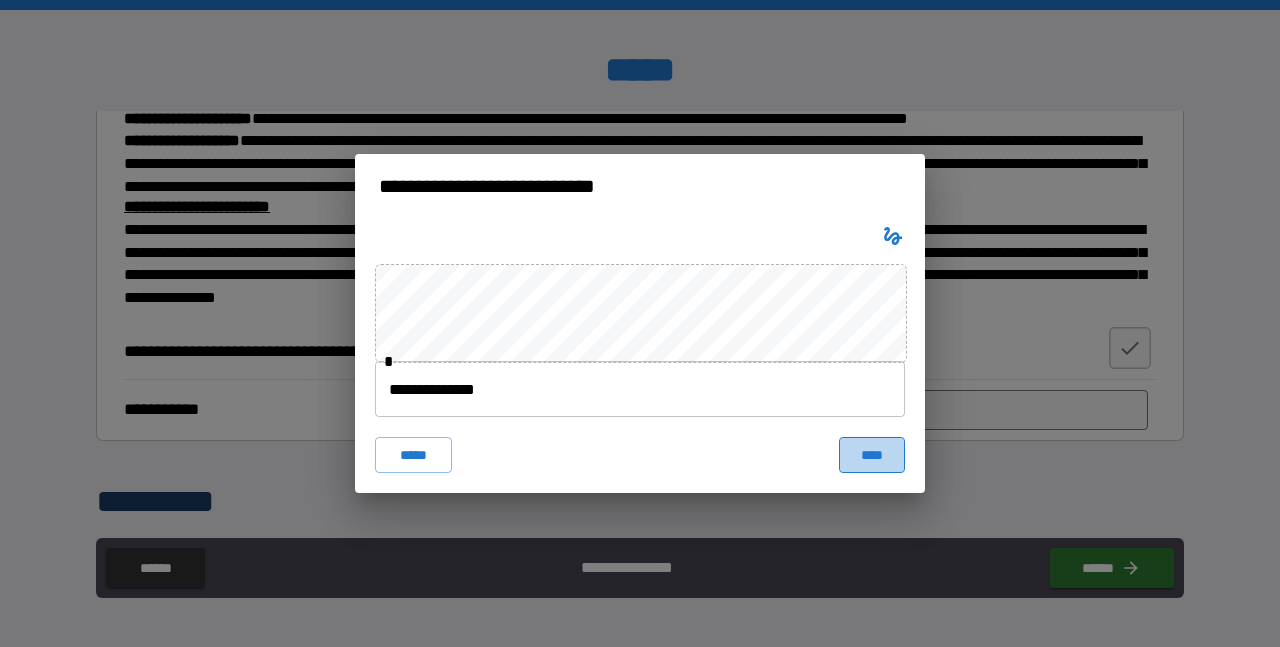 click on "****" at bounding box center [872, 455] 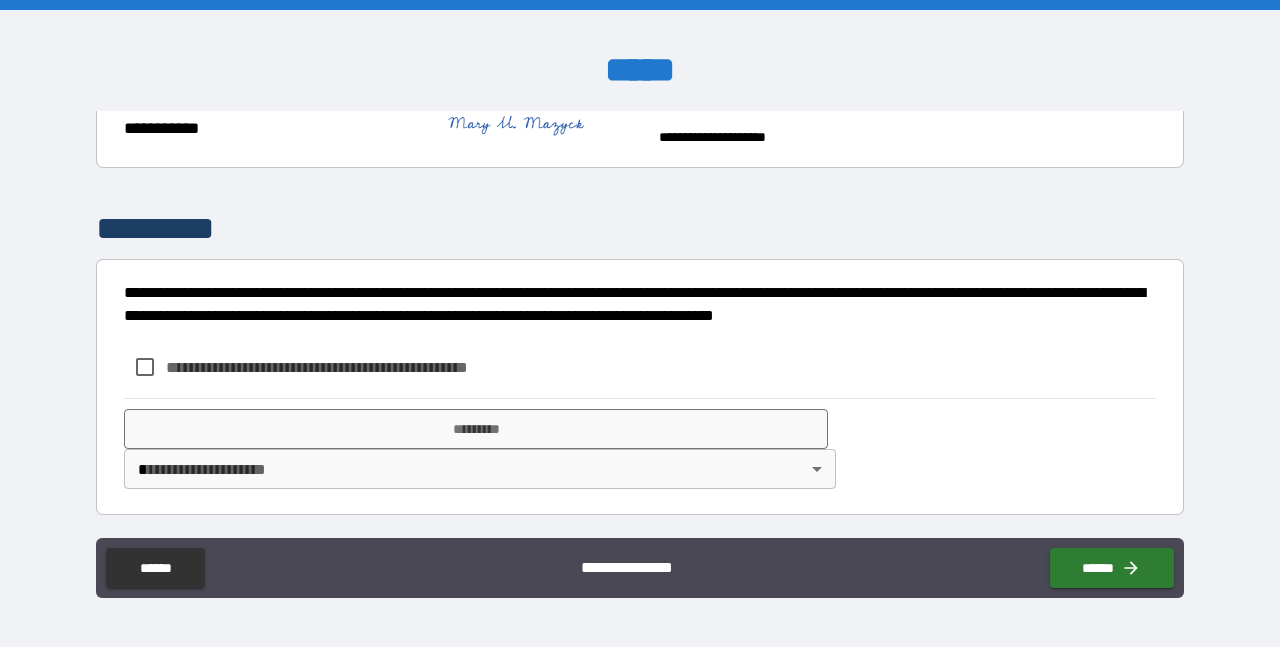 scroll, scrollTop: 1271, scrollLeft: 0, axis: vertical 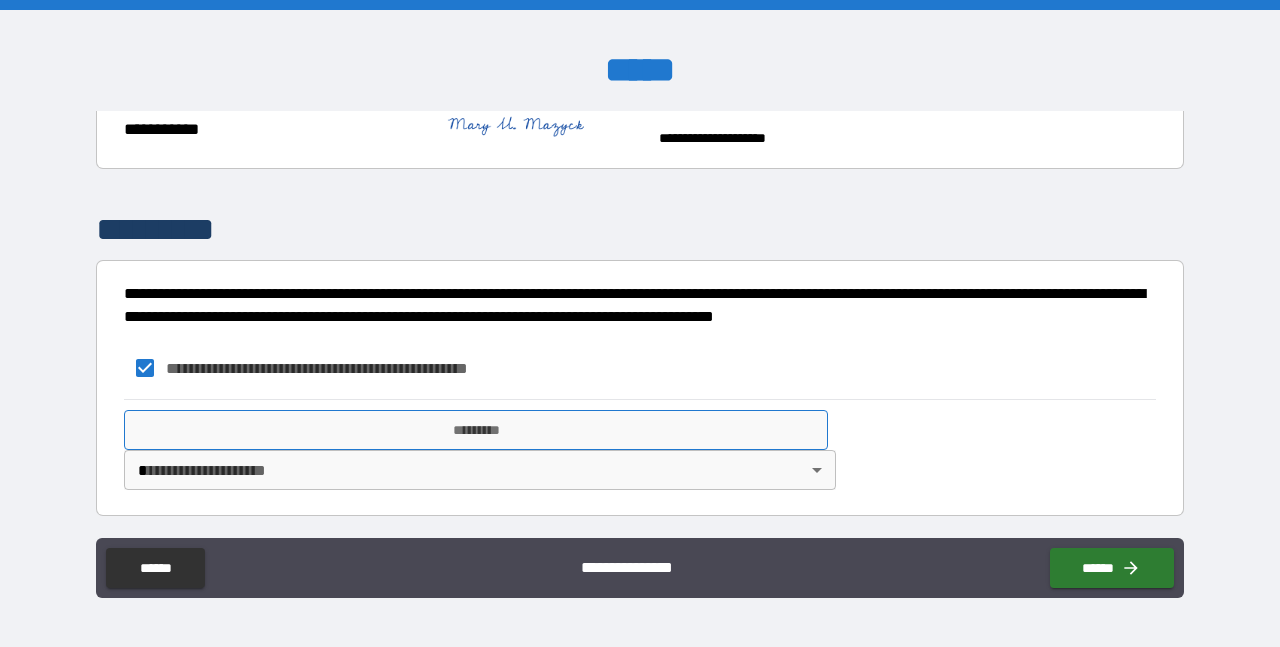 click on "*********" at bounding box center [476, 430] 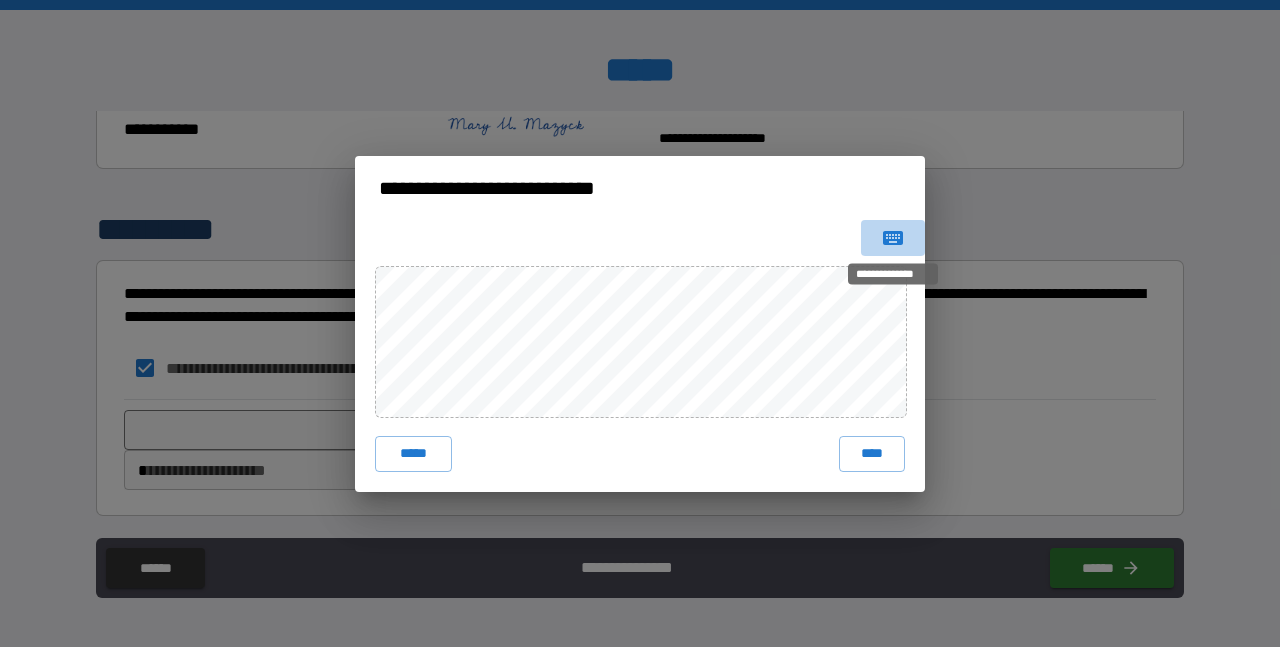 click 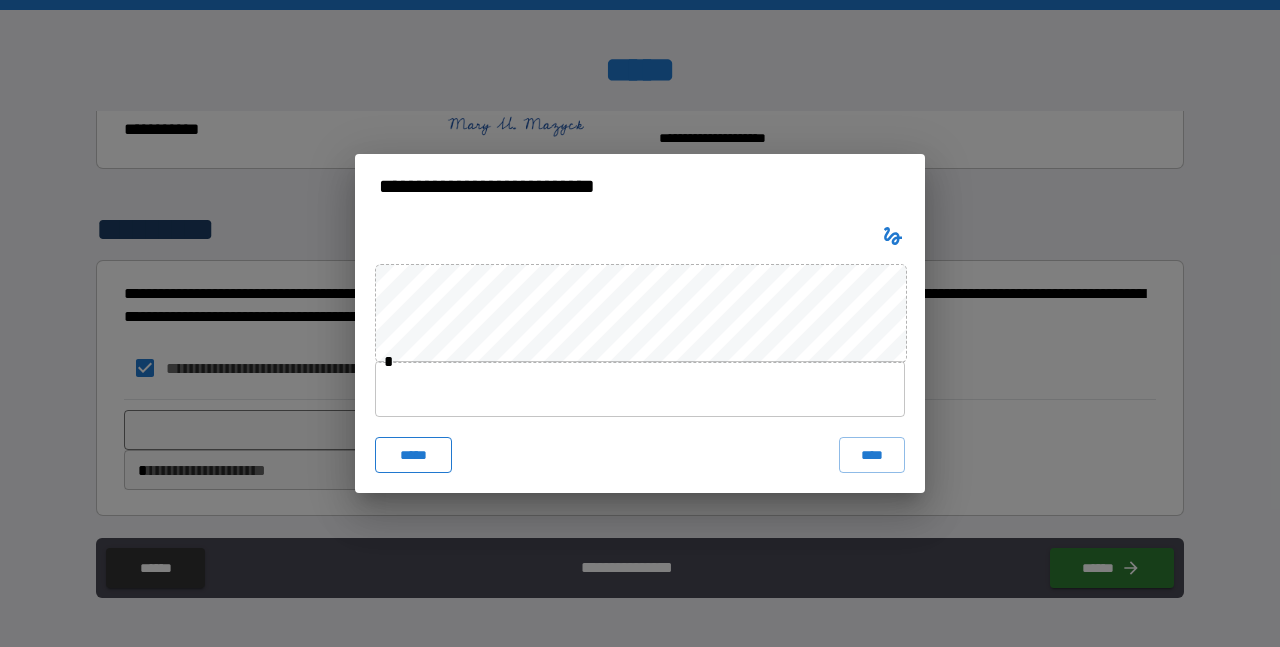 click on "*****" at bounding box center (413, 455) 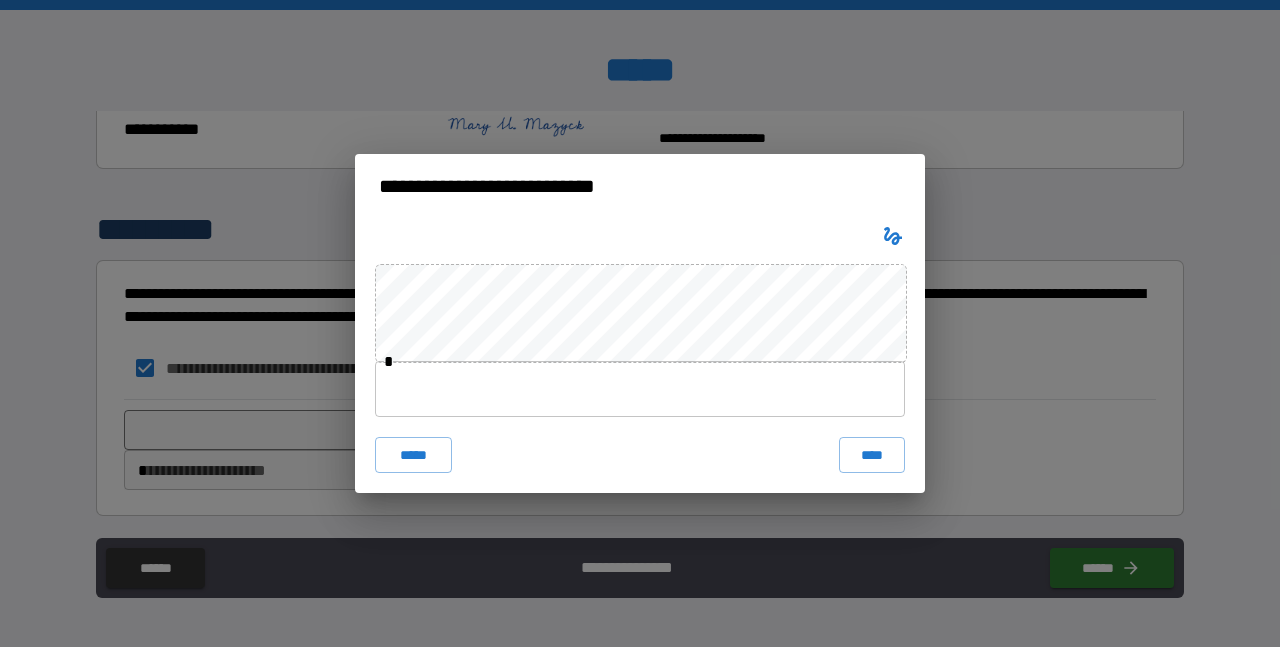 click at bounding box center (640, 389) 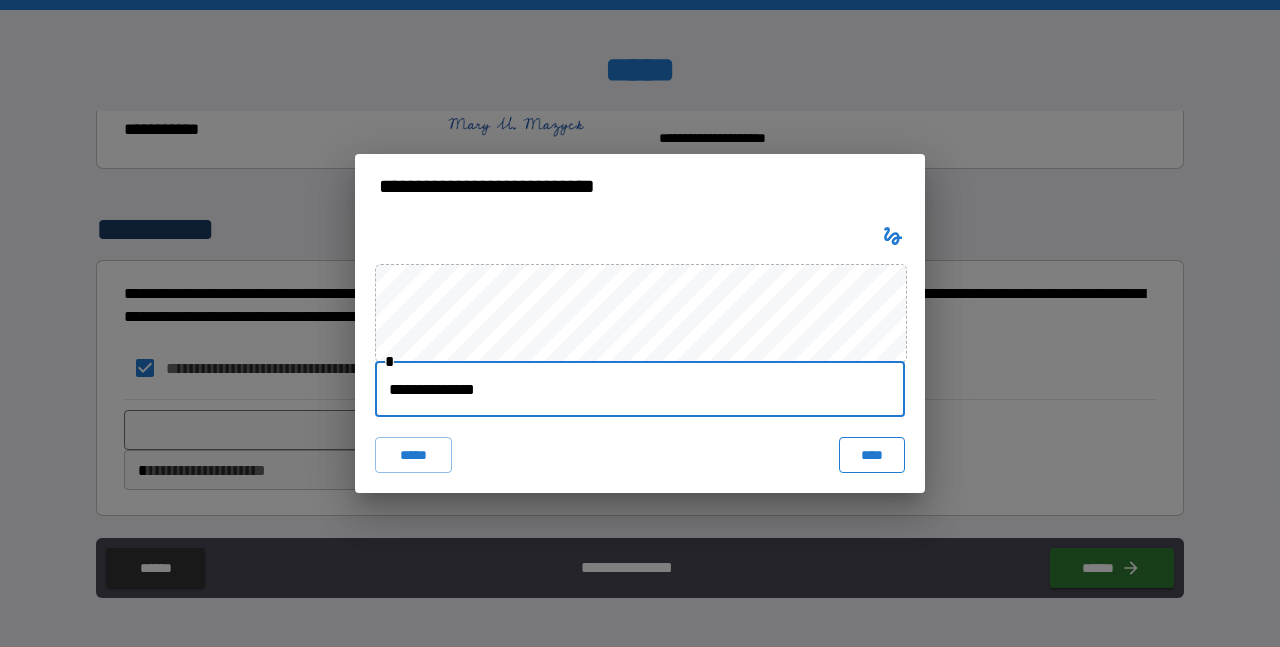 type on "**********" 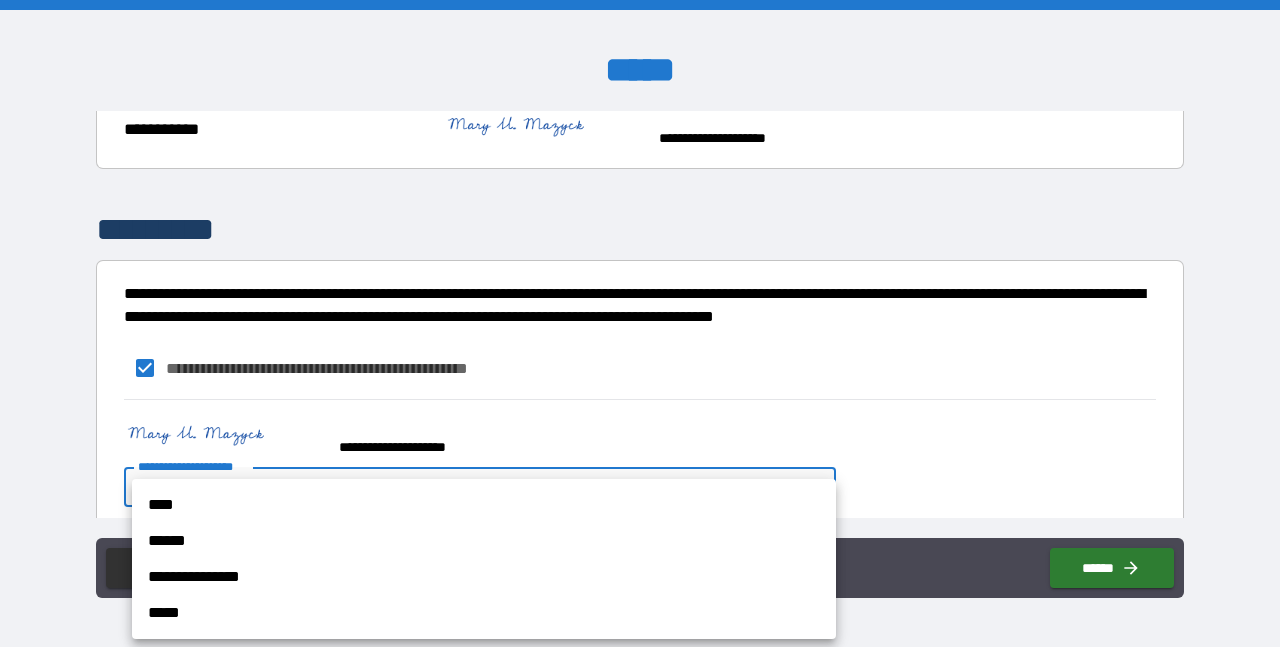 click on "[NAME] [ADDRESS] [CITY] [STATE] [ZIP] [COUNTRY] [PHONE] [EMAIL] [CREDIT_CARD]" at bounding box center (640, 323) 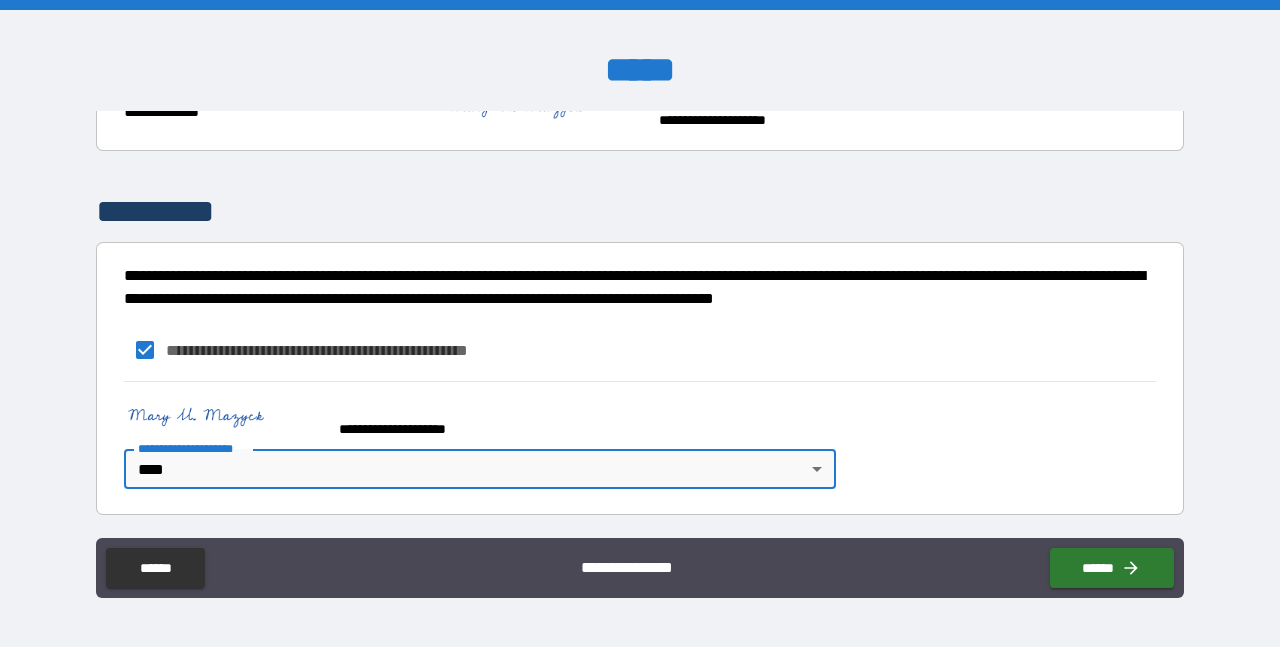 scroll, scrollTop: 1288, scrollLeft: 0, axis: vertical 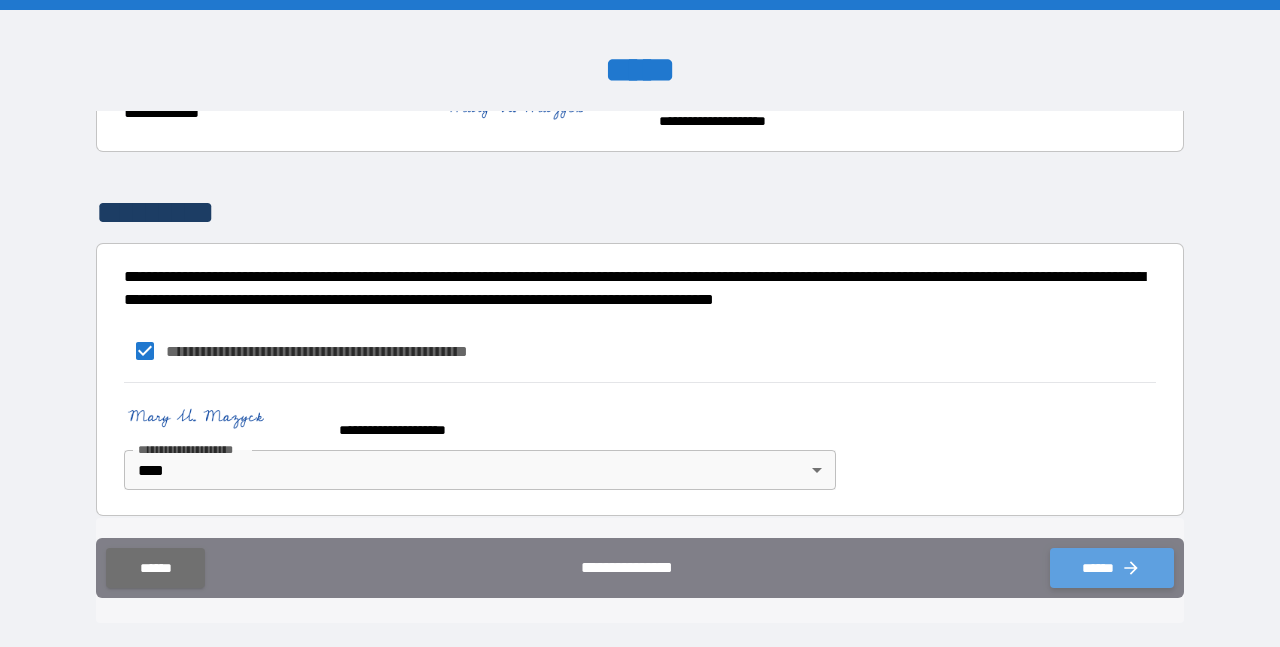 click on "******" at bounding box center [1112, 568] 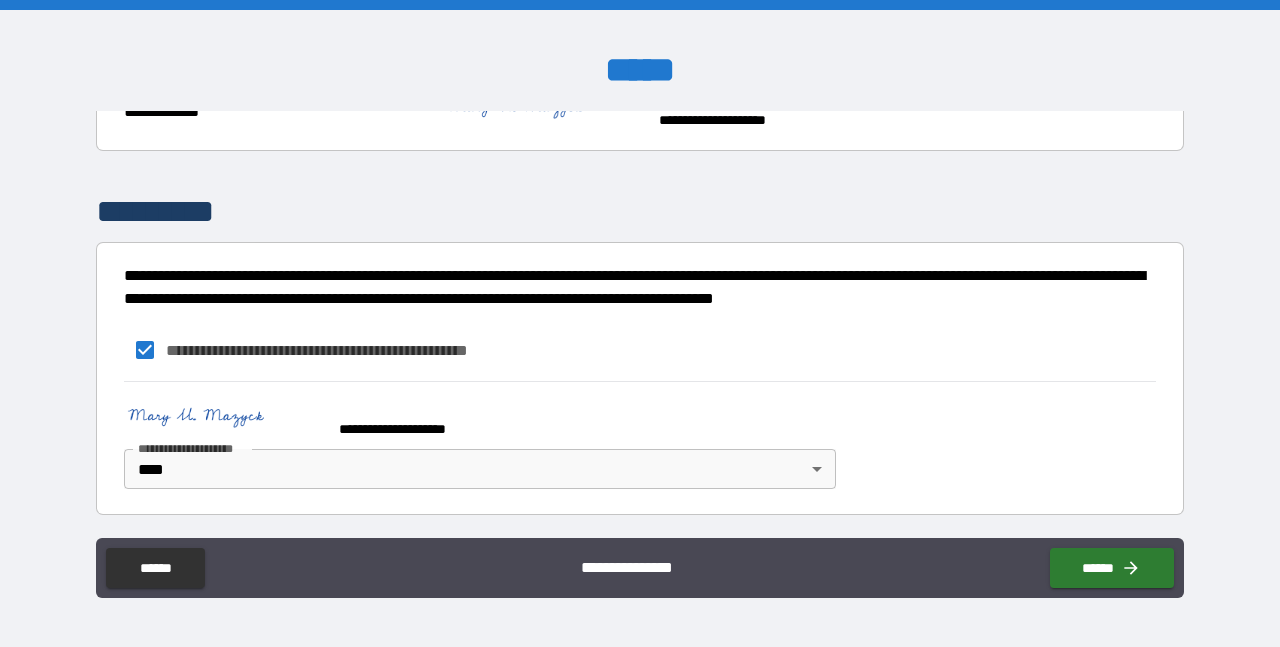 scroll, scrollTop: 1288, scrollLeft: 0, axis: vertical 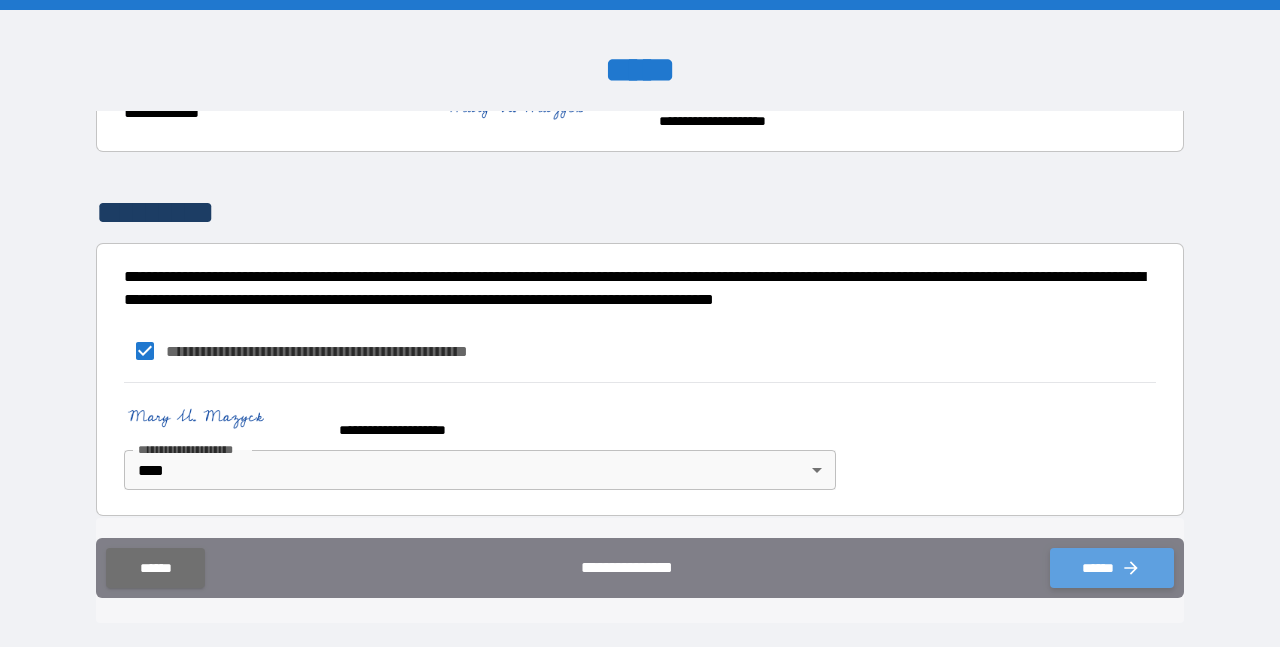 click on "******" at bounding box center (1112, 568) 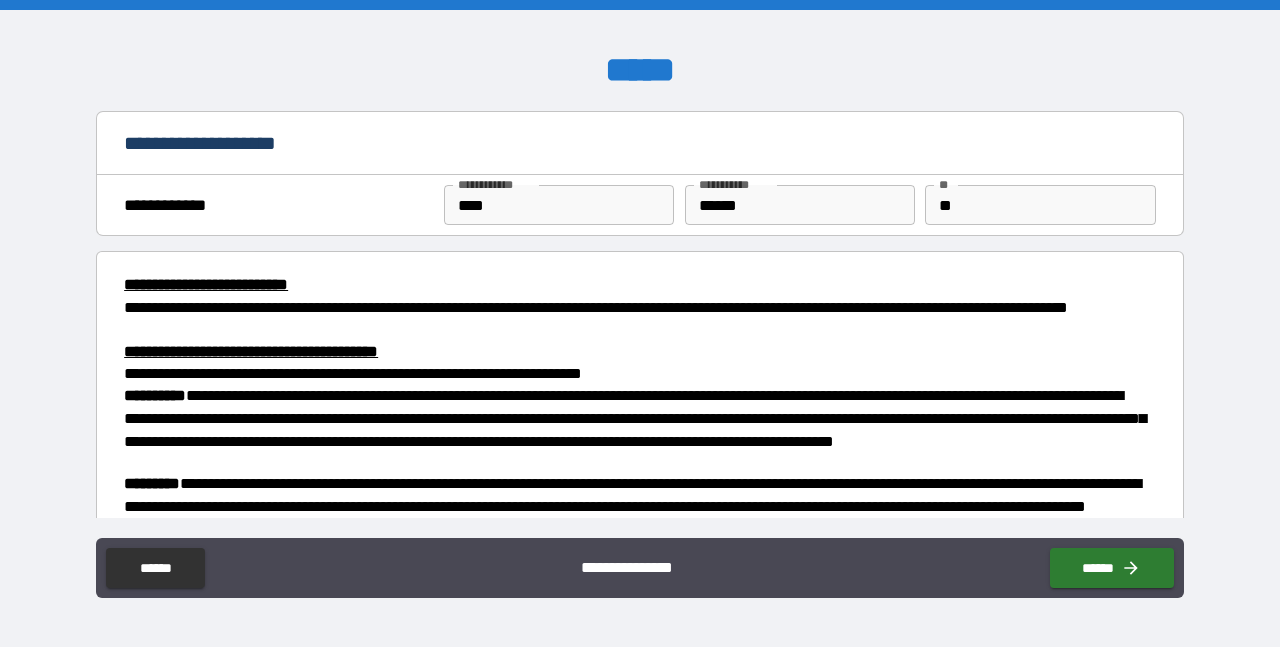 scroll, scrollTop: 0, scrollLeft: 0, axis: both 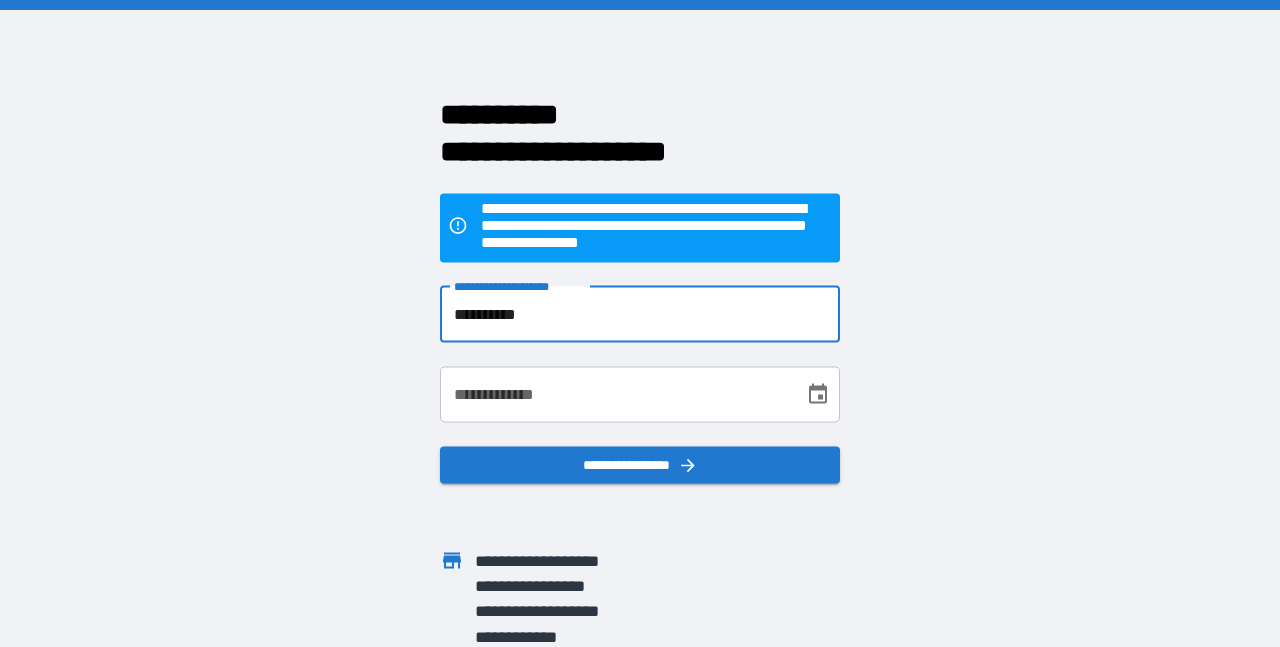 type on "**********" 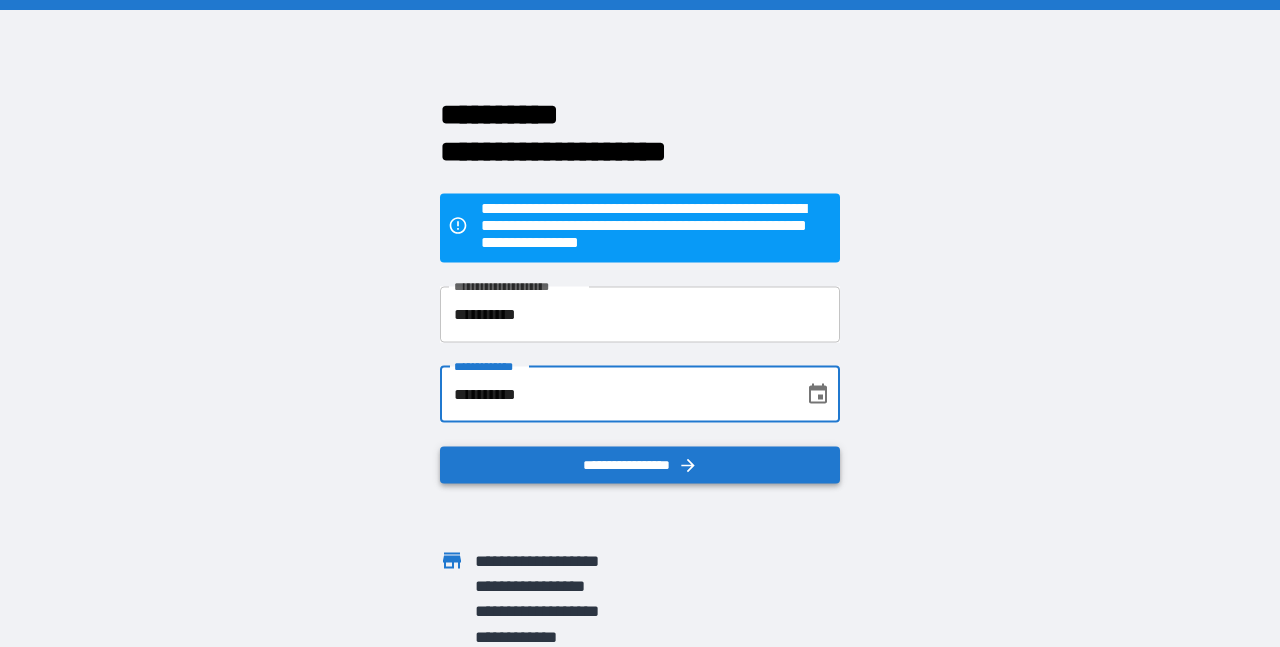 type on "**********" 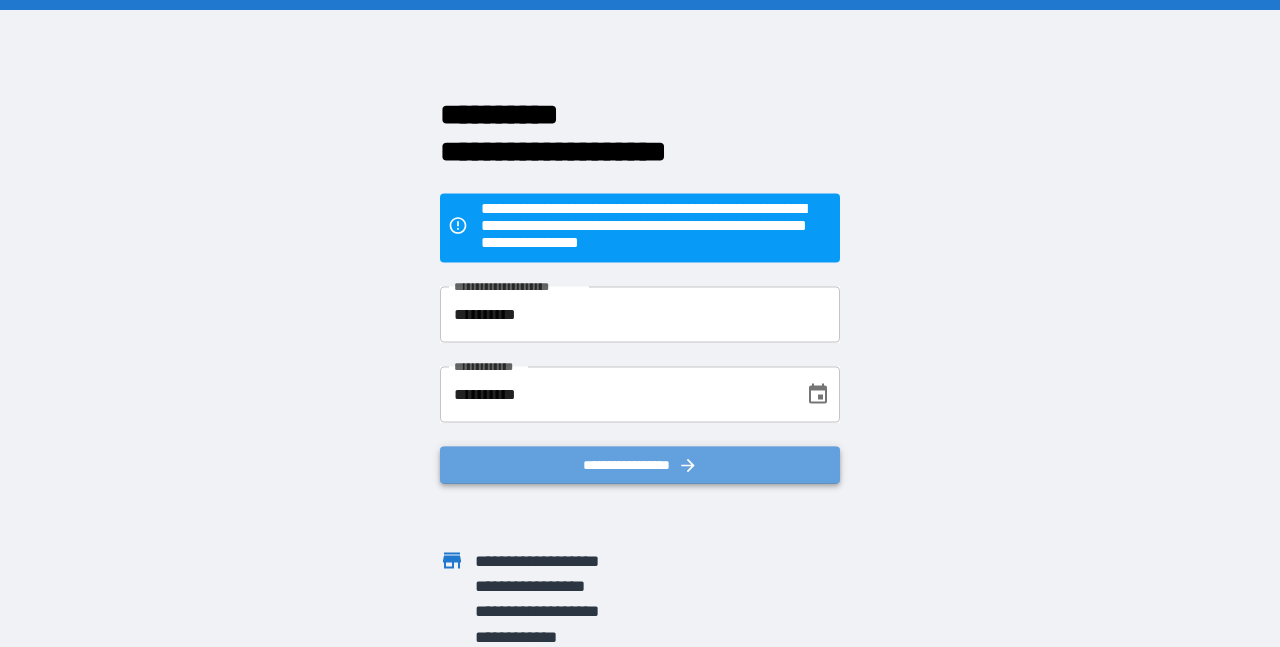 click on "**********" at bounding box center (640, 464) 